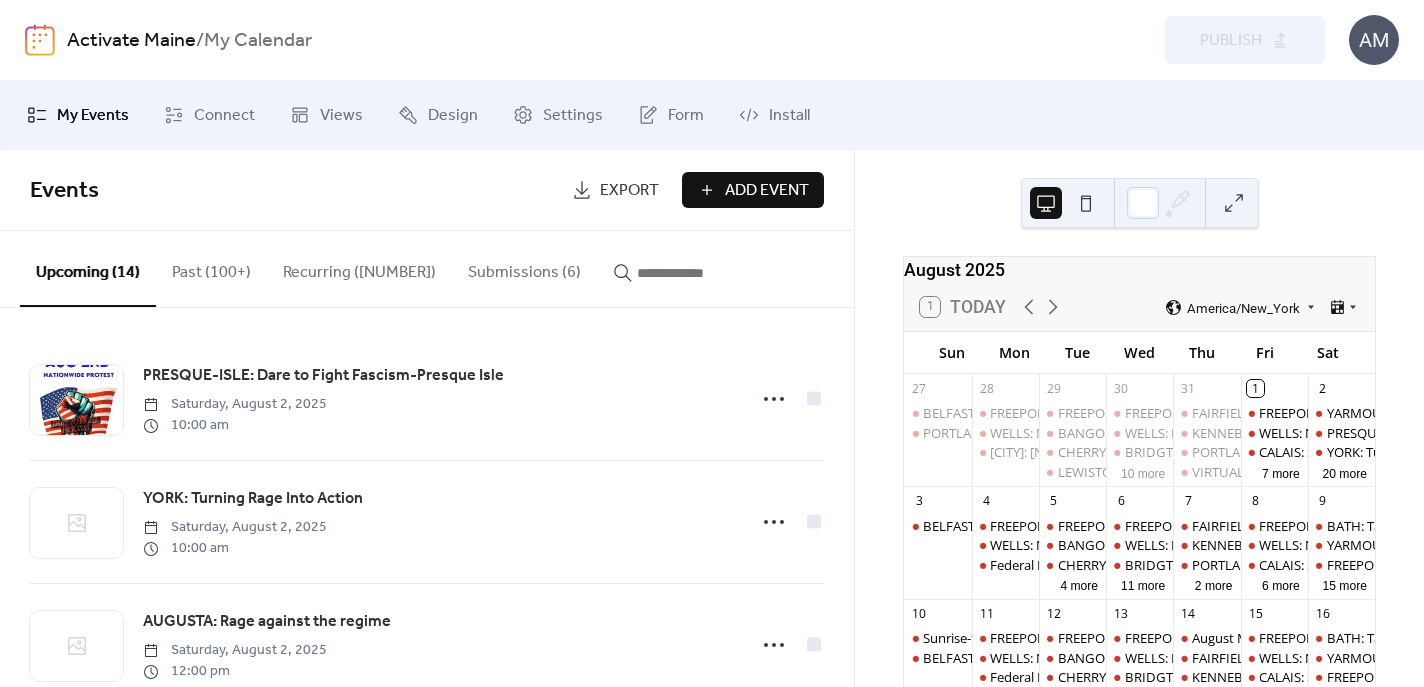 scroll, scrollTop: 0, scrollLeft: 0, axis: both 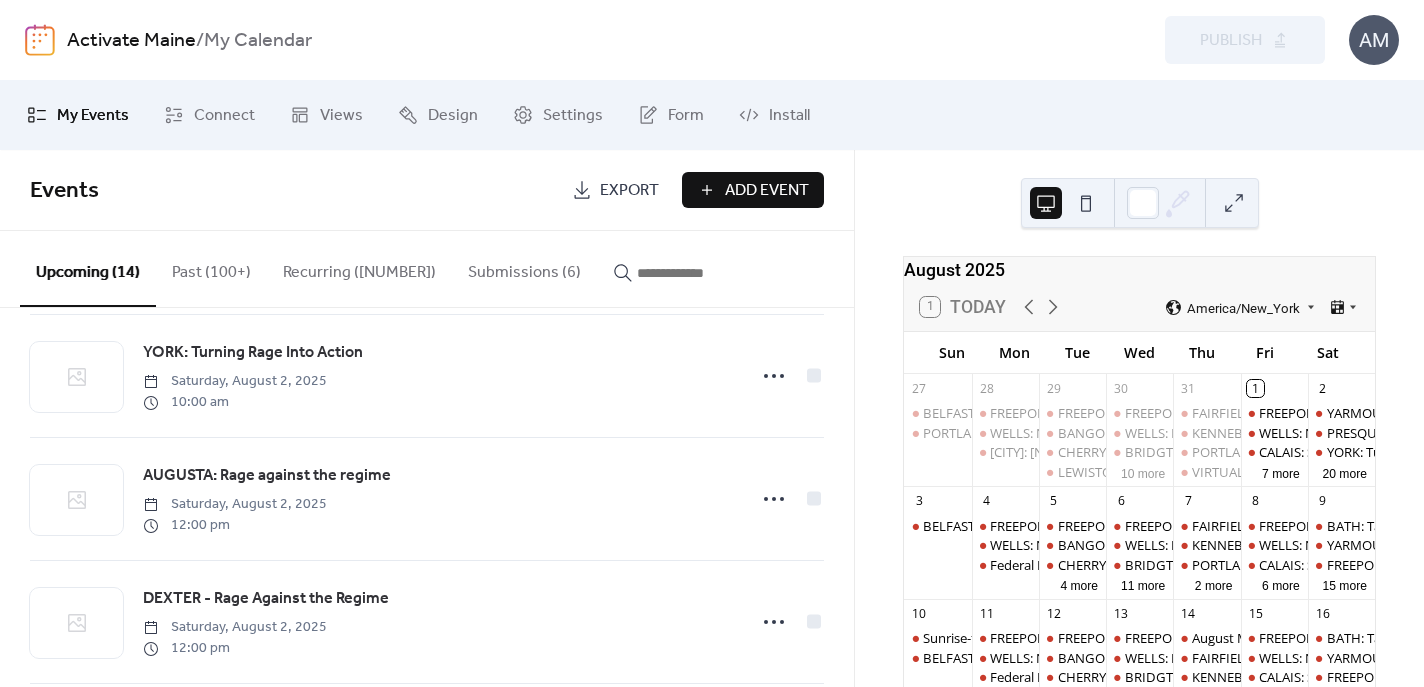 click on "Submissions (6)" at bounding box center (524, 268) 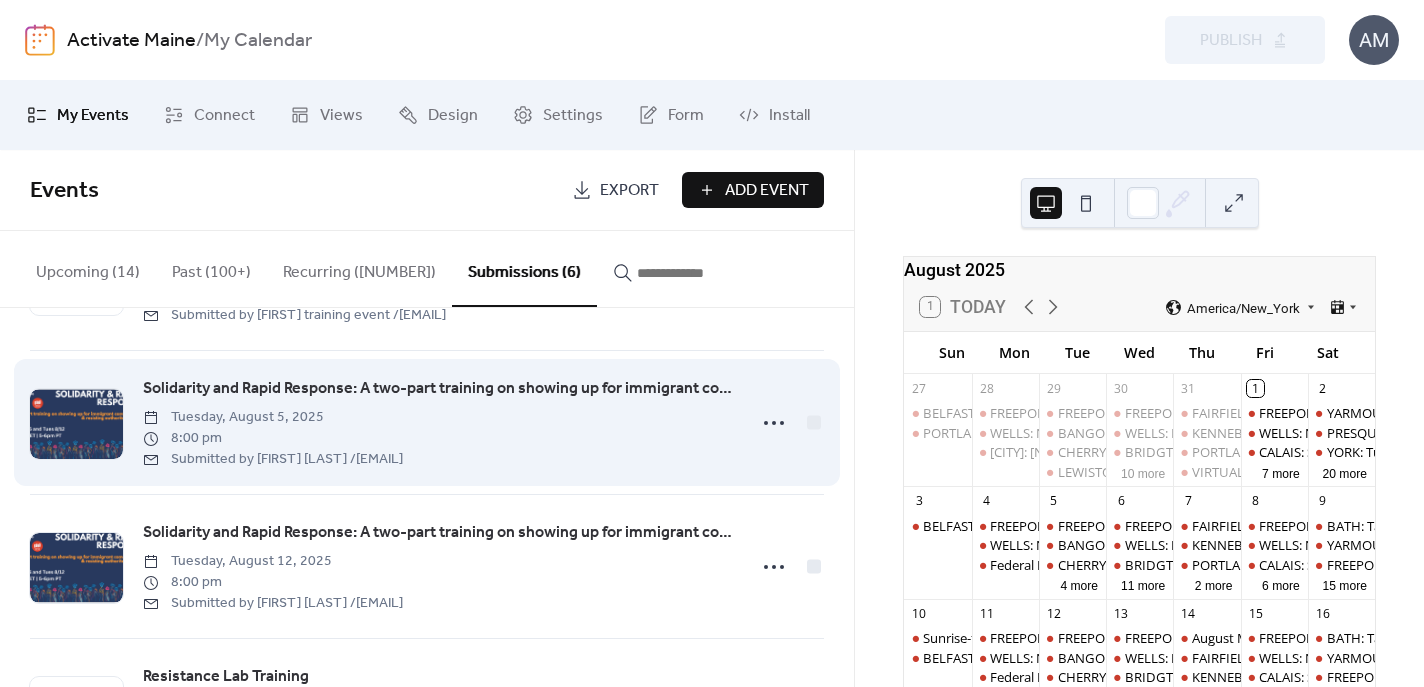 scroll, scrollTop: 140, scrollLeft: 0, axis: vertical 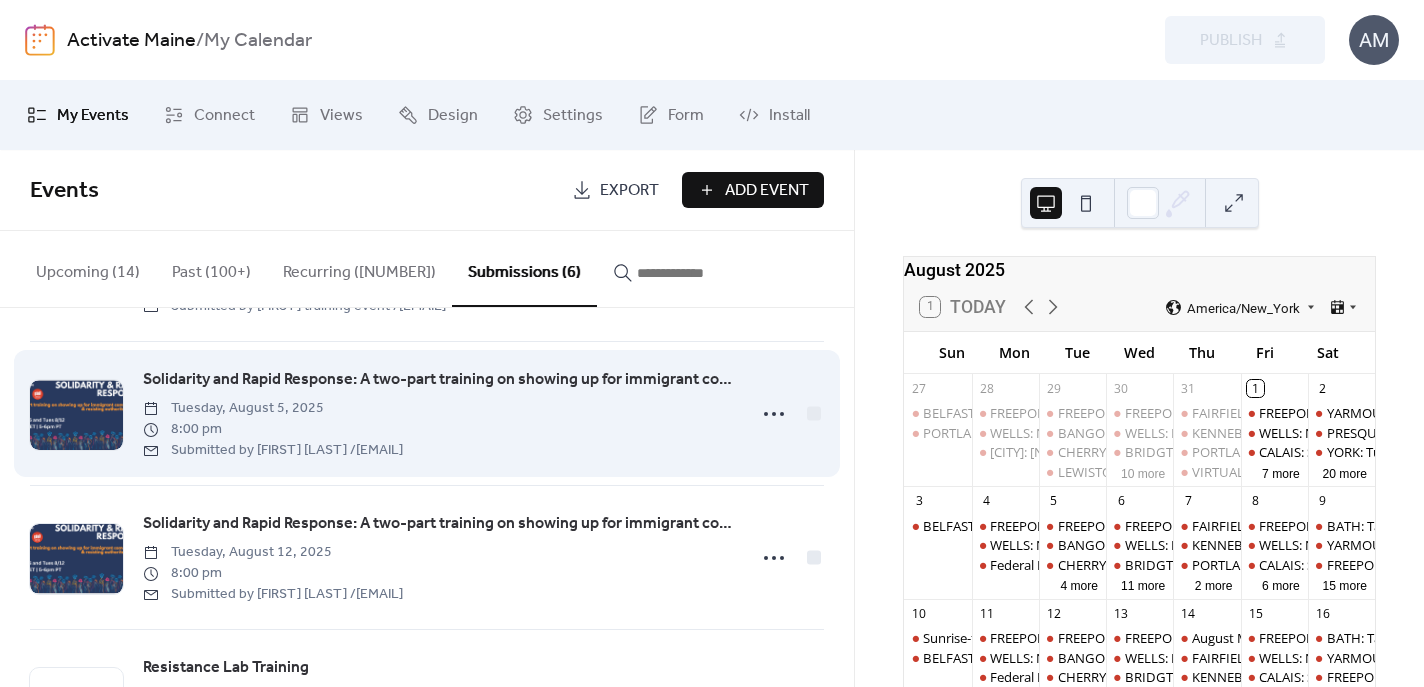 click on "[DAY], [MONTH] [DAY_NUM], [YEAR] [TIME] Submitted by [FIRST] [LAST] / [EMAIL]" at bounding box center (273, 428) 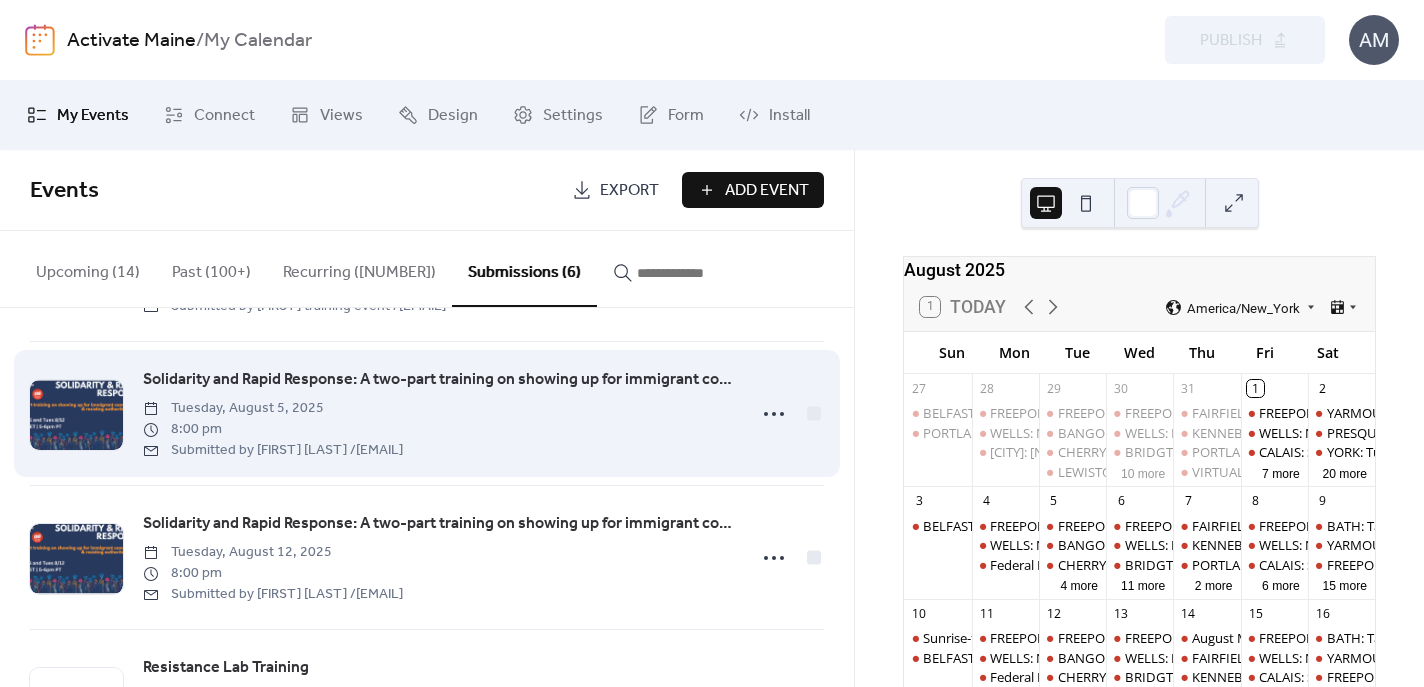 click on "Solidarity and Rapid Response: A two-part training on showing up for immigrant communities - Showing Up for Racial Justice" at bounding box center [438, 380] 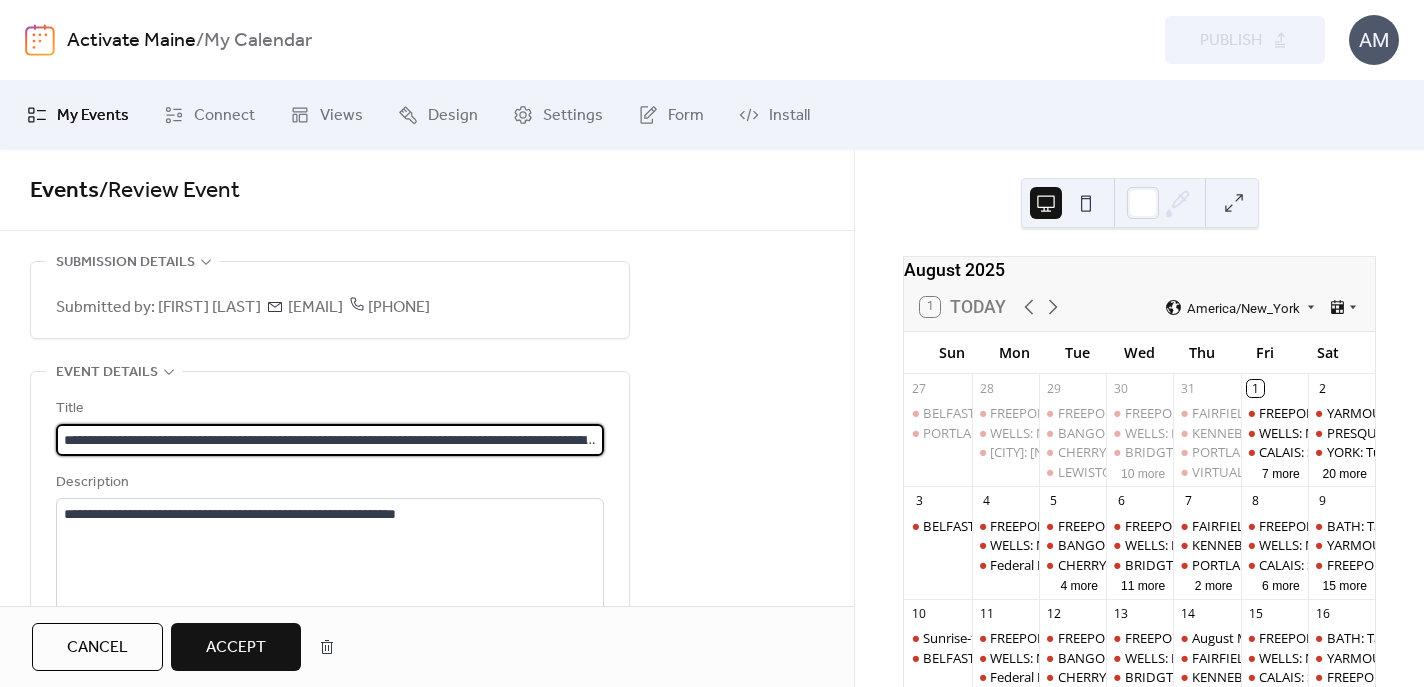 scroll, scrollTop: 0, scrollLeft: 214, axis: horizontal 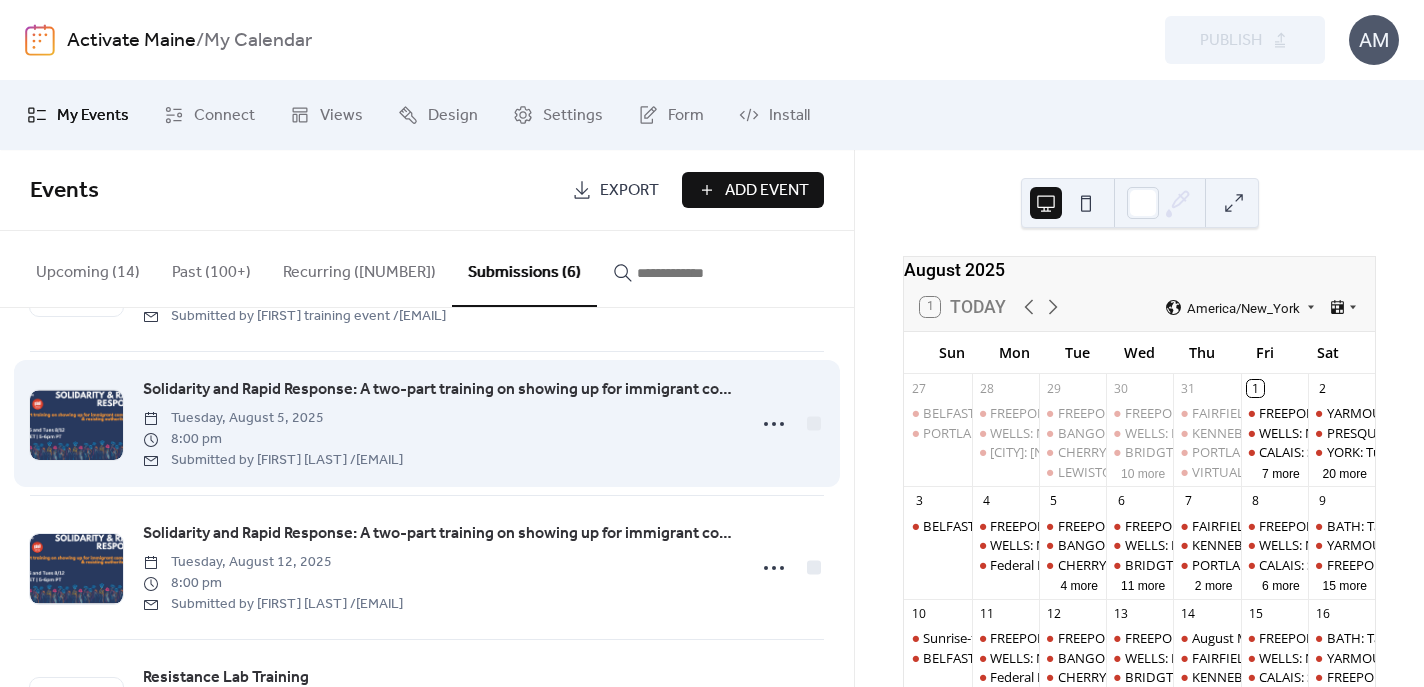 click on "Solidarity and Rapid Response: A two-part training on showing up for immigrant communities - Showing Up for Racial Justice" at bounding box center [438, 390] 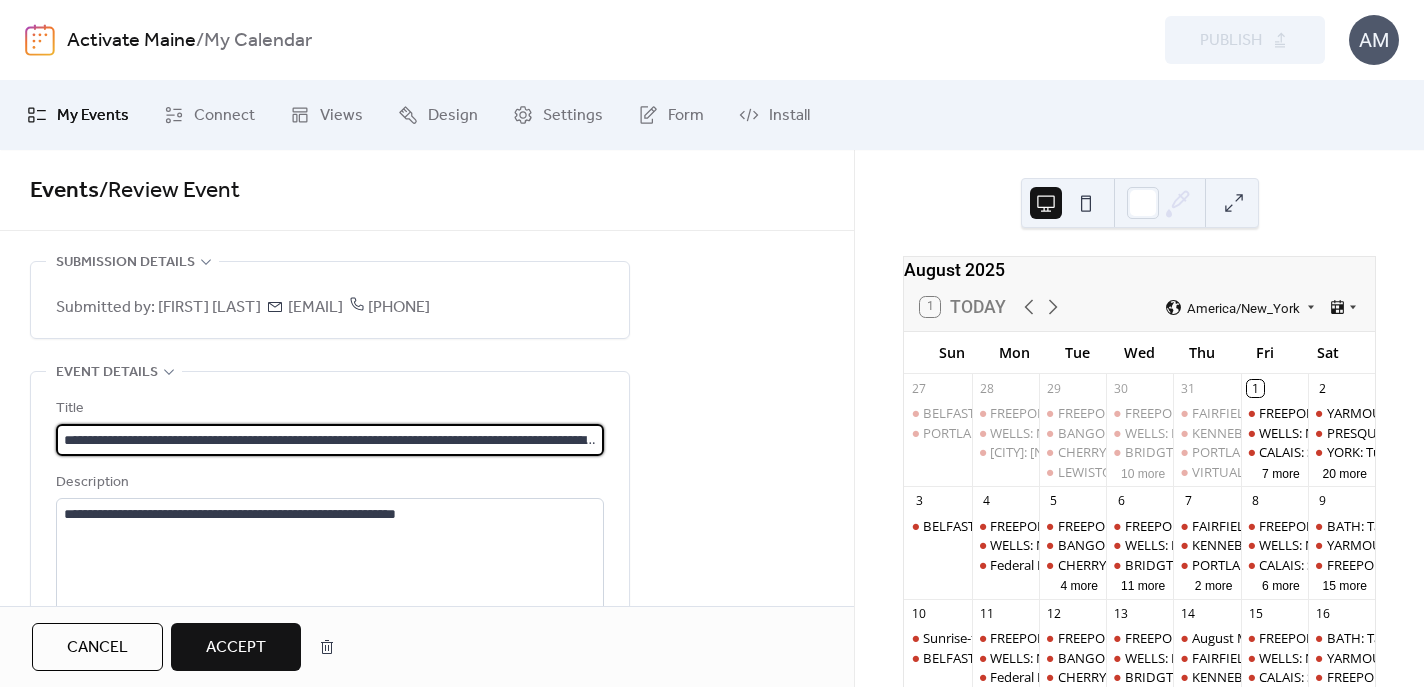 scroll, scrollTop: 0, scrollLeft: 214, axis: horizontal 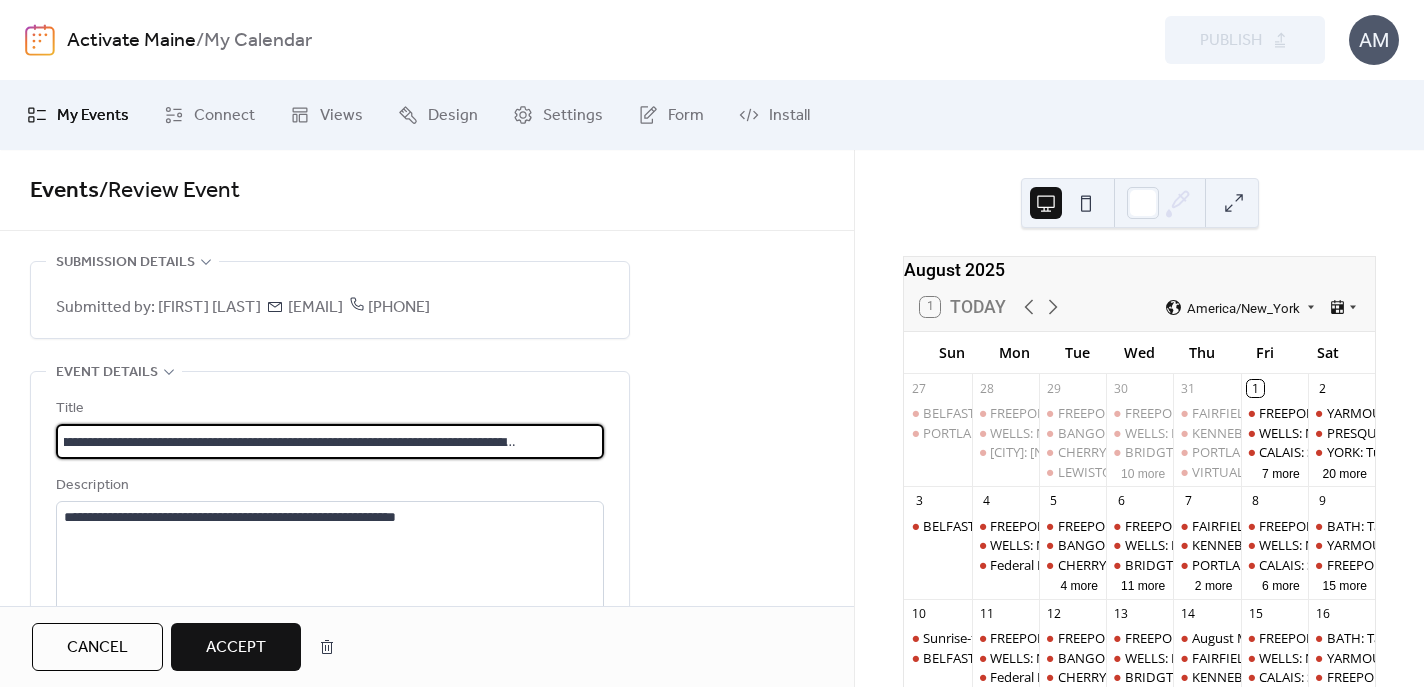 click on "**********" at bounding box center [330, 441] 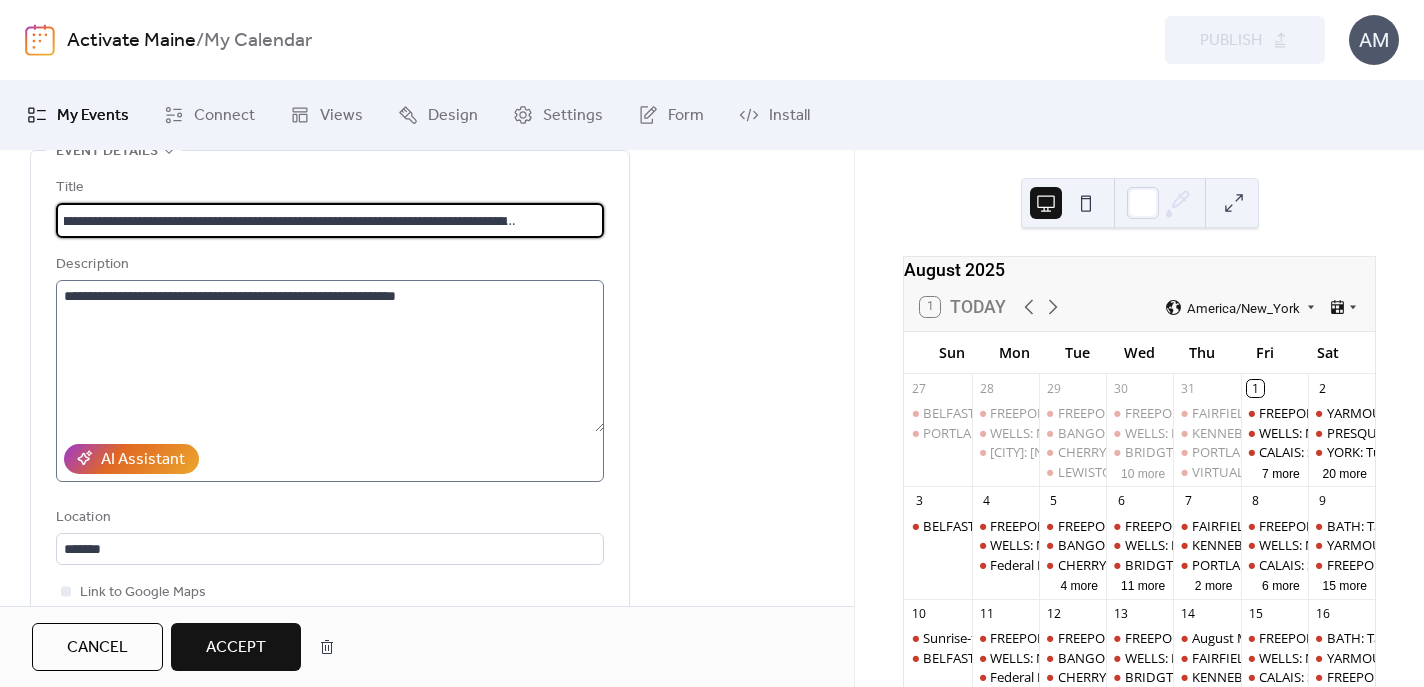 scroll, scrollTop: 244, scrollLeft: 0, axis: vertical 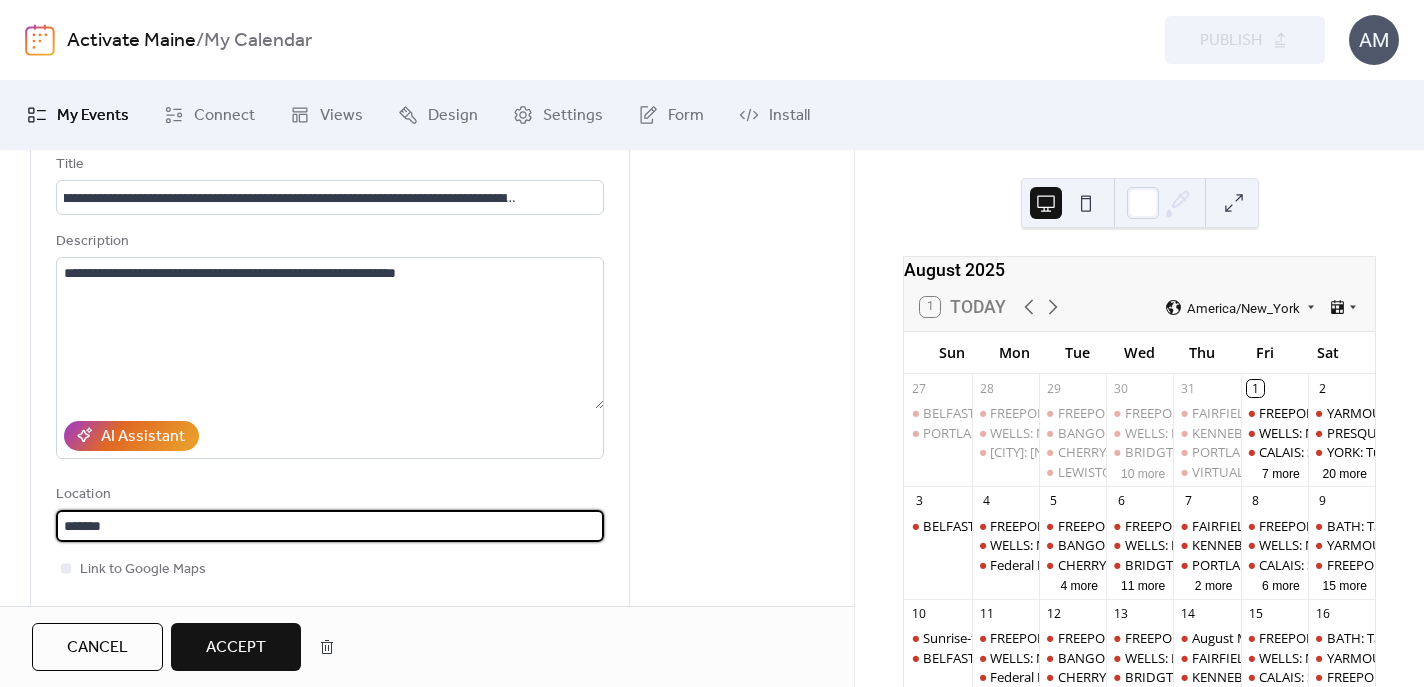 click on "*******" at bounding box center [330, 526] 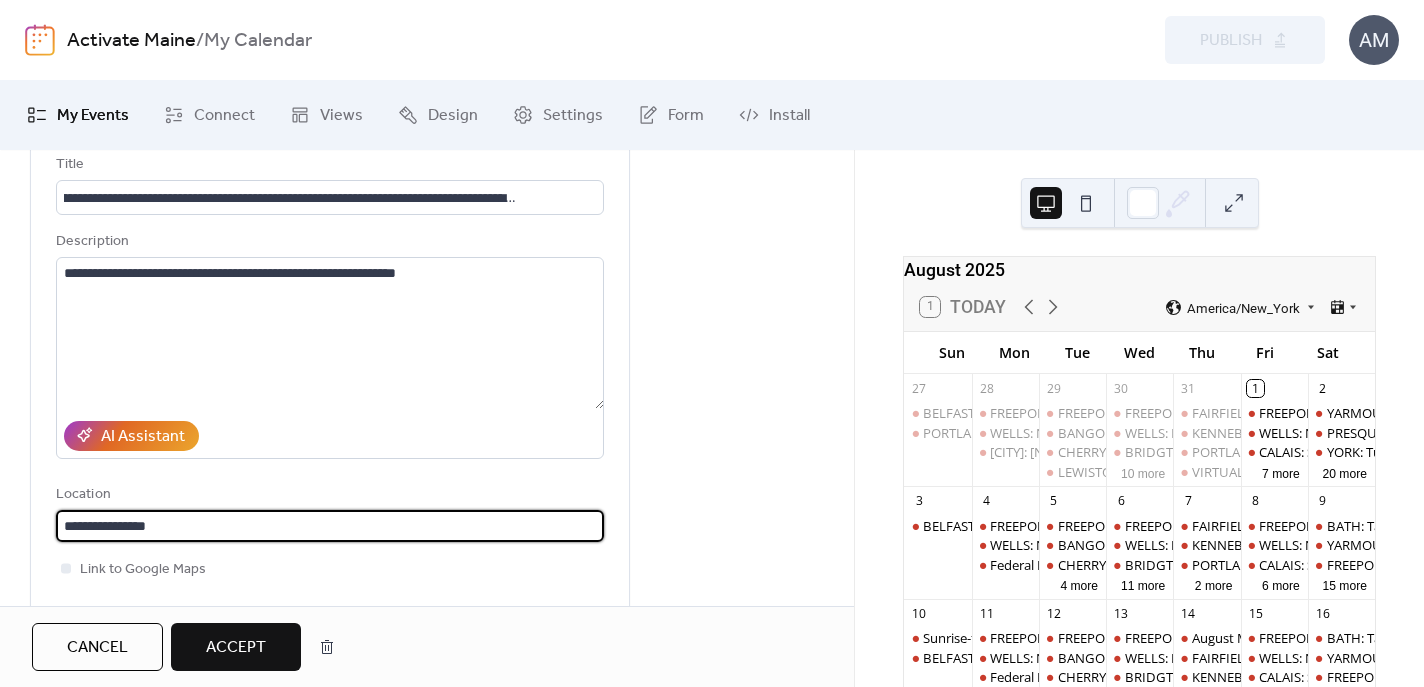 click on "**********" at bounding box center [330, 526] 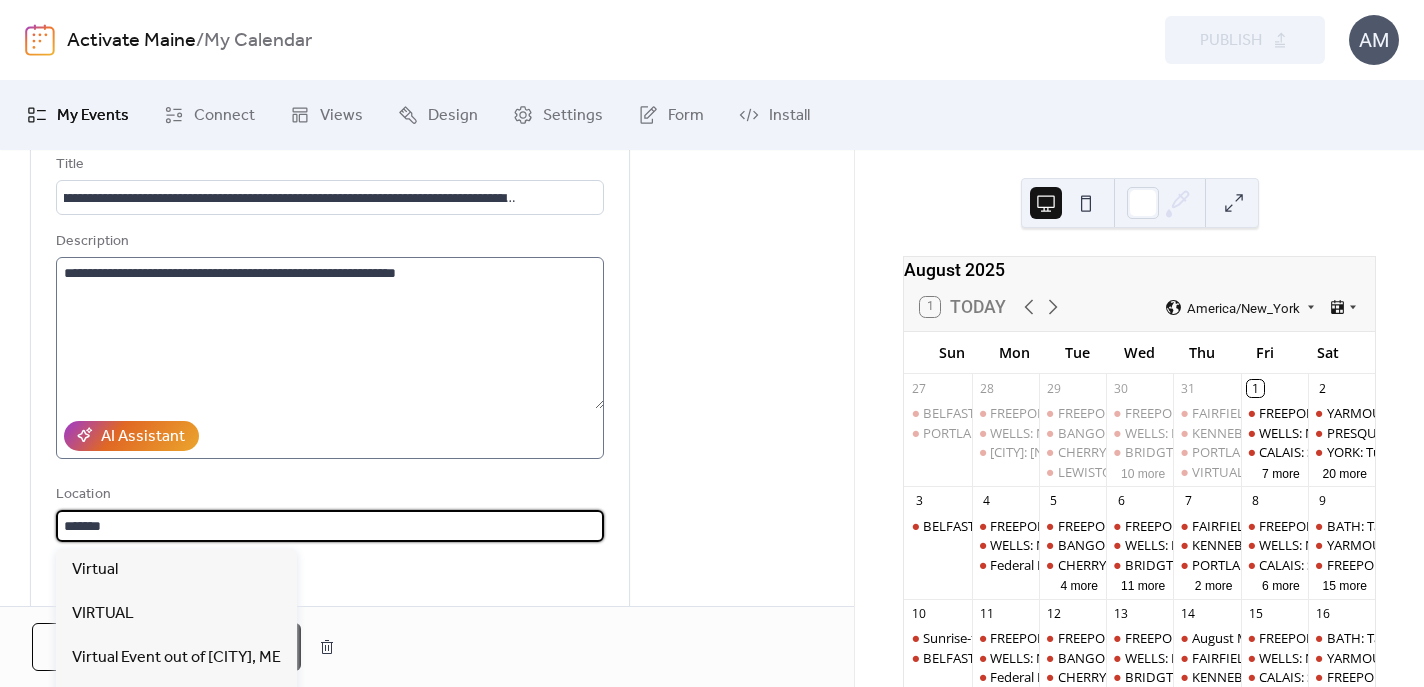 type on "*******" 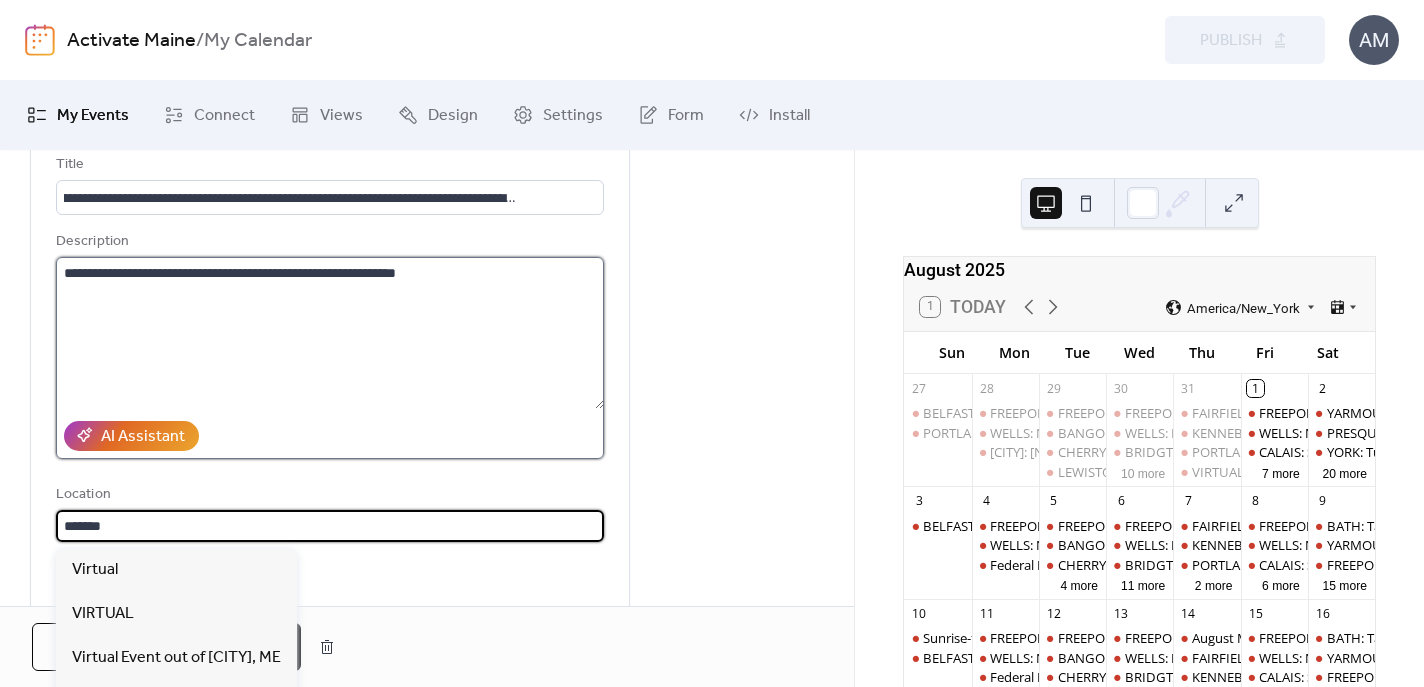 click on "**********" at bounding box center [330, 333] 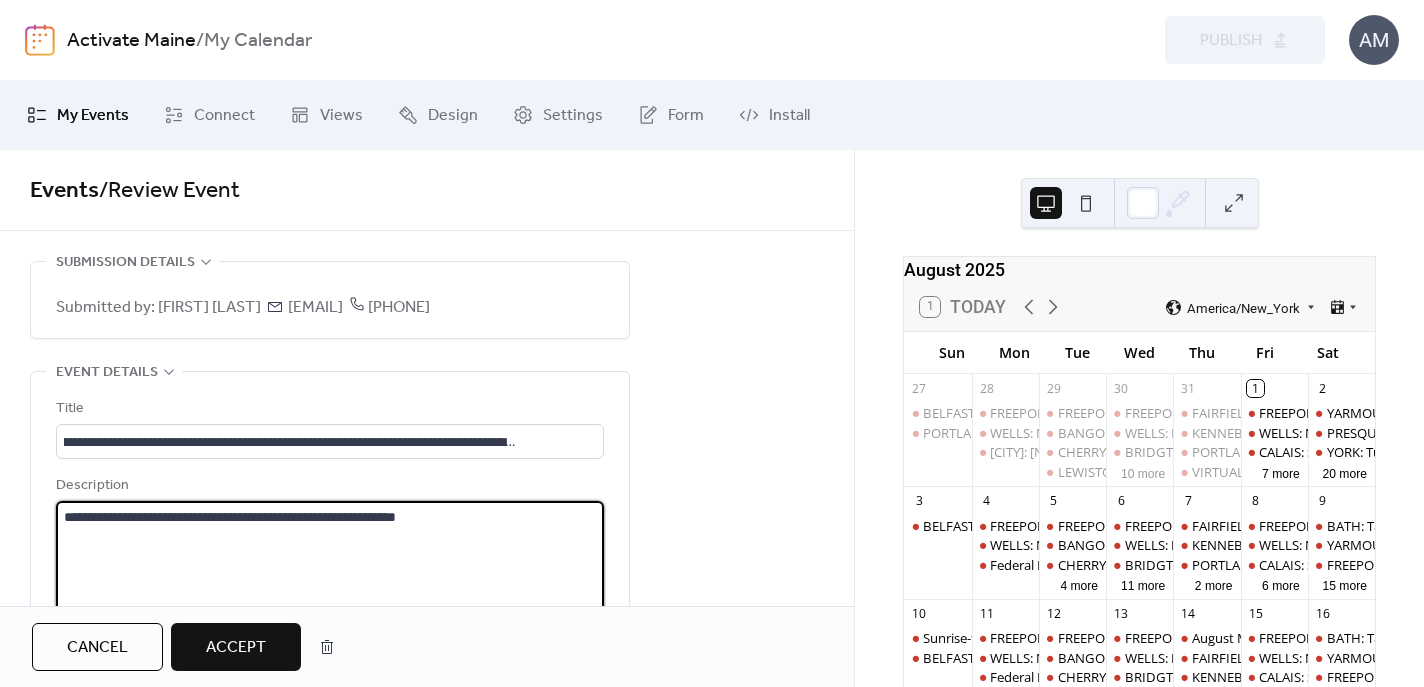 scroll, scrollTop: 0, scrollLeft: 0, axis: both 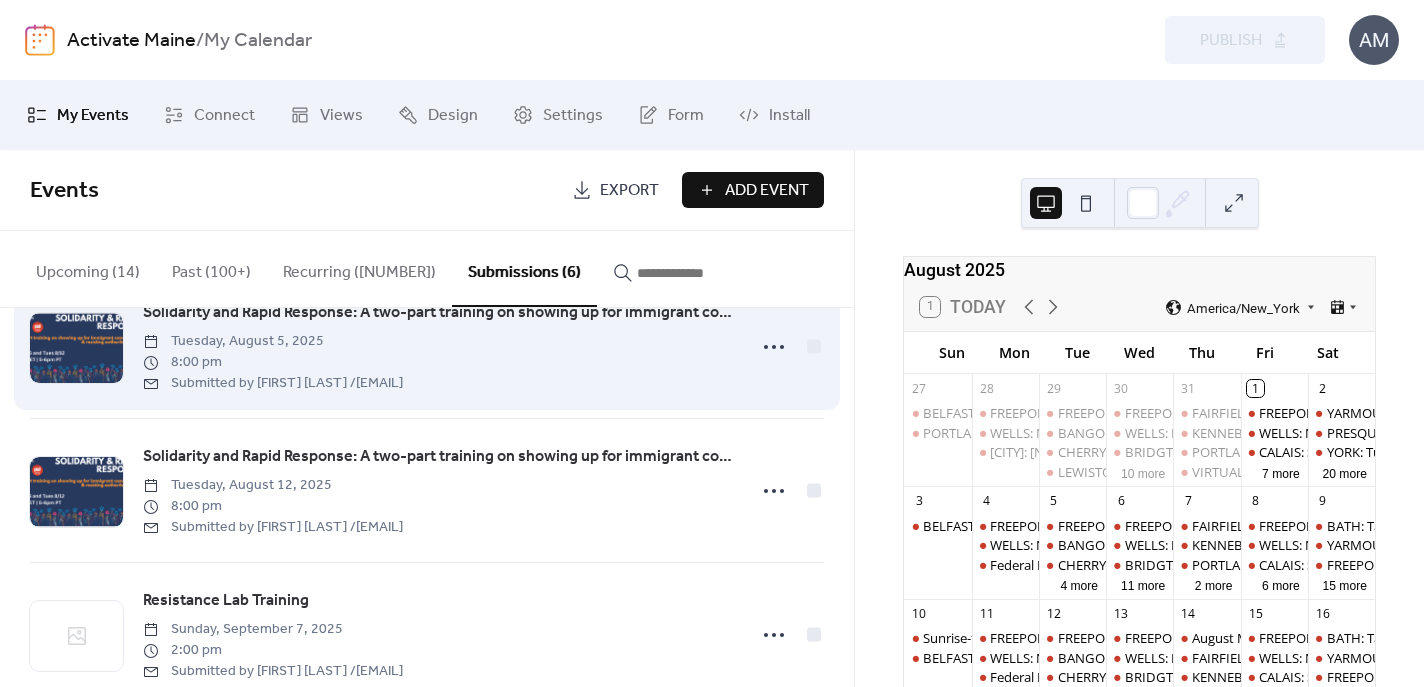 click on "Solidarity and Rapid Response: A two-part training on showing up for immigrant communities - Showing Up for Racial Justice" at bounding box center [438, 313] 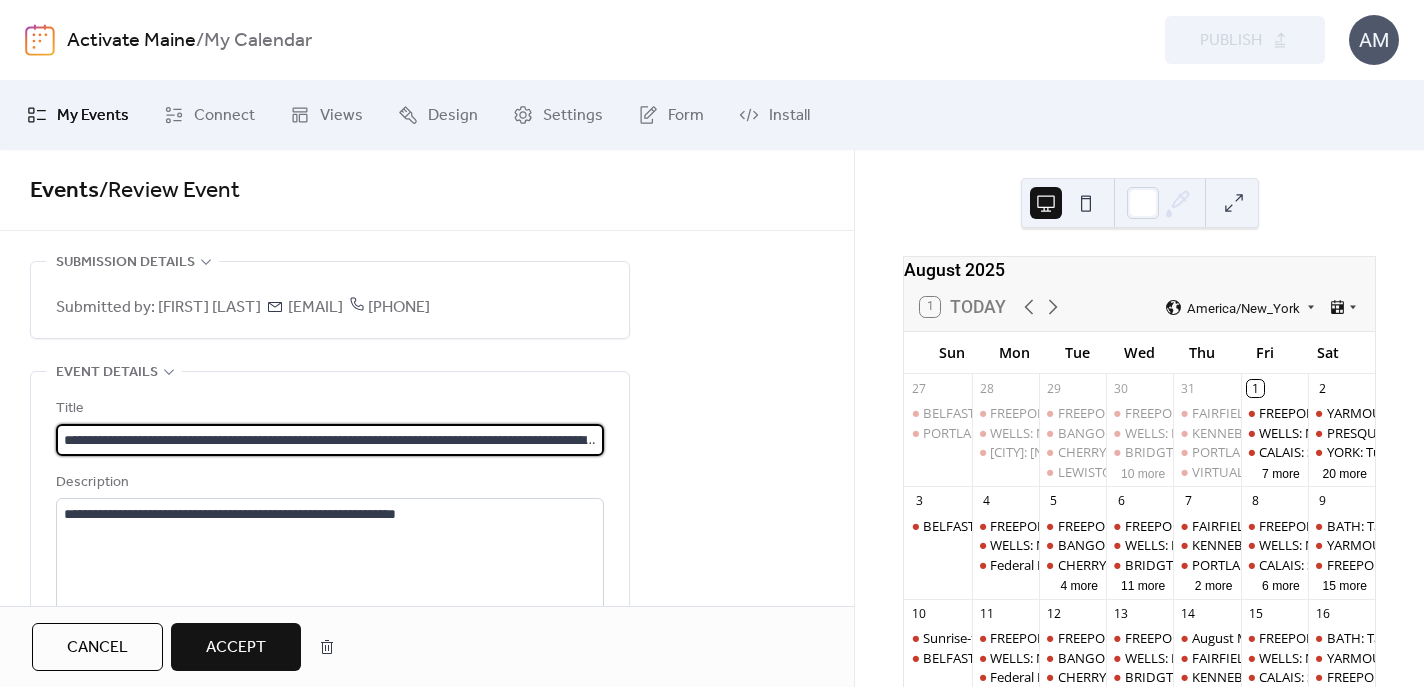 scroll, scrollTop: 0, scrollLeft: 214, axis: horizontal 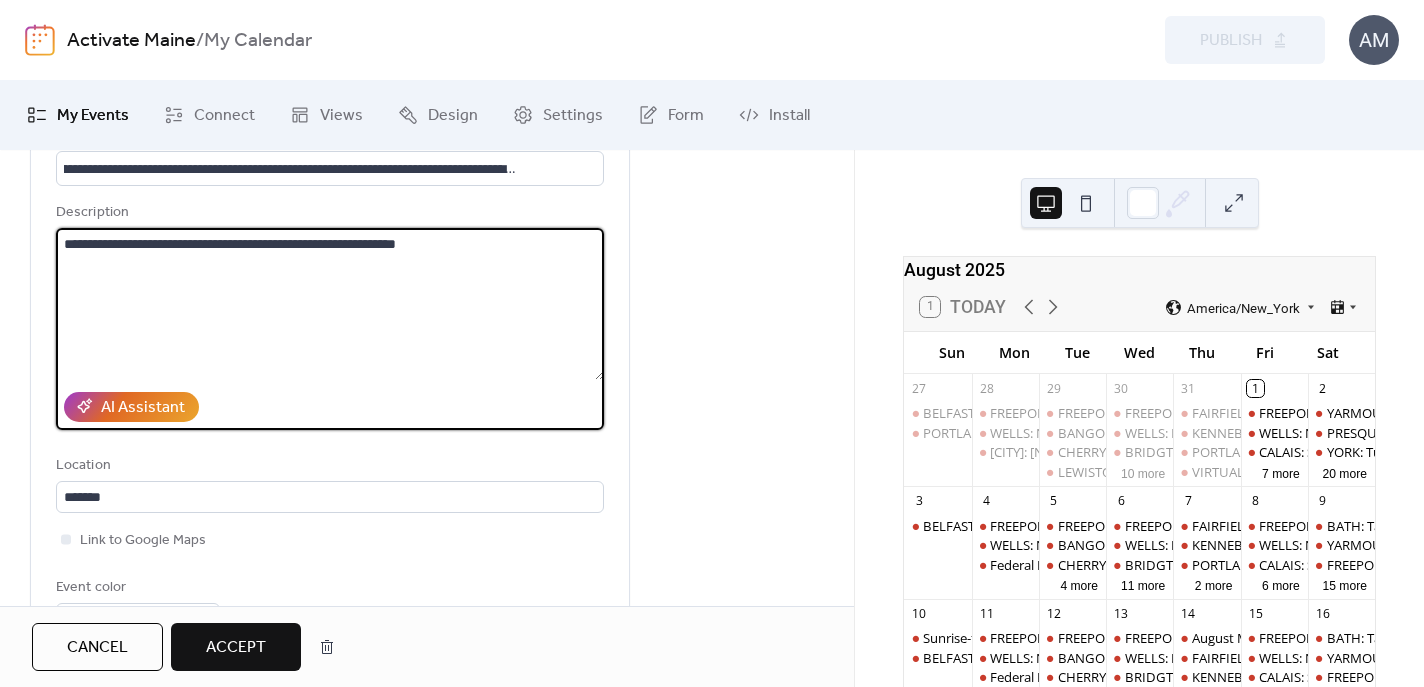 click on "**********" at bounding box center [330, 304] 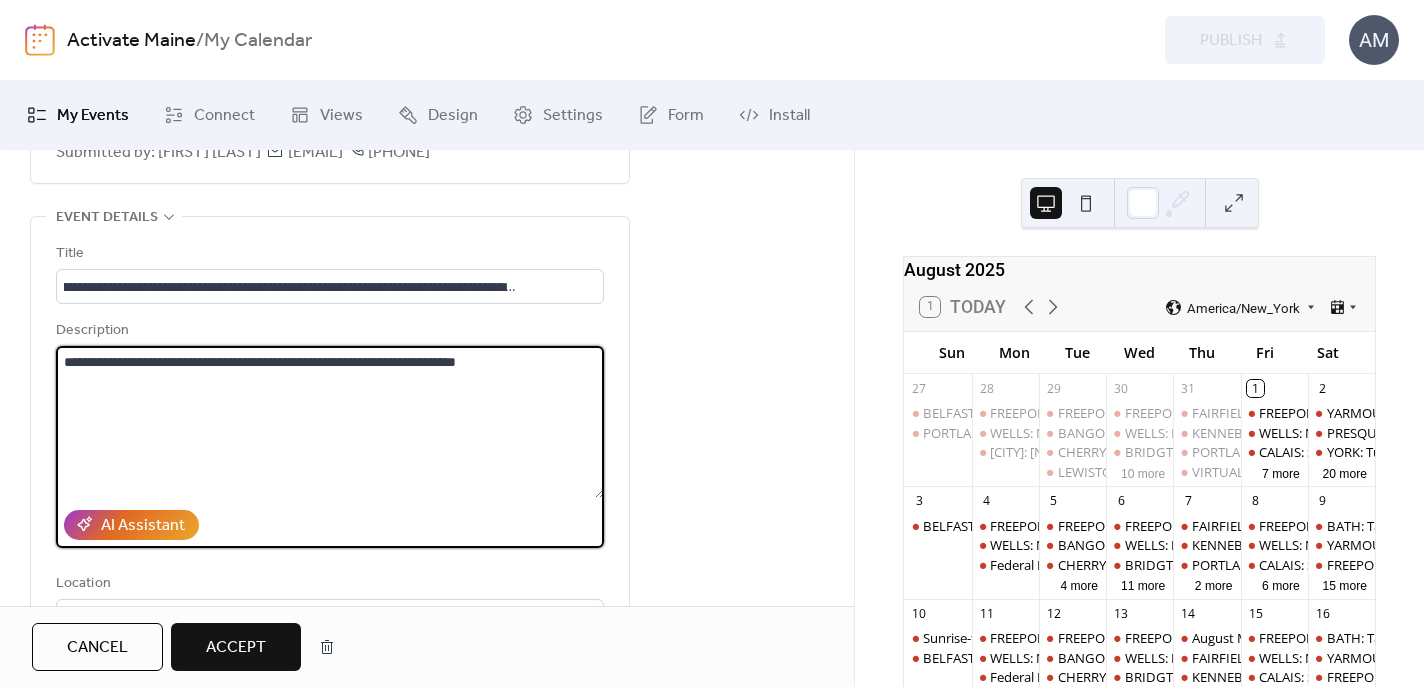 scroll, scrollTop: 154, scrollLeft: 0, axis: vertical 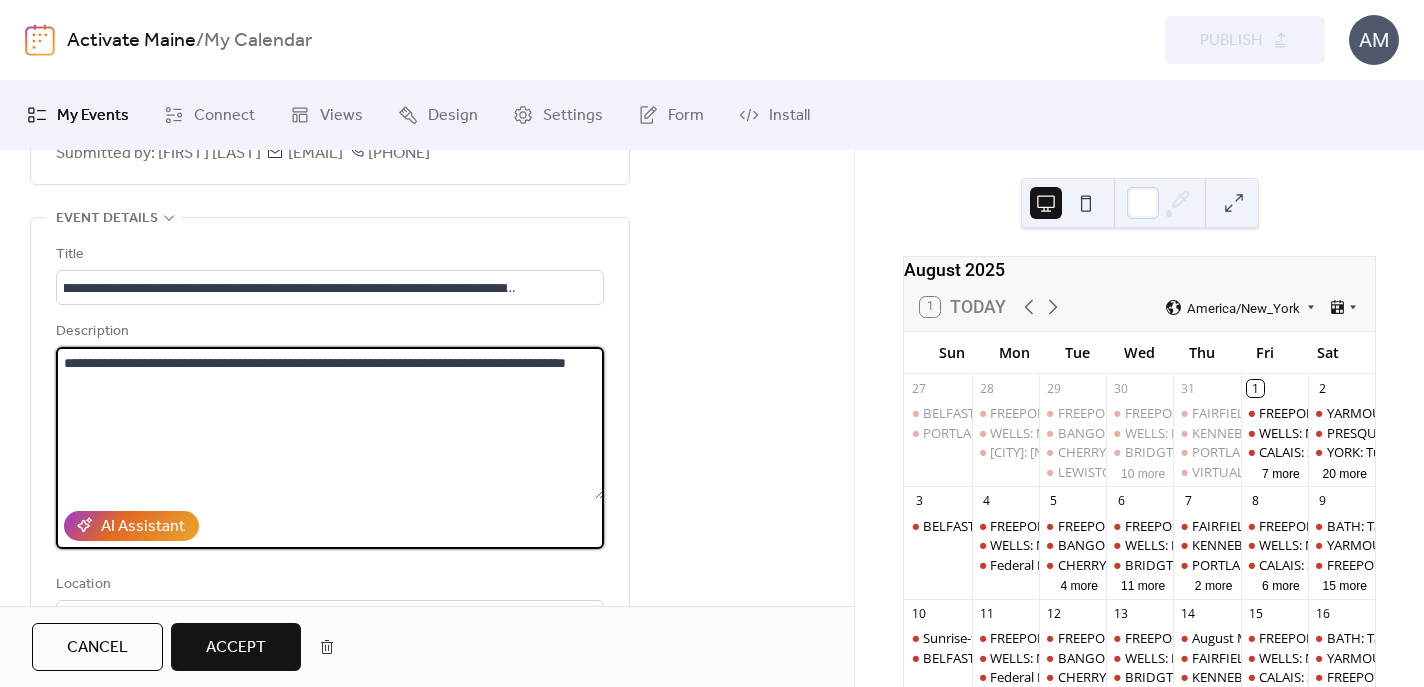 type on "**********" 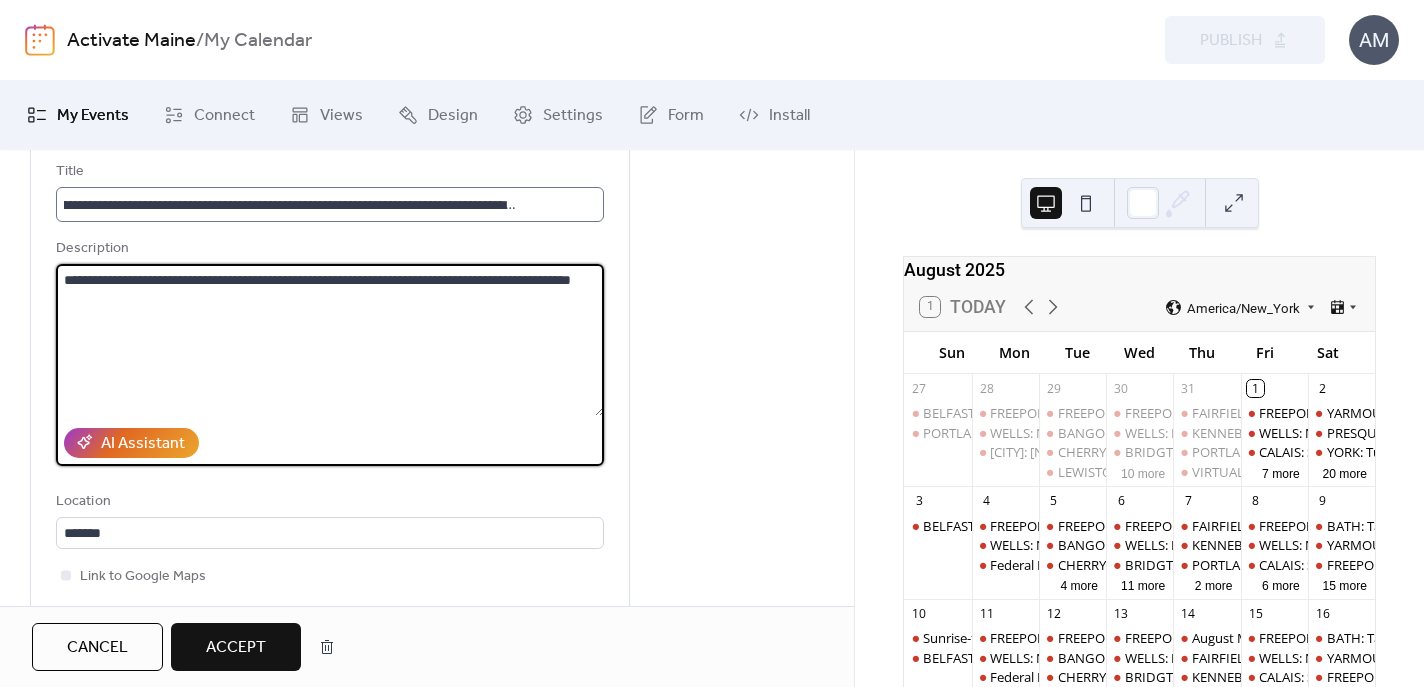 scroll, scrollTop: 260, scrollLeft: 0, axis: vertical 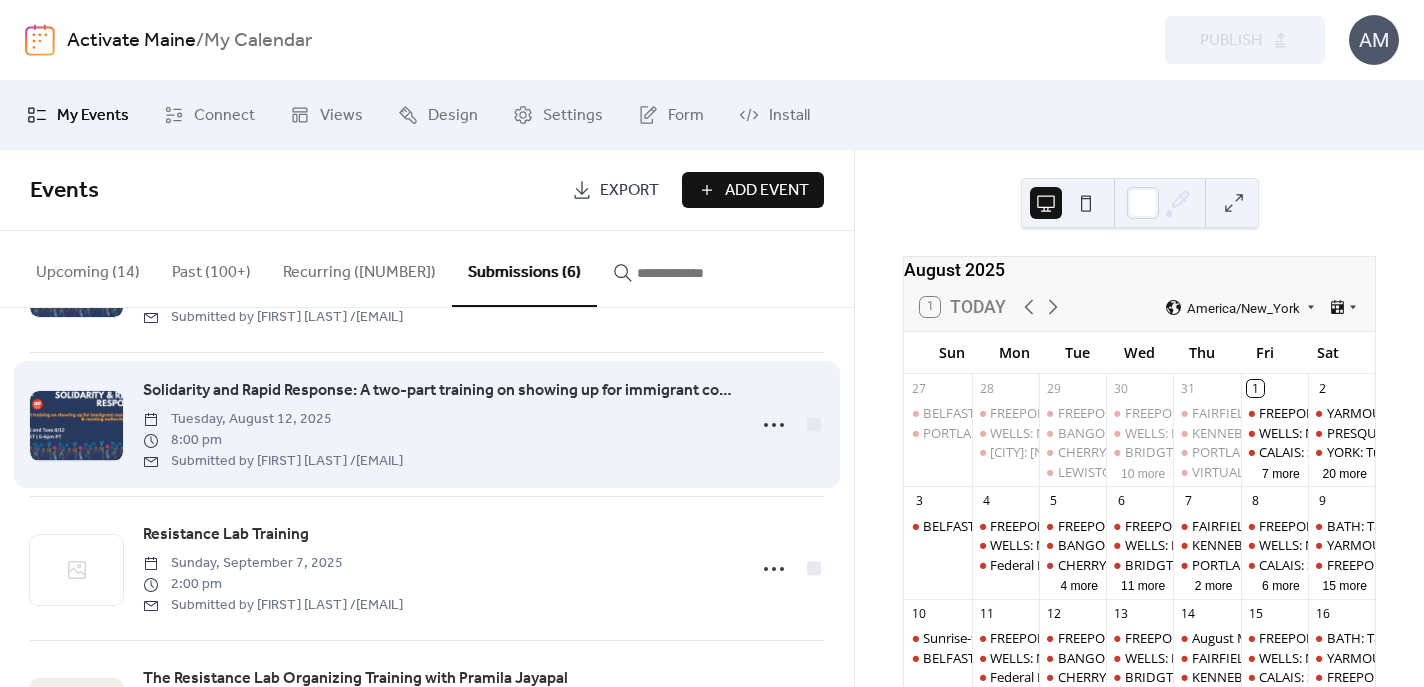 click on "Solidarity and Rapid Response: A two-part training on showing up for immigrant communities - Showing Up for Racial Justice" at bounding box center (438, 391) 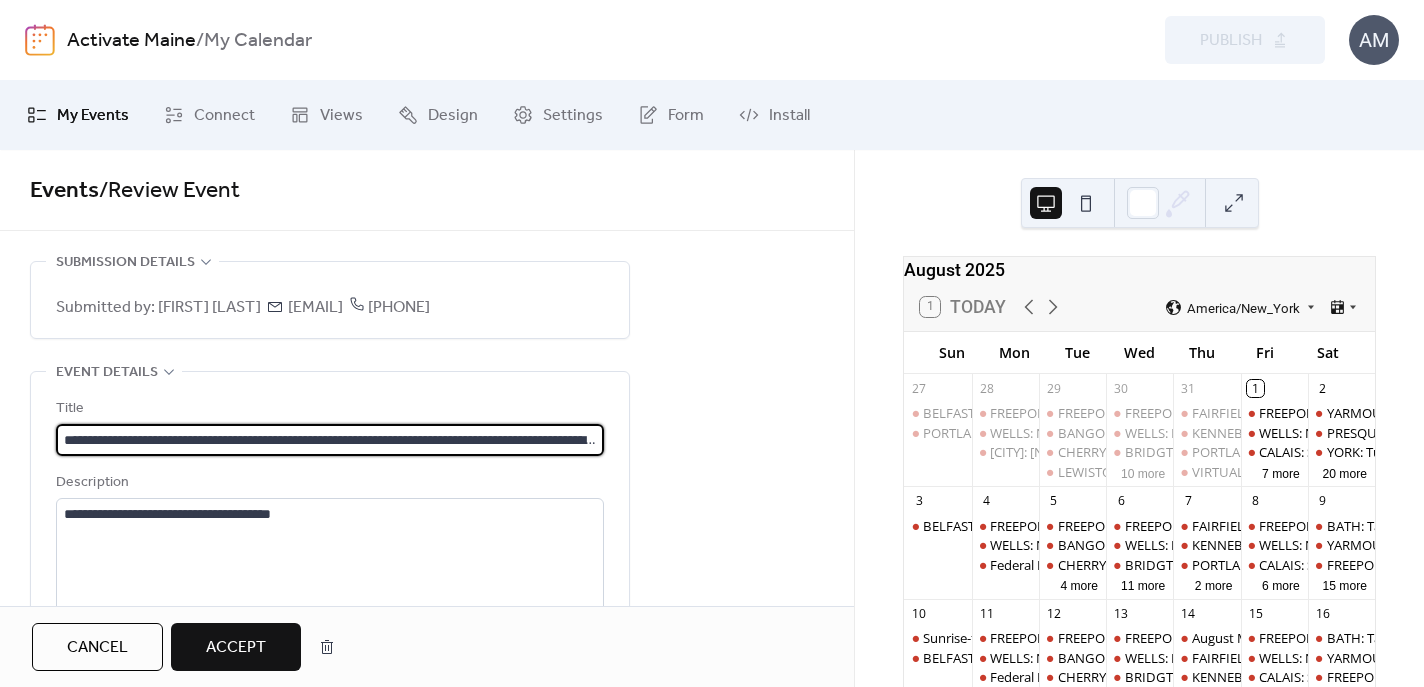 scroll, scrollTop: 0, scrollLeft: 214, axis: horizontal 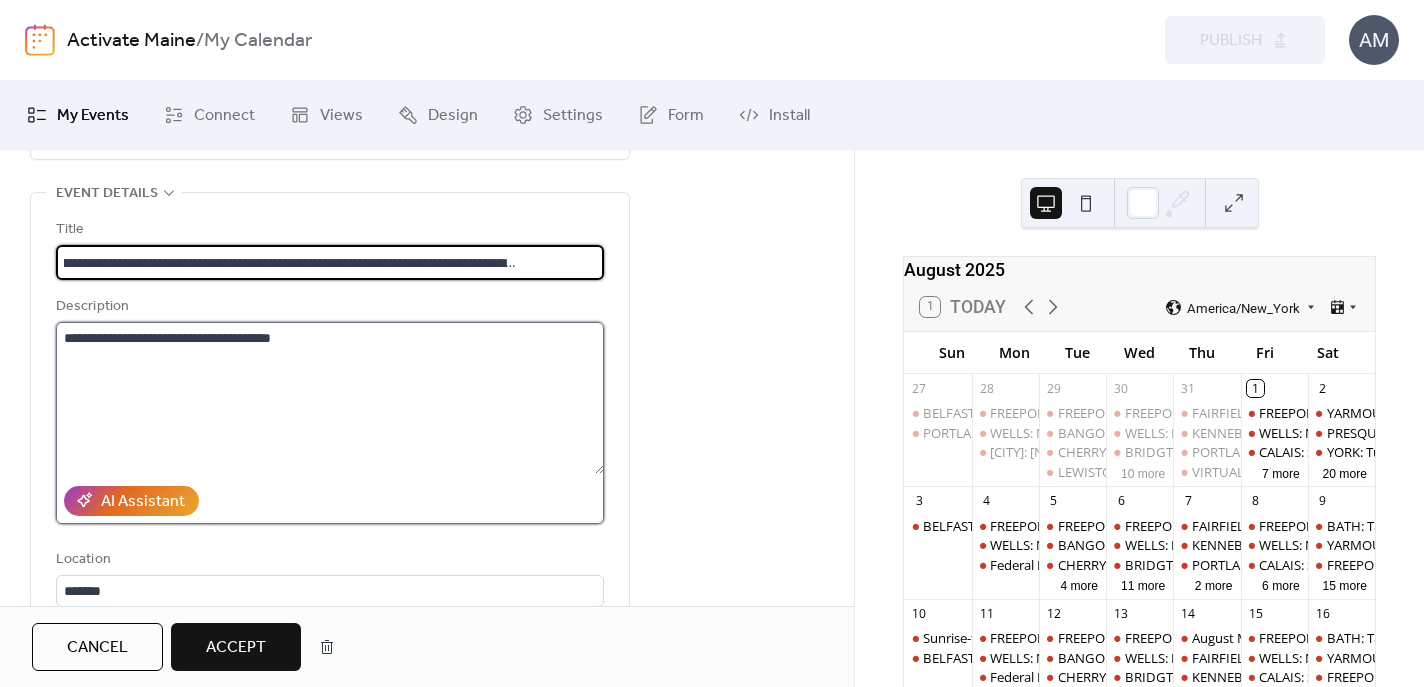 click on "**********" at bounding box center (330, 398) 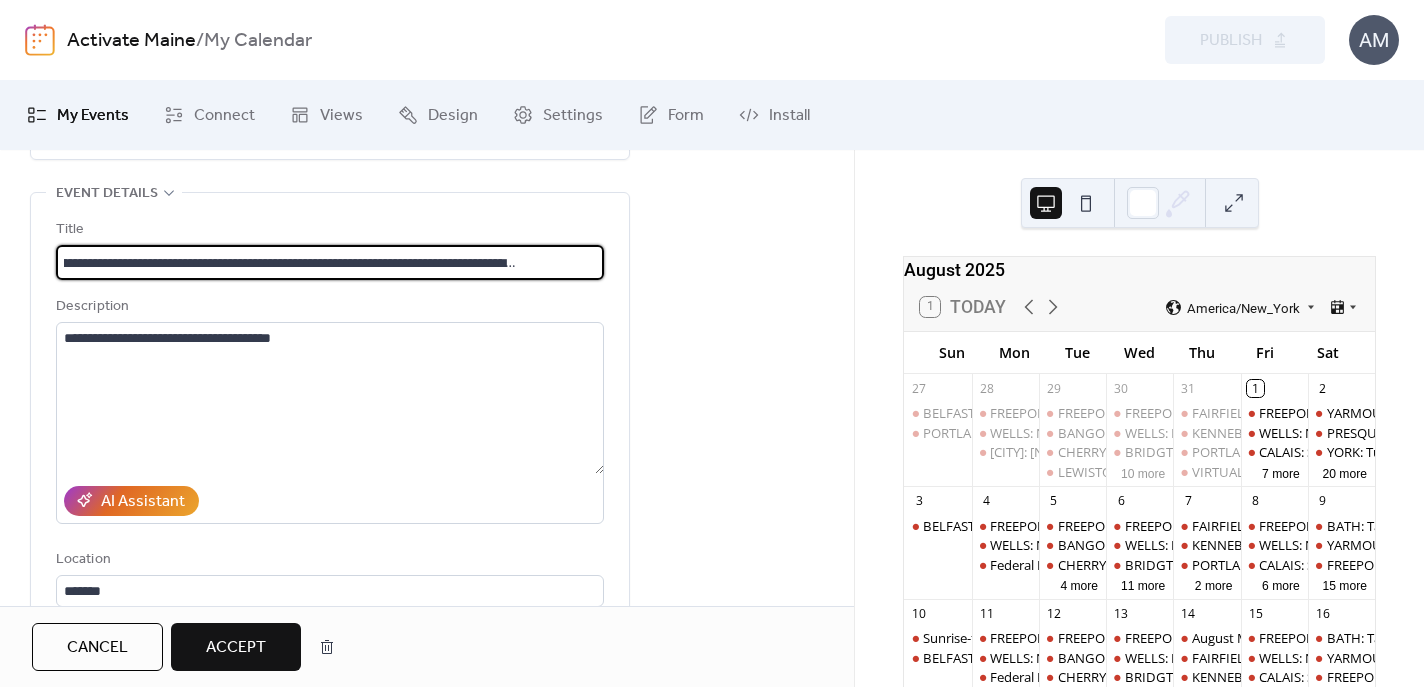 click on "**********" at bounding box center (330, 262) 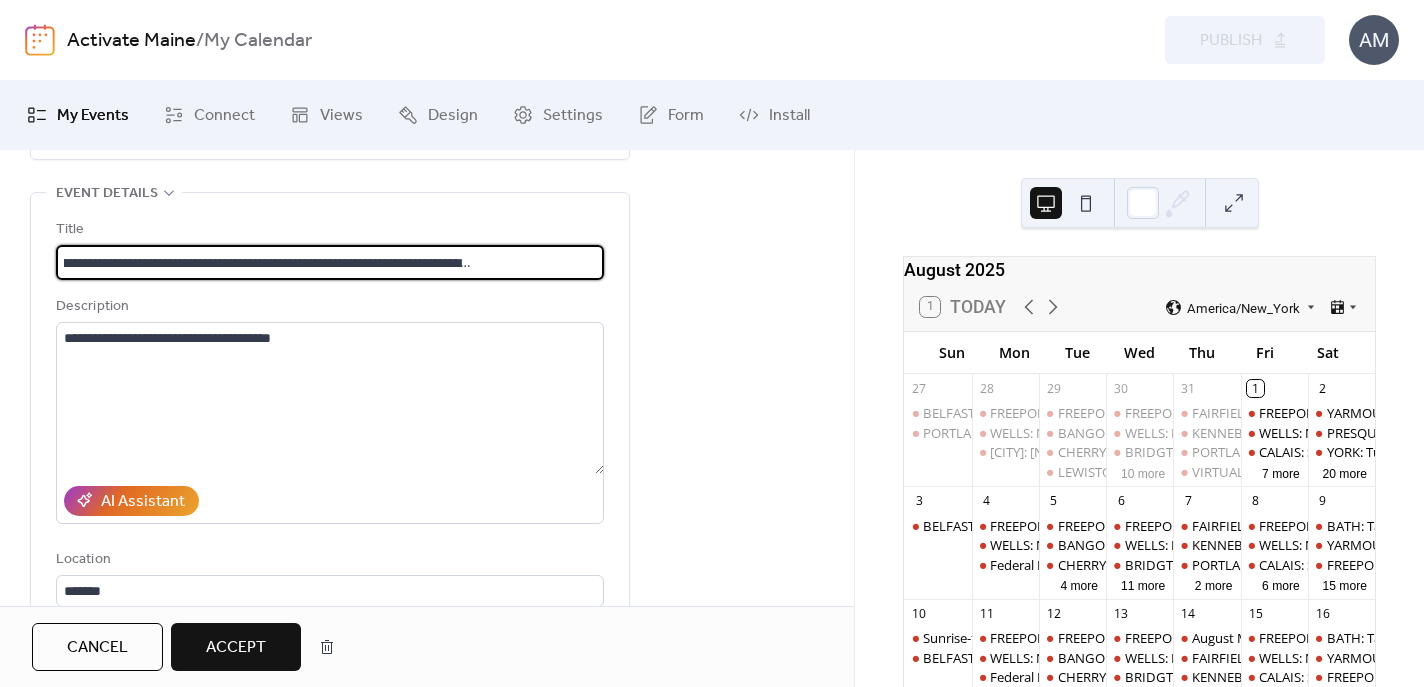 click on "**********" at bounding box center [330, 262] 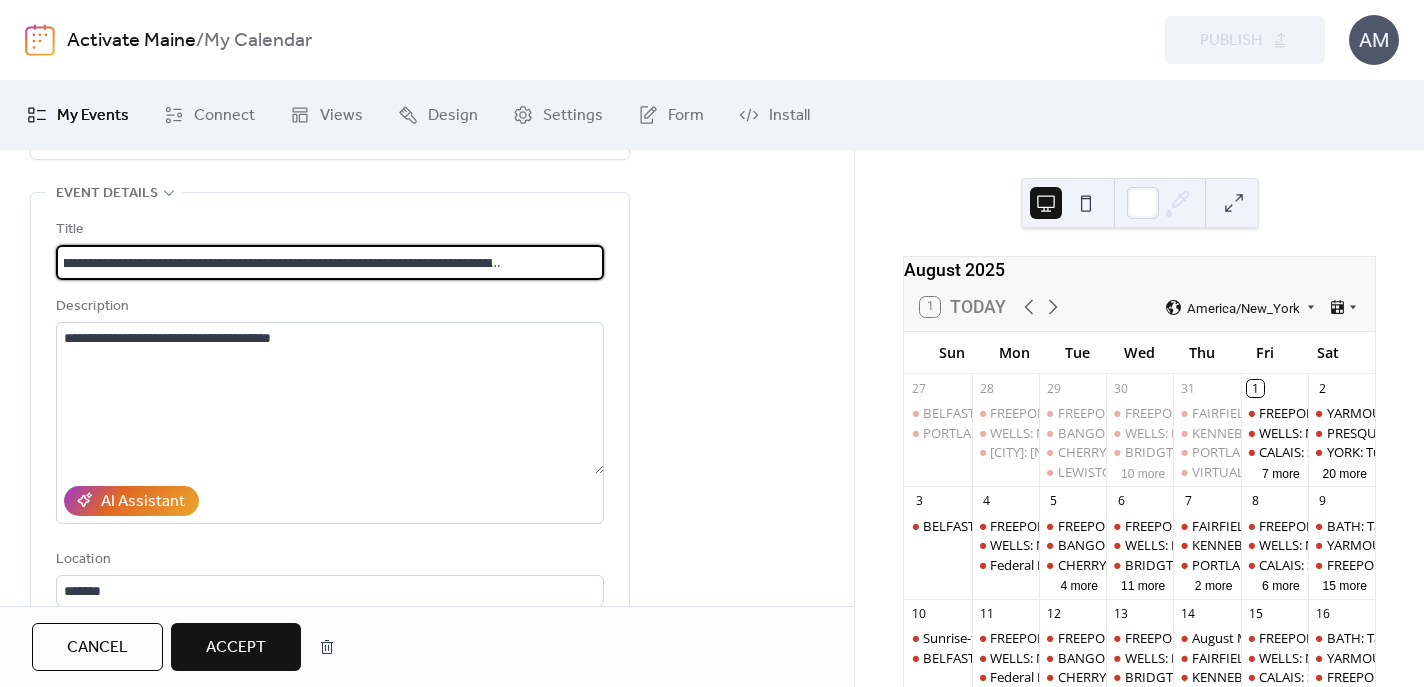 type on "**********" 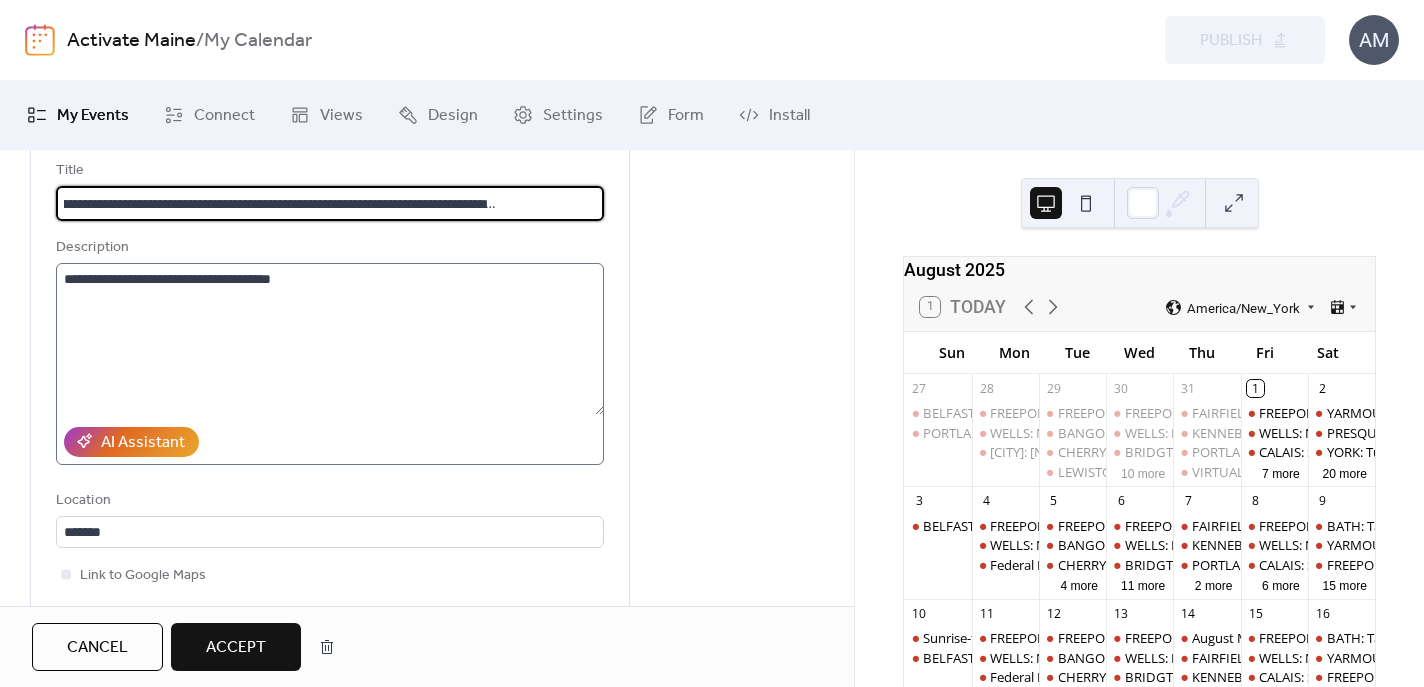 scroll, scrollTop: 213, scrollLeft: 0, axis: vertical 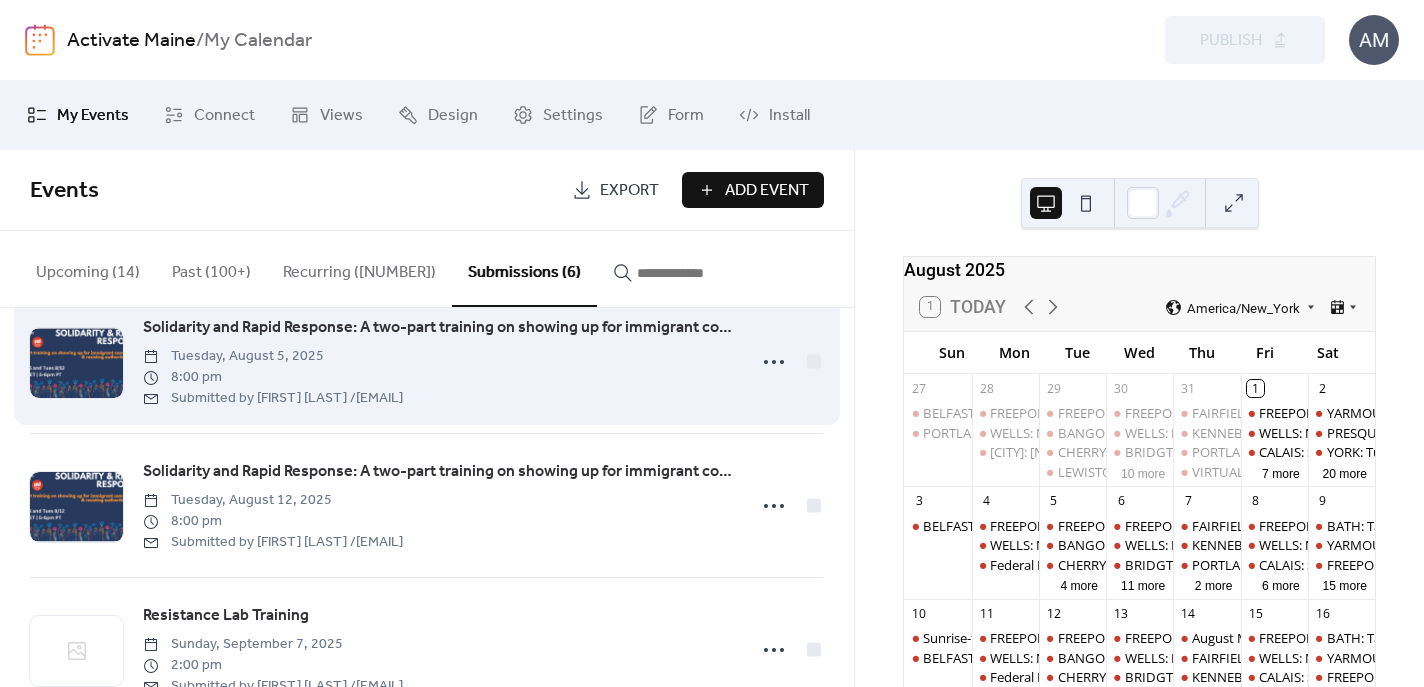 click on "Solidarity and Rapid Response: A two-part training on showing up for immigrant communities - Showing Up for Racial Justice" at bounding box center (438, 328) 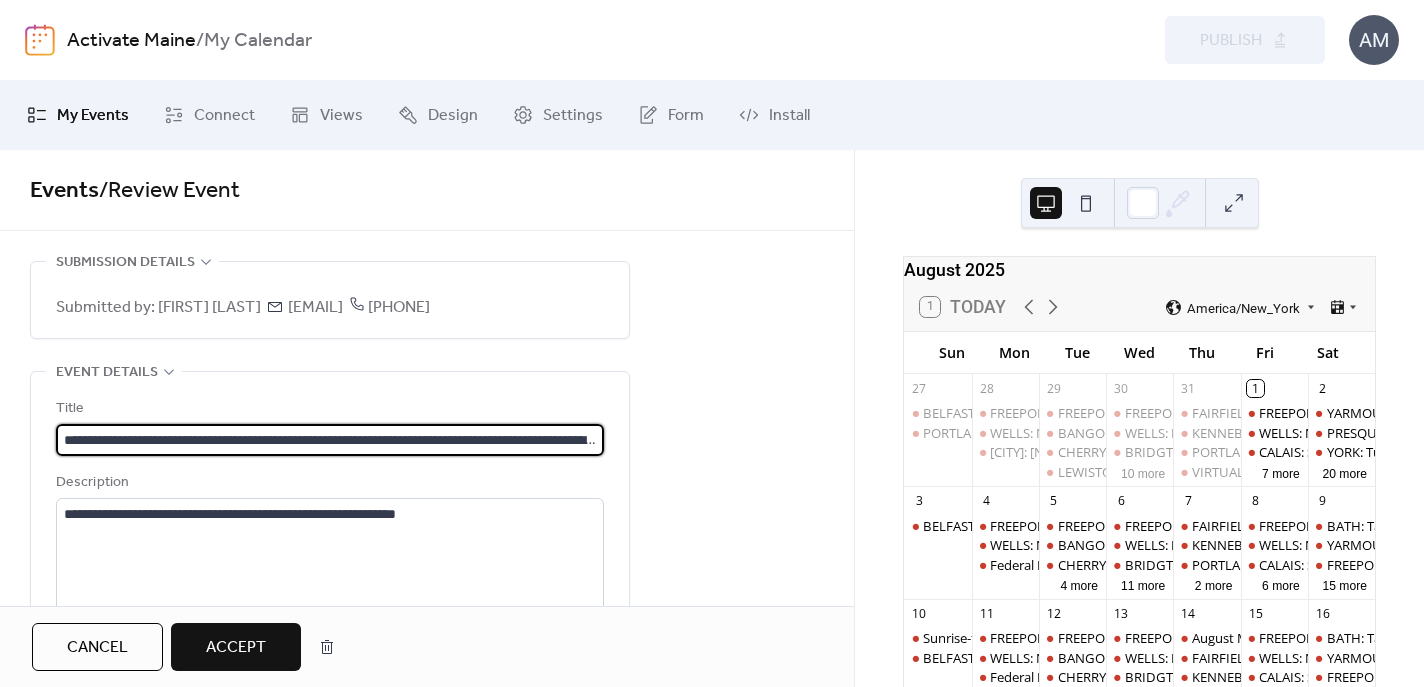scroll, scrollTop: 0, scrollLeft: 214, axis: horizontal 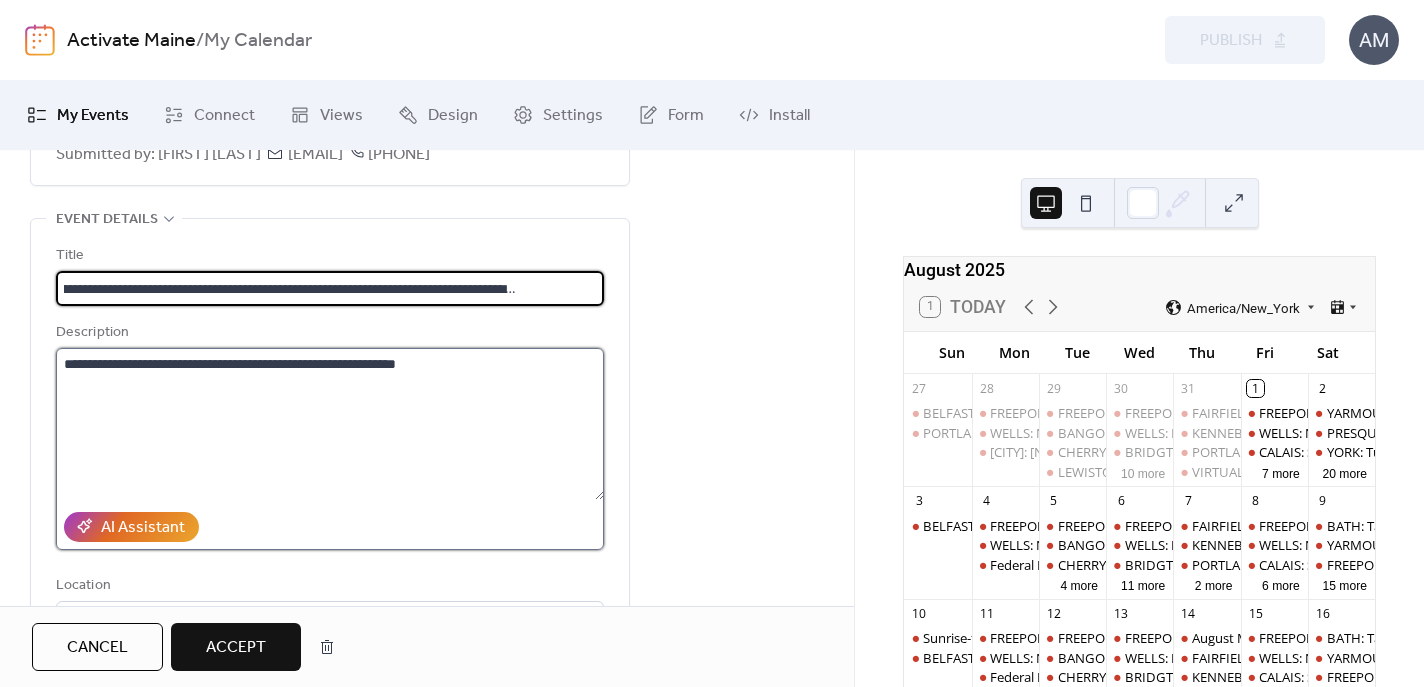 click on "**********" at bounding box center [330, 424] 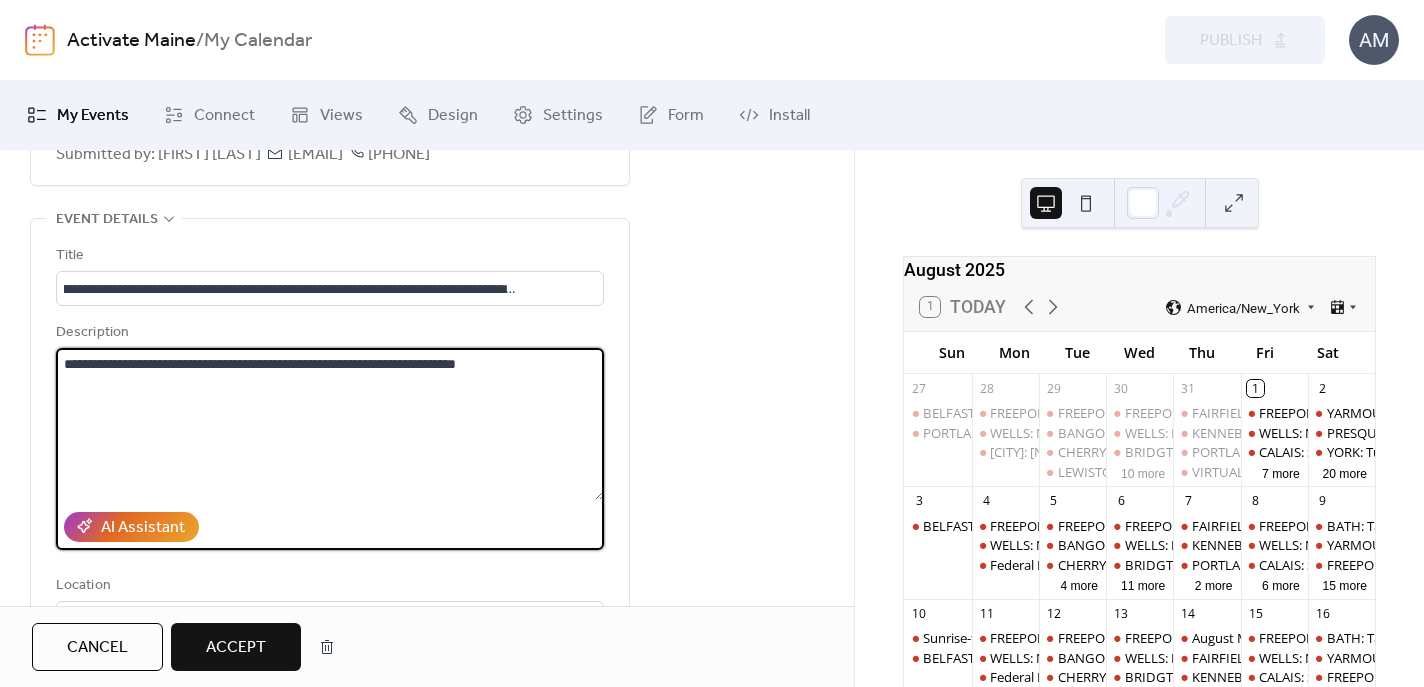 click on "**********" at bounding box center [330, 424] 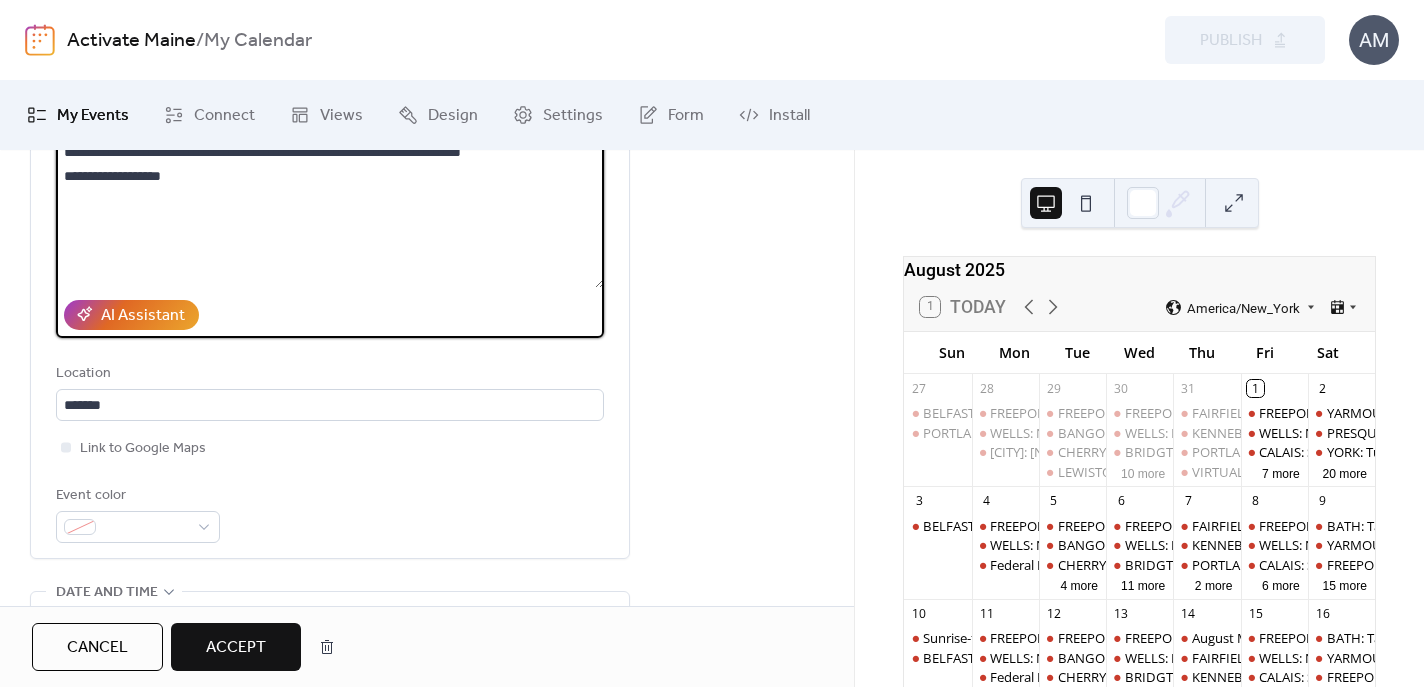 scroll, scrollTop: 366, scrollLeft: 0, axis: vertical 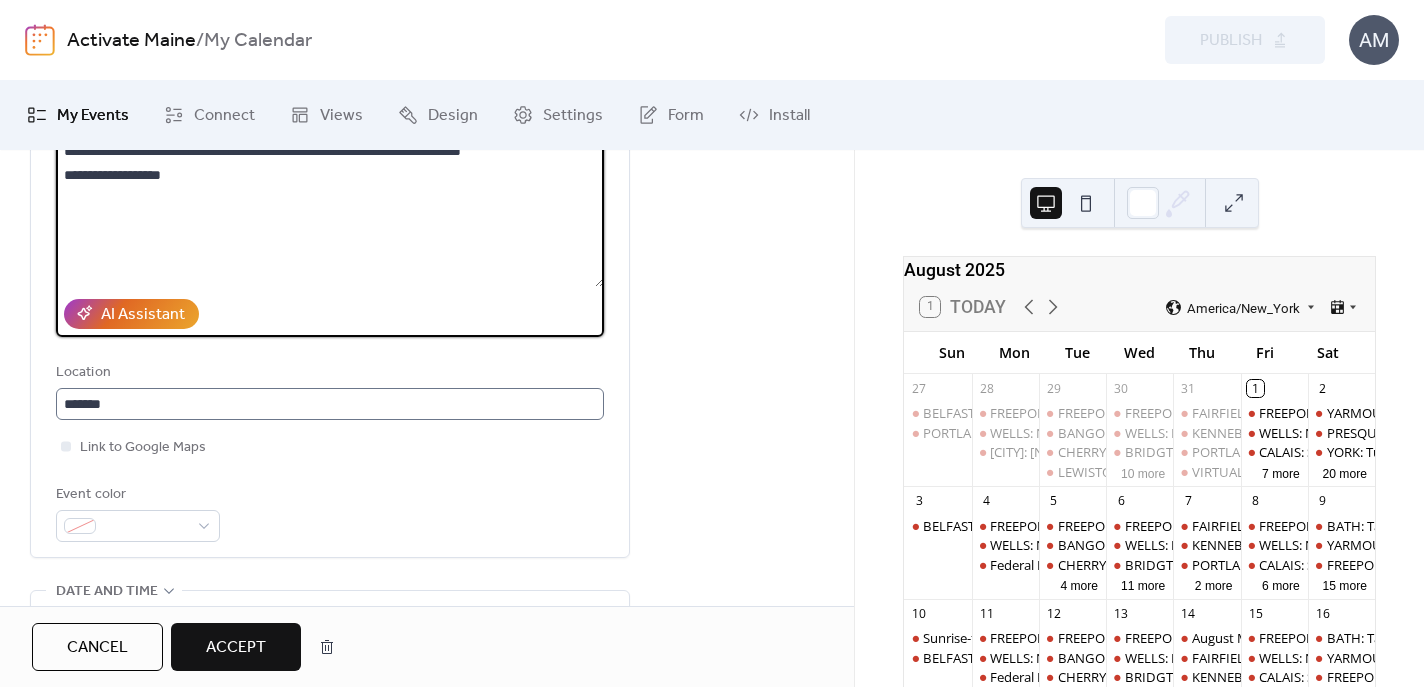 type on "**********" 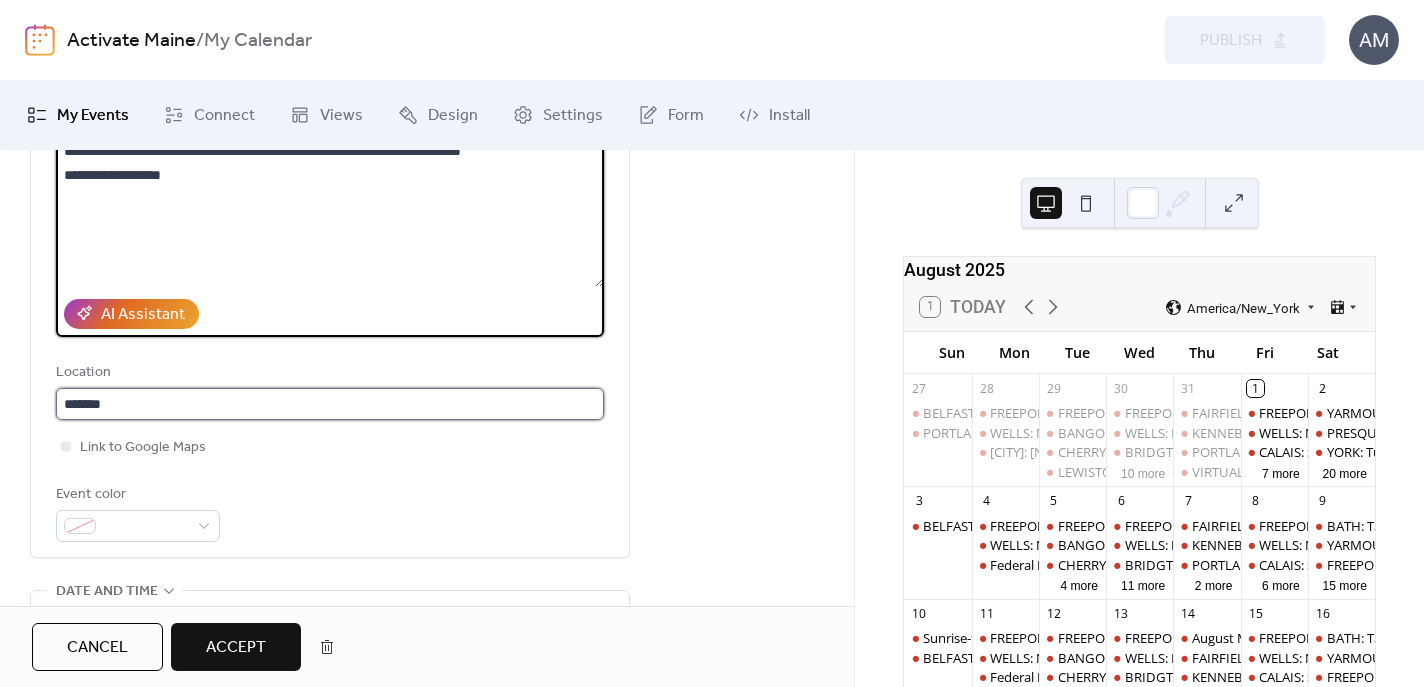 click on "*******" at bounding box center (330, 404) 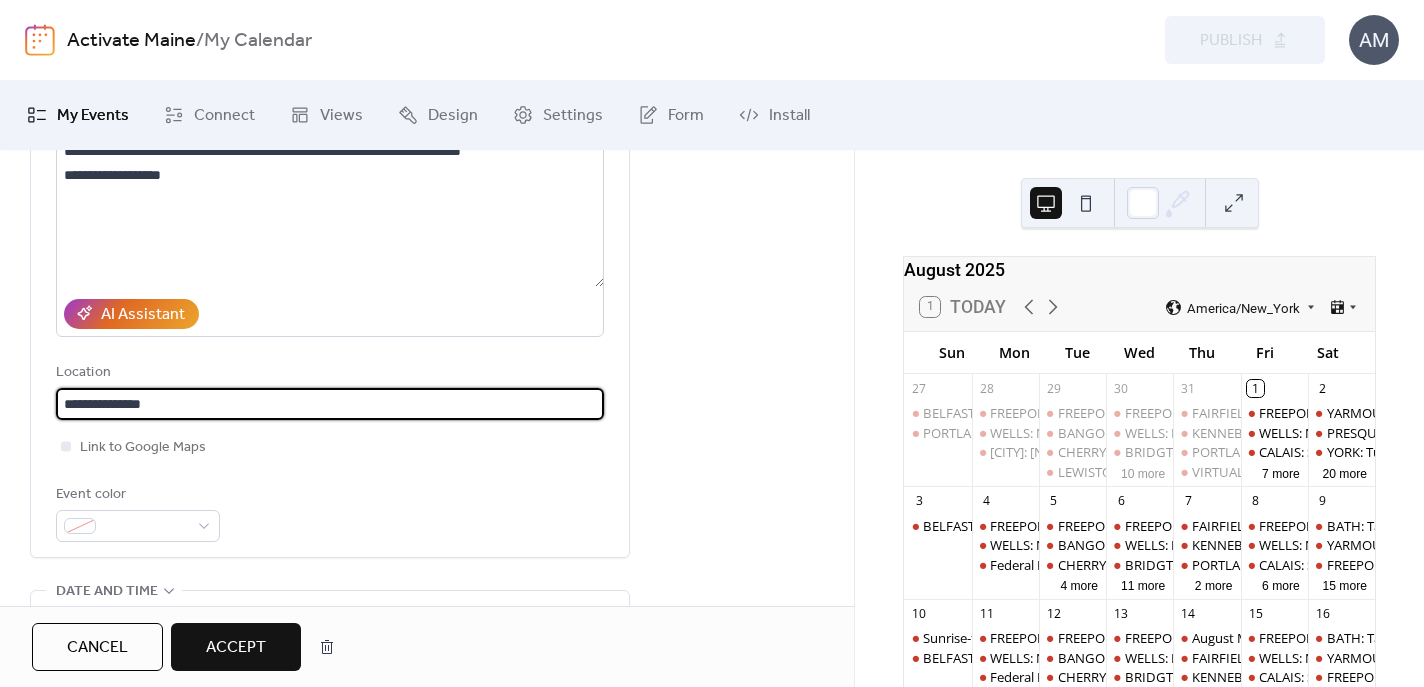 click on "**********" at bounding box center (330, 404) 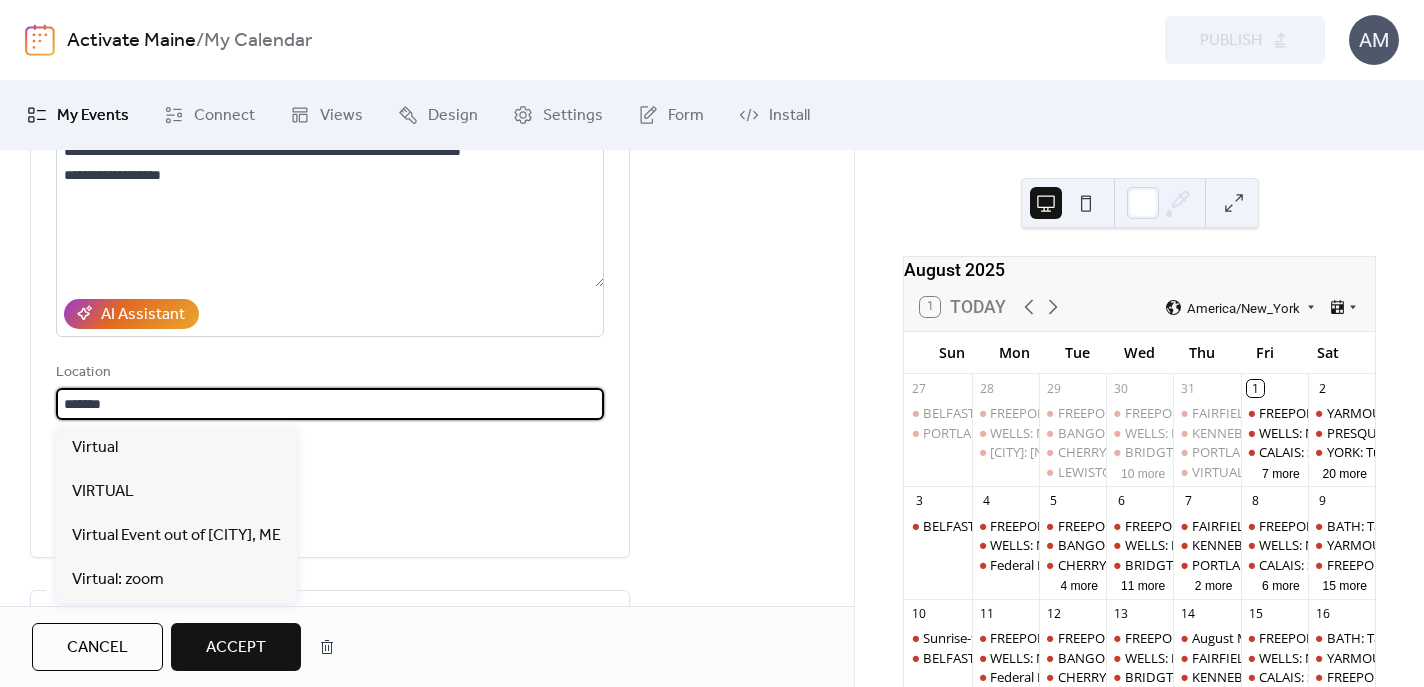 type on "*******" 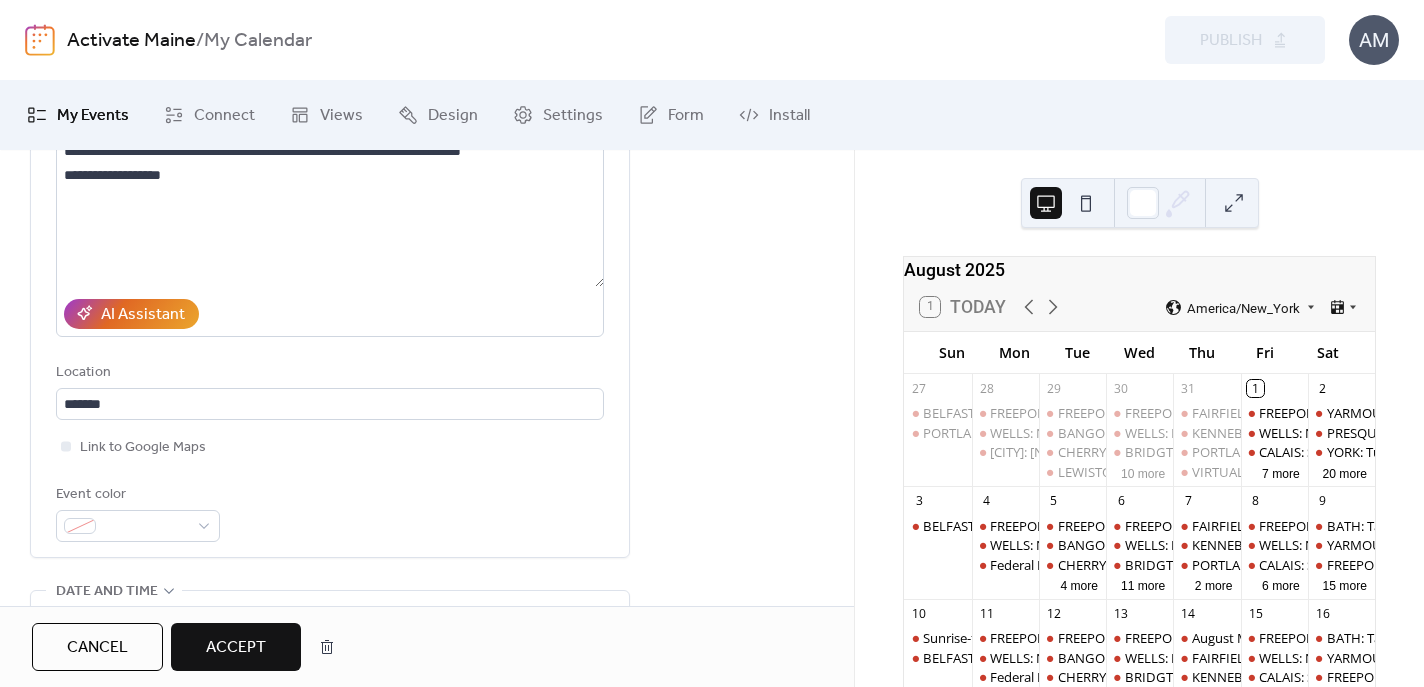 click on "Event color" at bounding box center (330, 512) 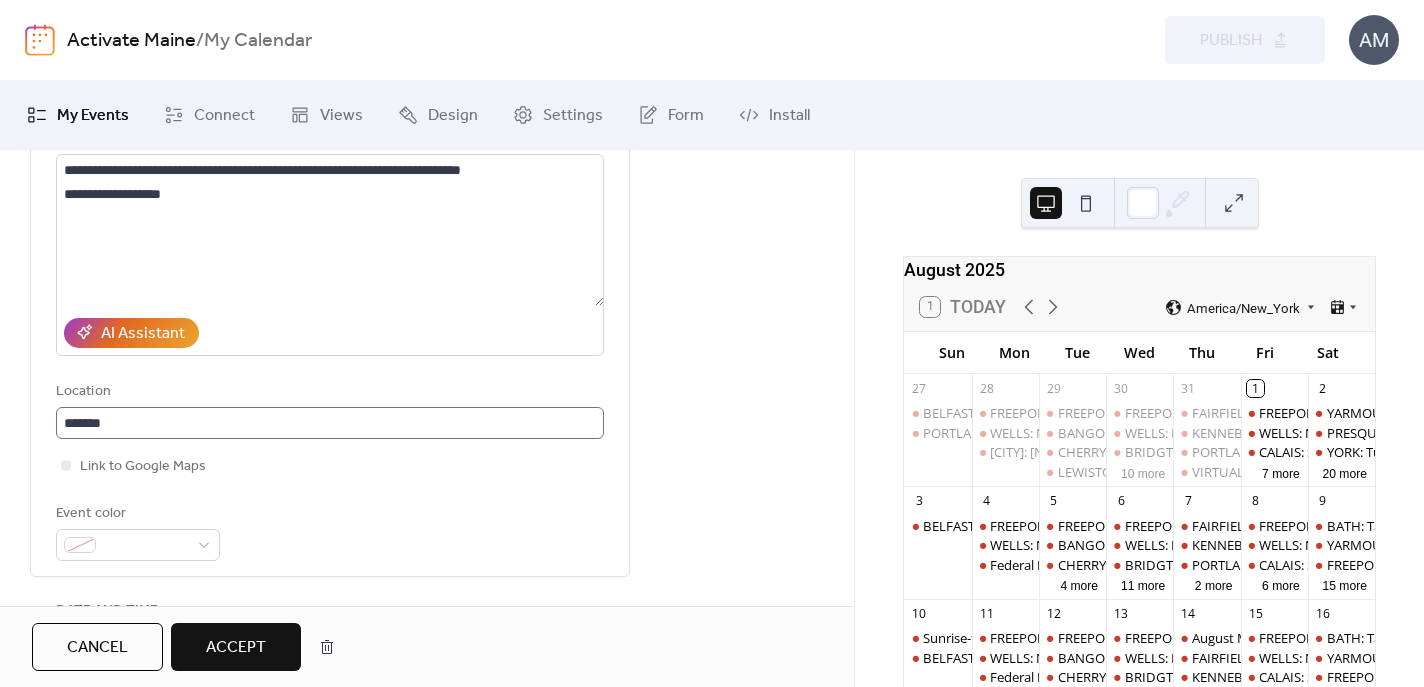 scroll, scrollTop: 350, scrollLeft: 0, axis: vertical 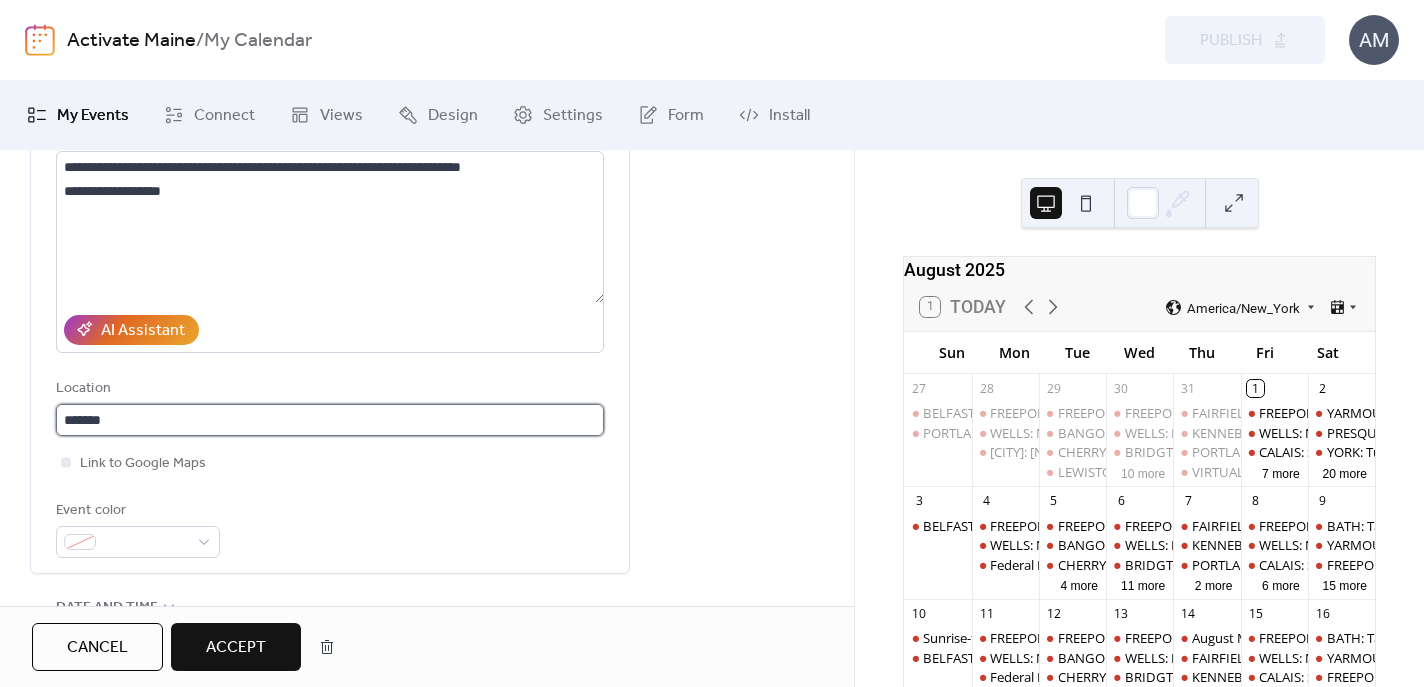 click on "*******" at bounding box center (330, 420) 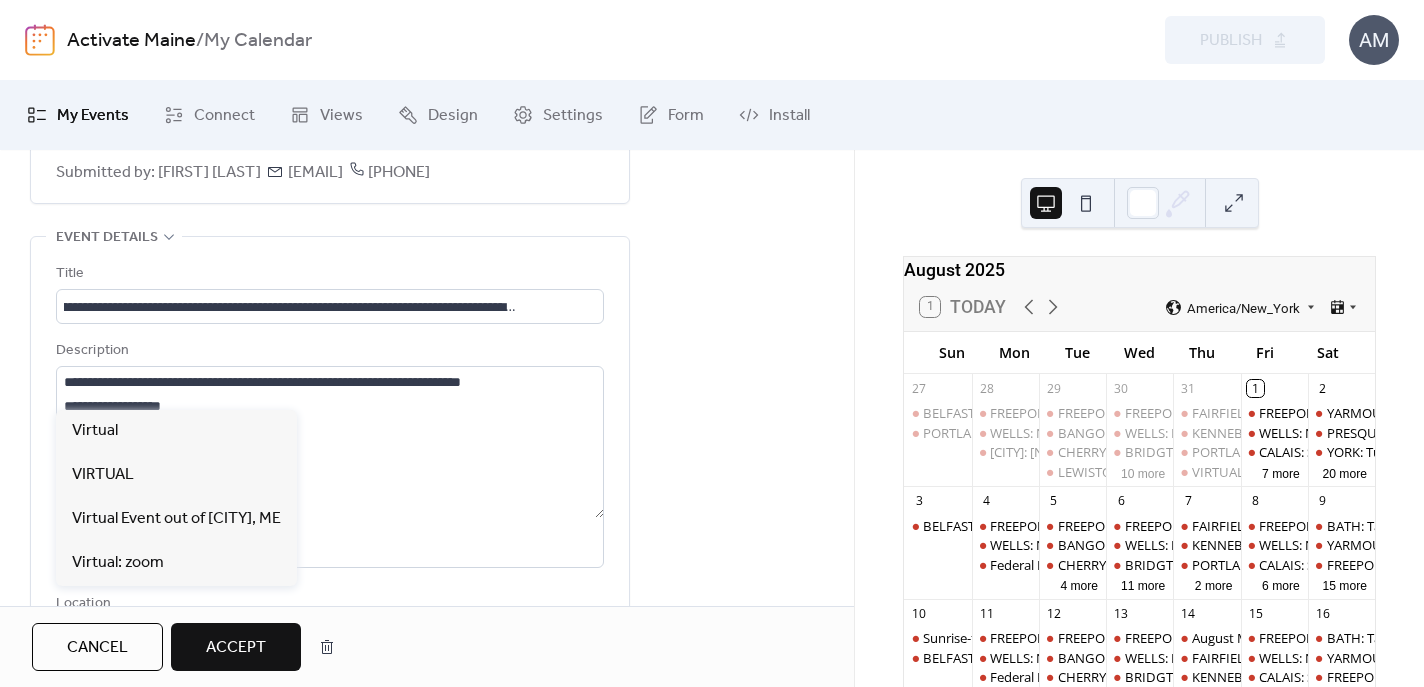 scroll, scrollTop: 126, scrollLeft: 0, axis: vertical 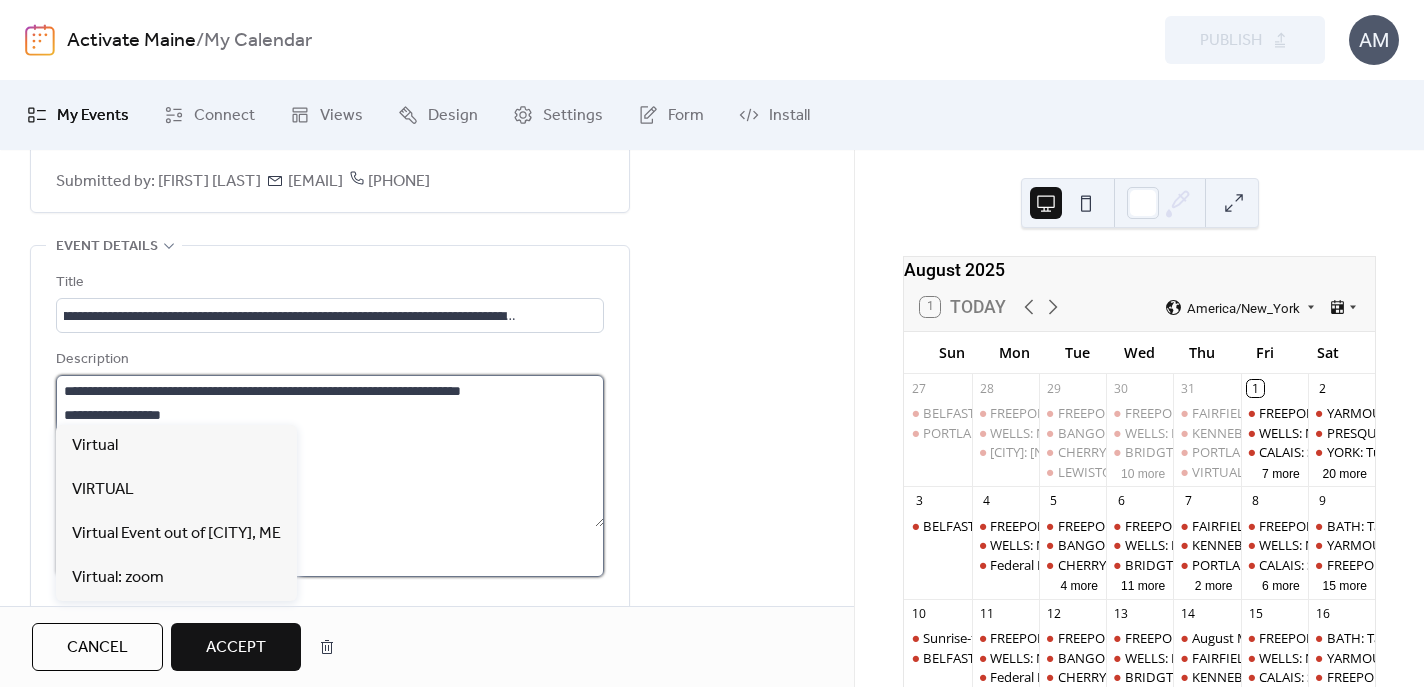 click on "**********" at bounding box center (330, 451) 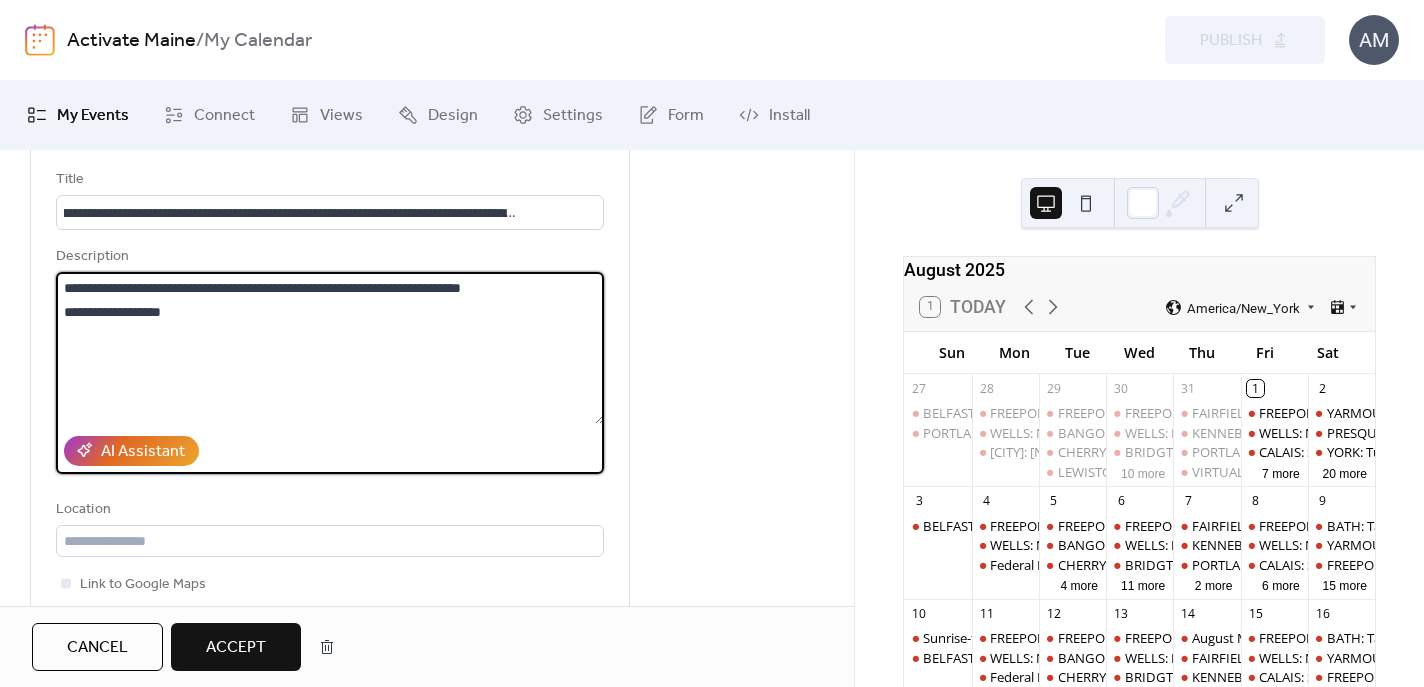 scroll, scrollTop: 227, scrollLeft: 0, axis: vertical 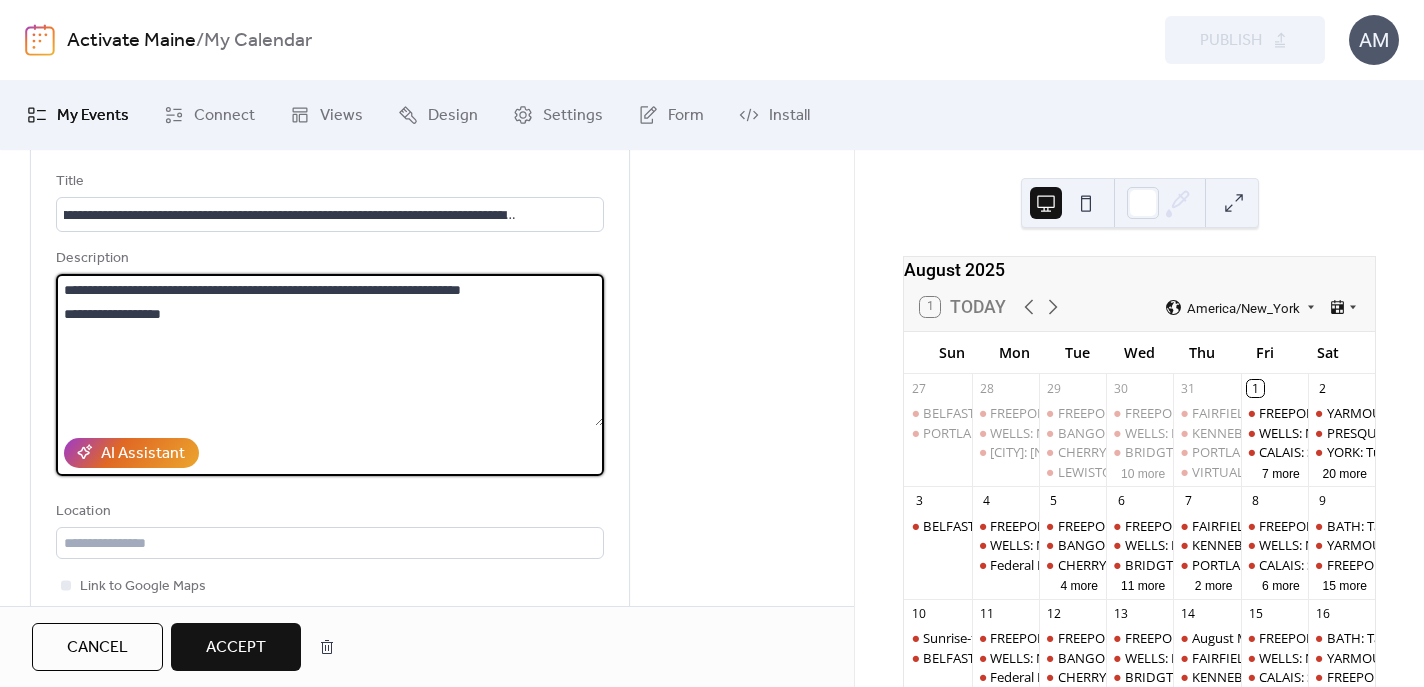 drag, startPoint x: 62, startPoint y: 284, endPoint x: 526, endPoint y: 297, distance: 464.18207 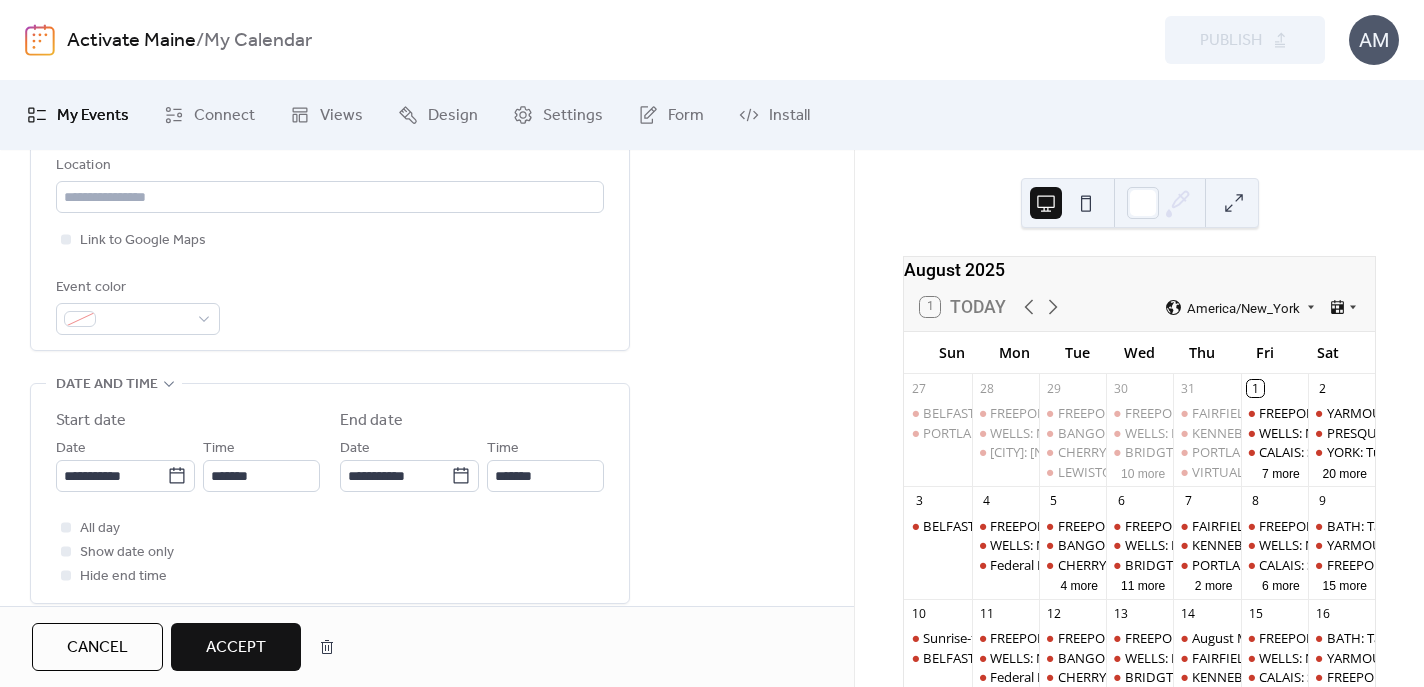 scroll, scrollTop: 576, scrollLeft: 0, axis: vertical 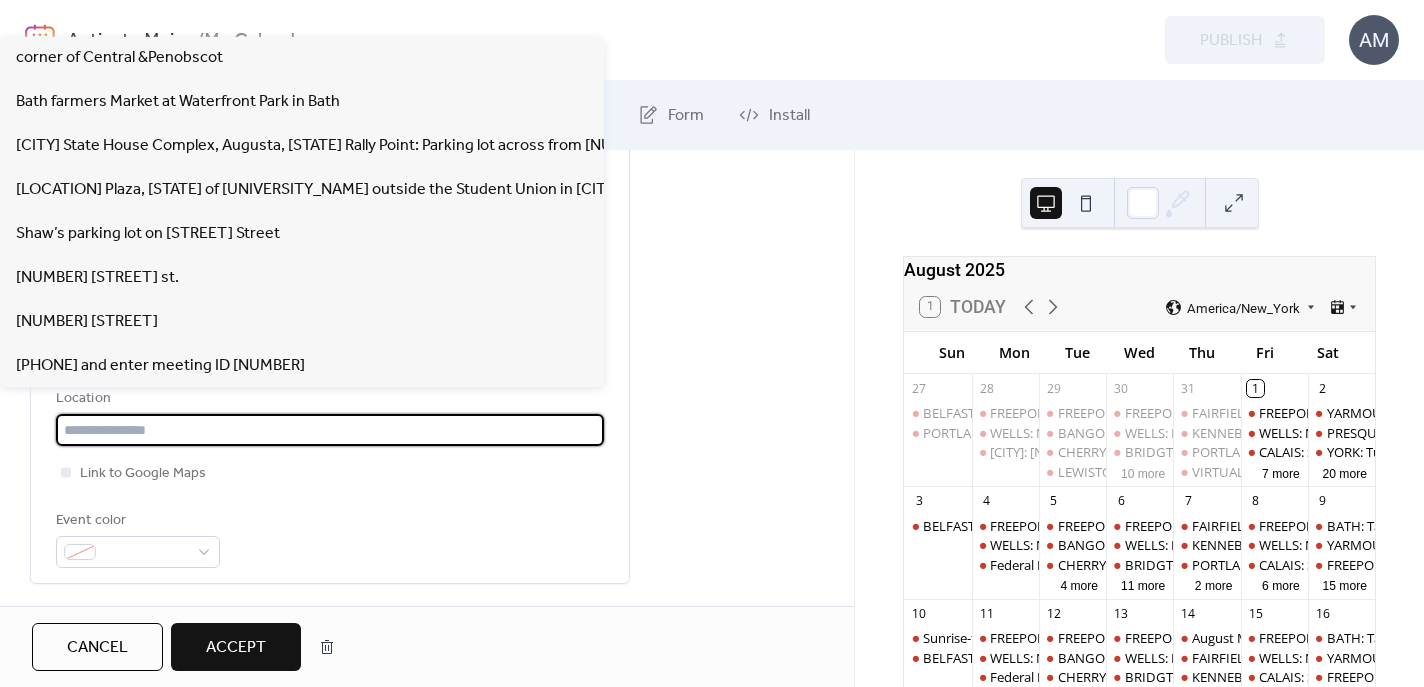 click at bounding box center [330, 430] 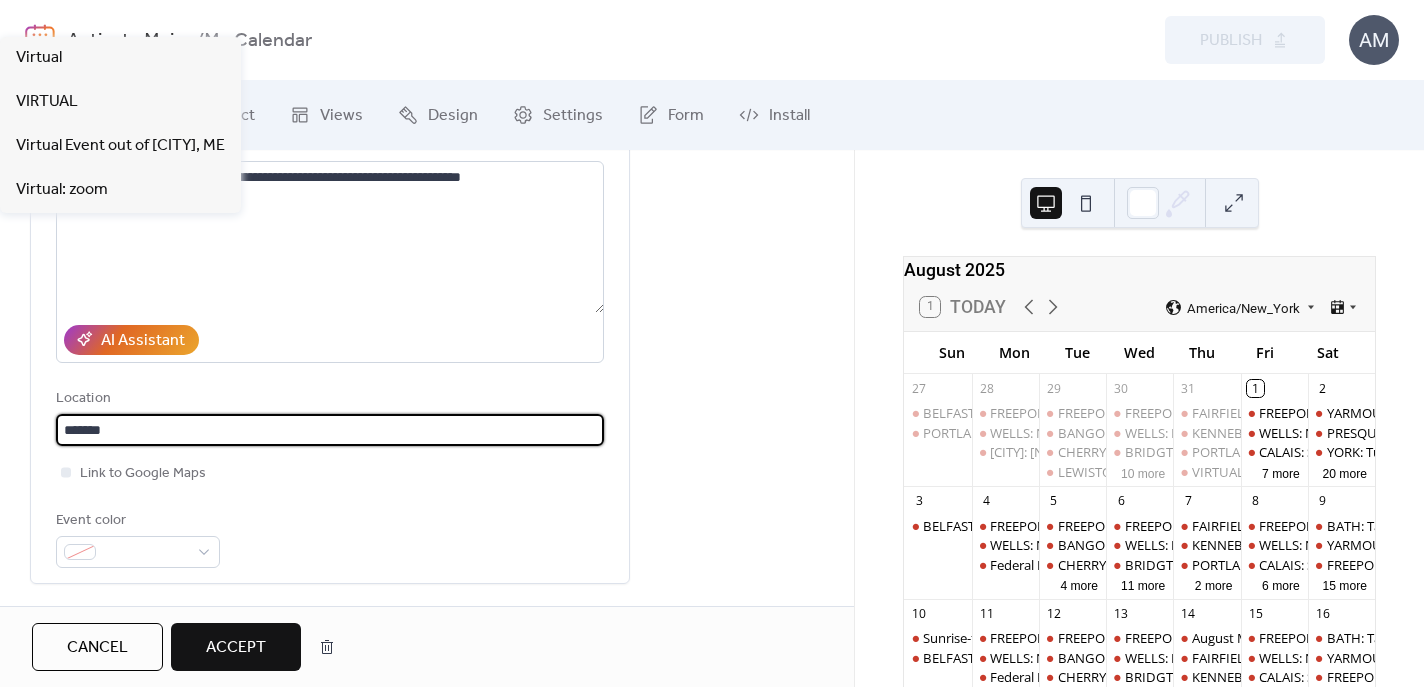 type on "*******" 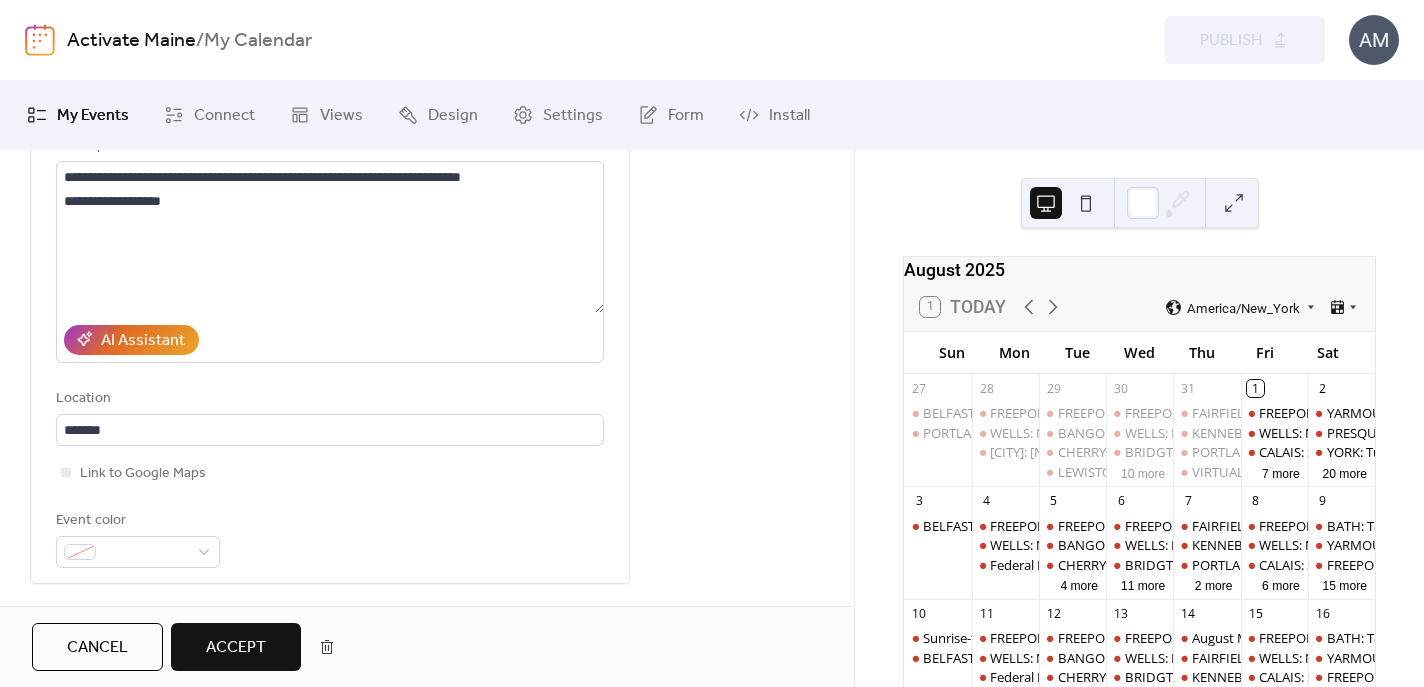 click on "Event color" at bounding box center [330, 538] 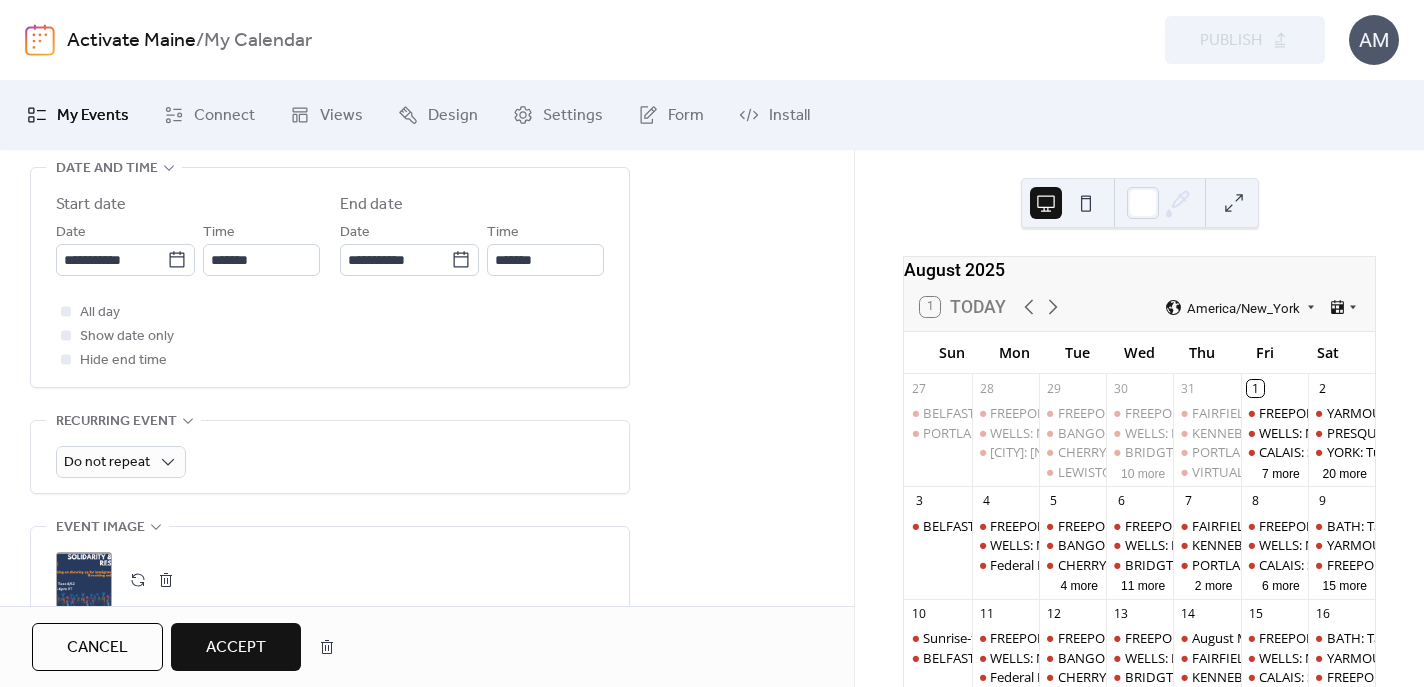 scroll, scrollTop: 812, scrollLeft: 0, axis: vertical 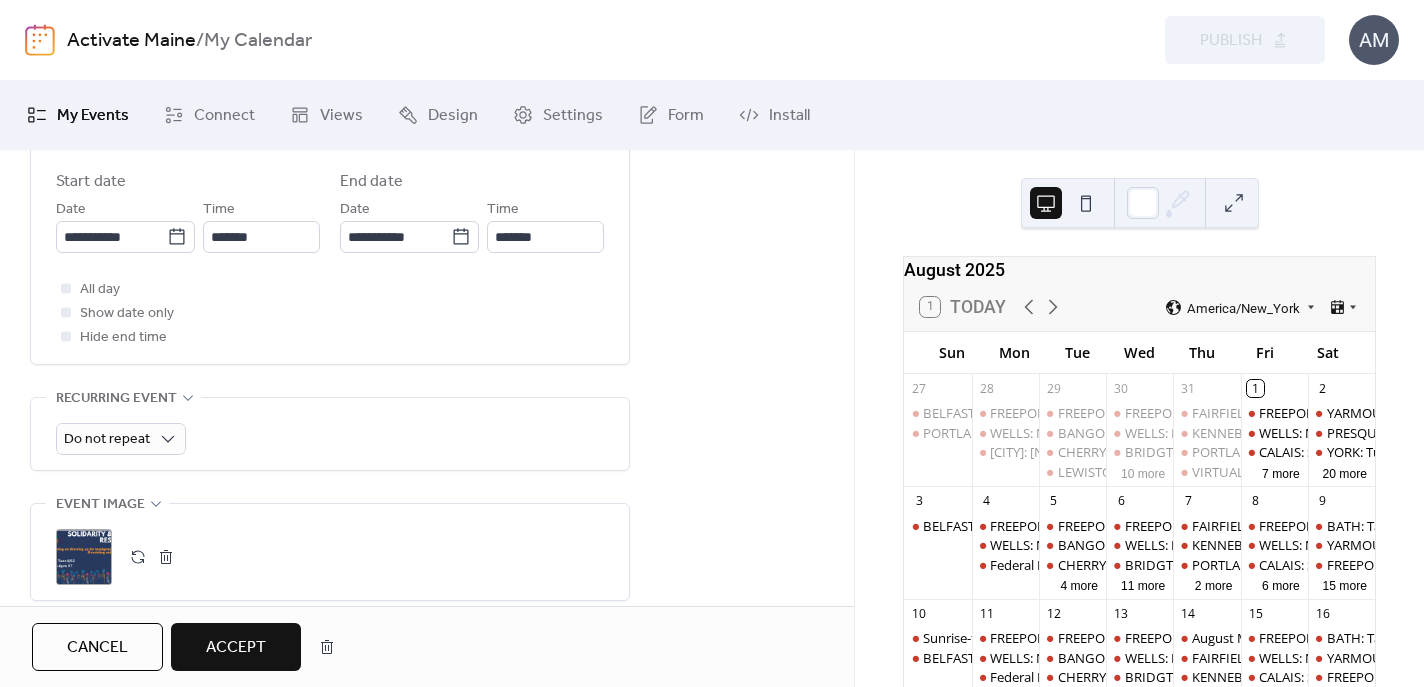 click on "Accept" at bounding box center [236, 648] 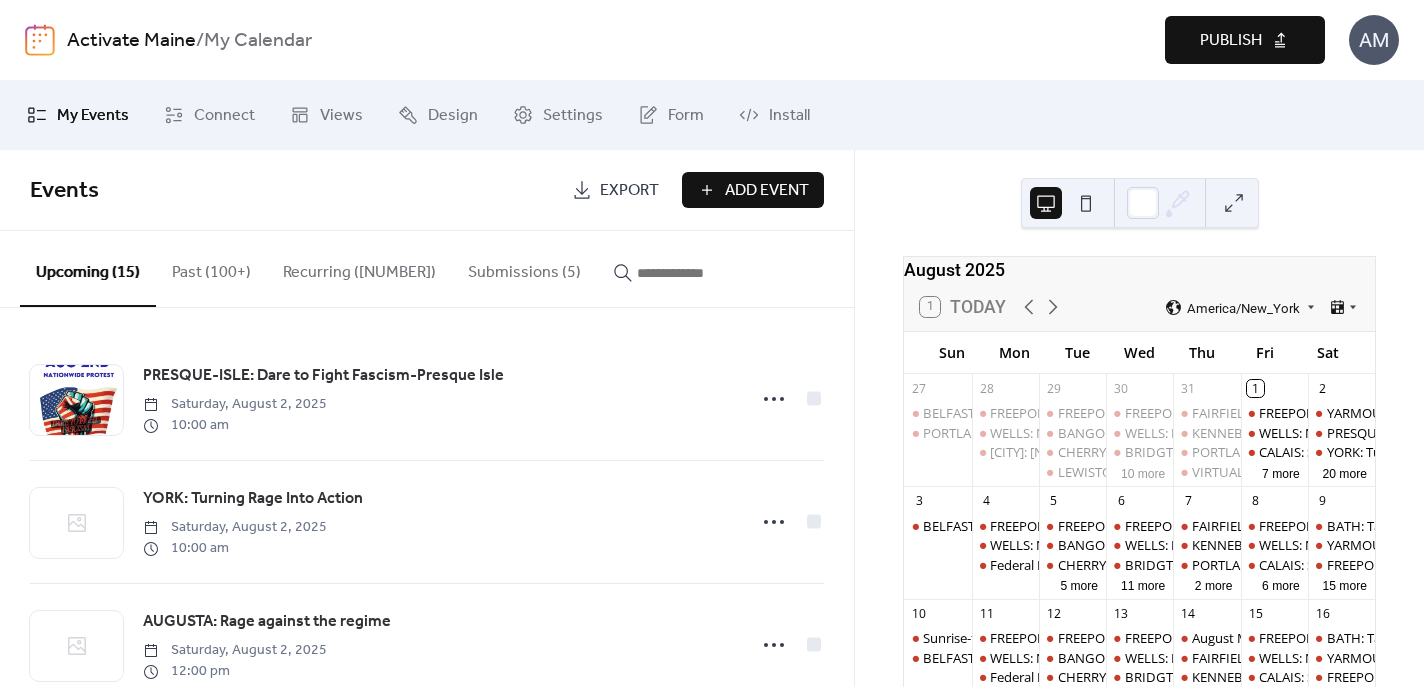 click on "Publish" at bounding box center [1231, 41] 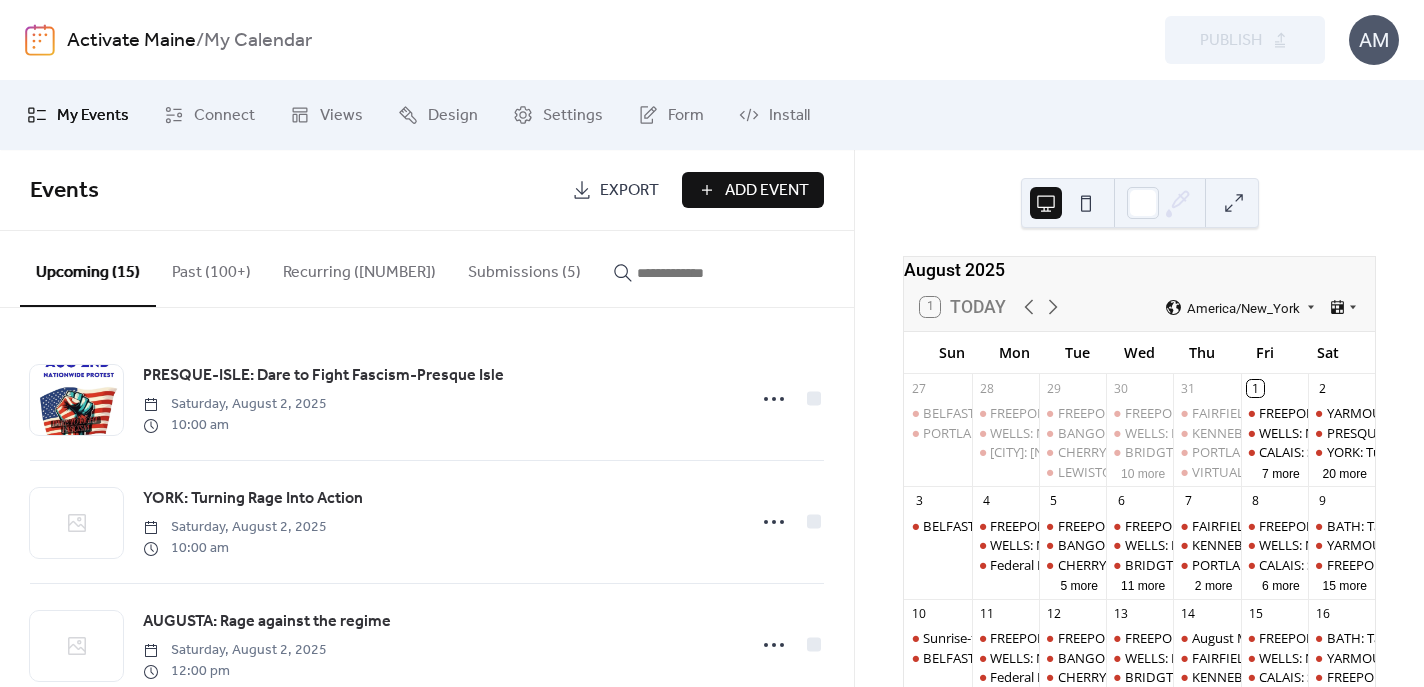 click on "Submissions (5)" at bounding box center (524, 268) 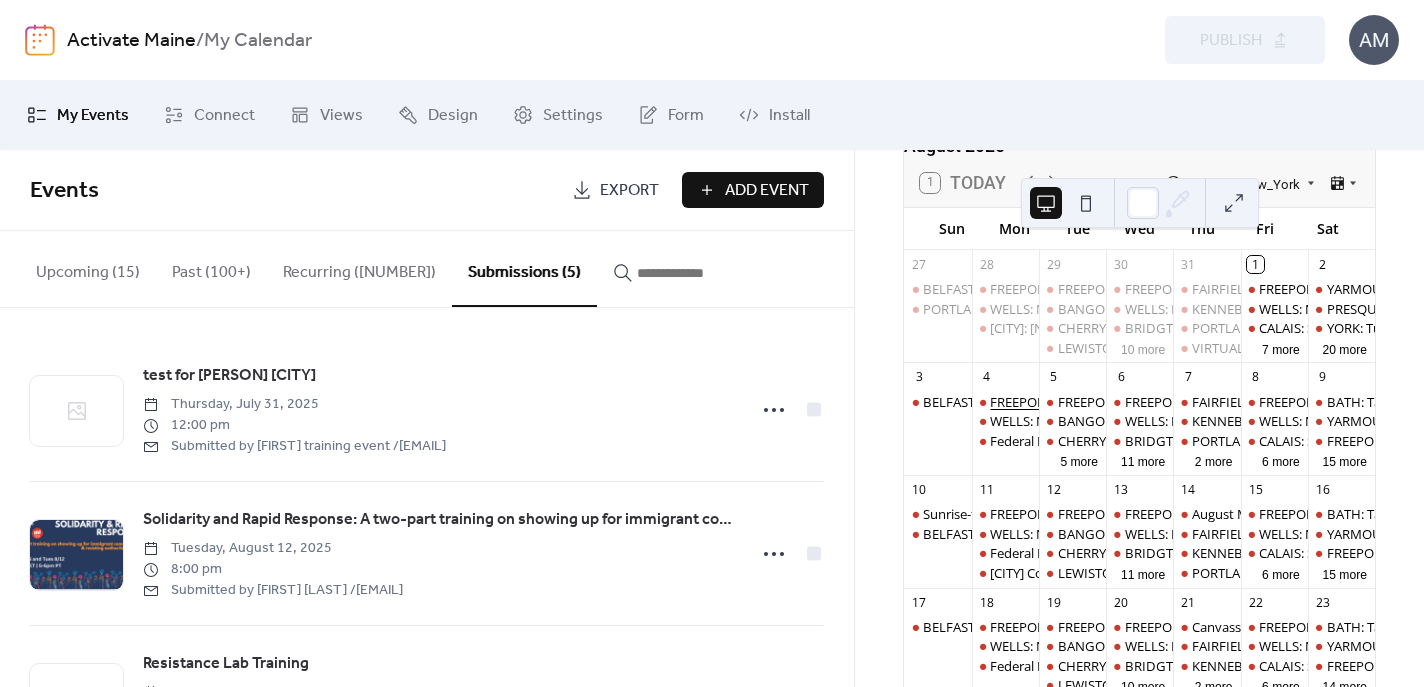 scroll, scrollTop: 127, scrollLeft: 0, axis: vertical 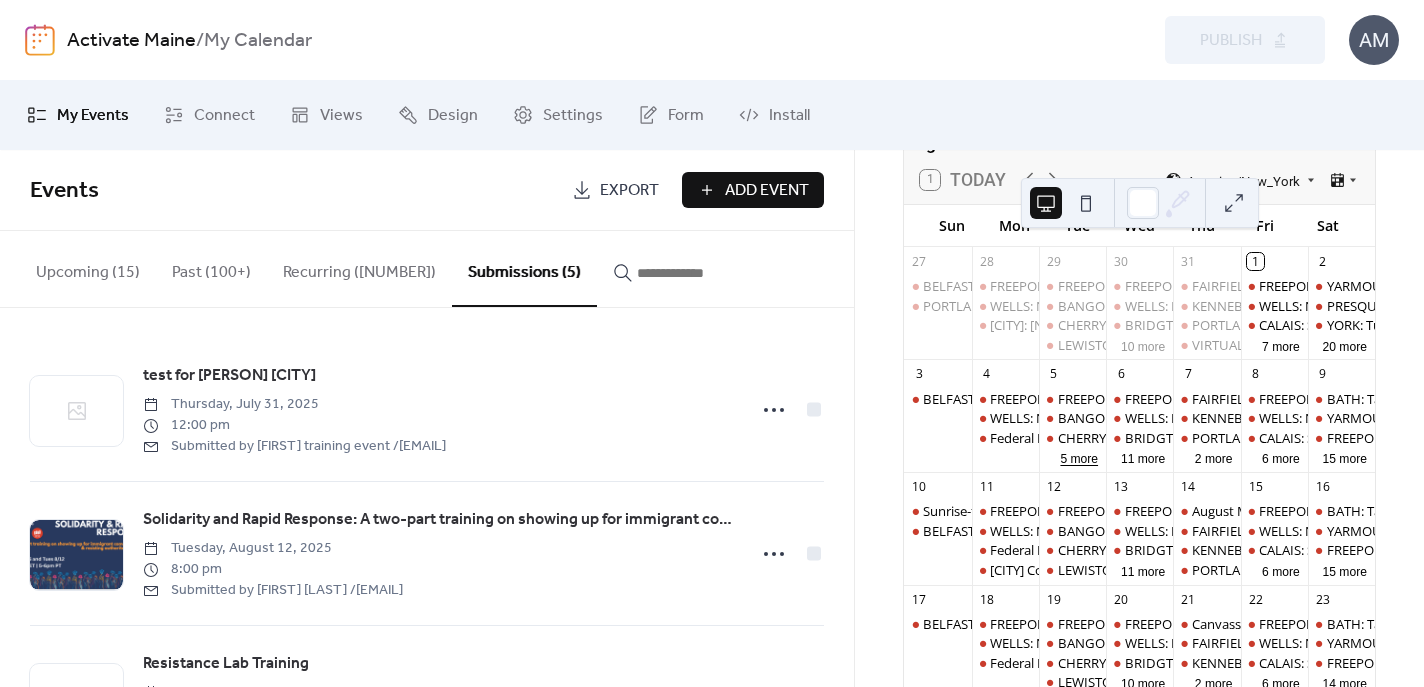 click on "5 more" at bounding box center (1079, 457) 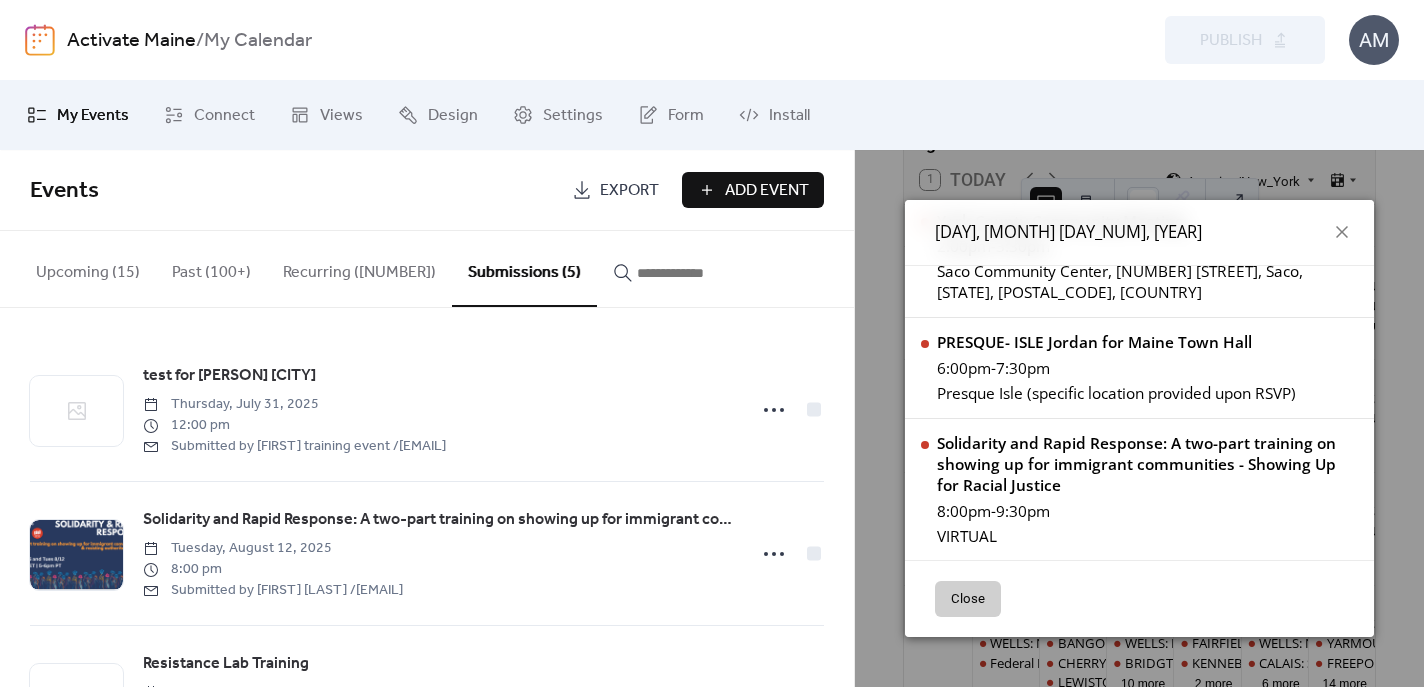 scroll, scrollTop: 572, scrollLeft: 0, axis: vertical 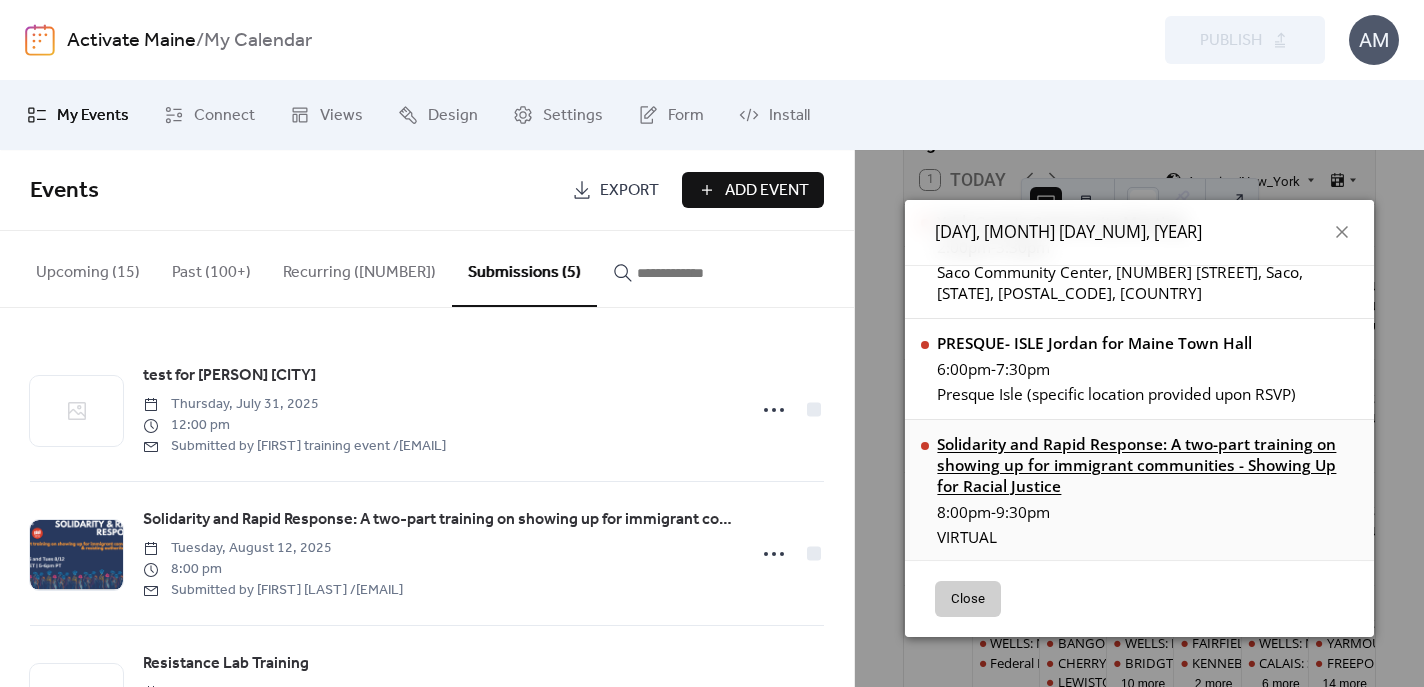 click on "Solidarity and Rapid Response: A two-part training on showing up for immigrant communities - Showing Up for Racial Justice" at bounding box center [1147, 465] 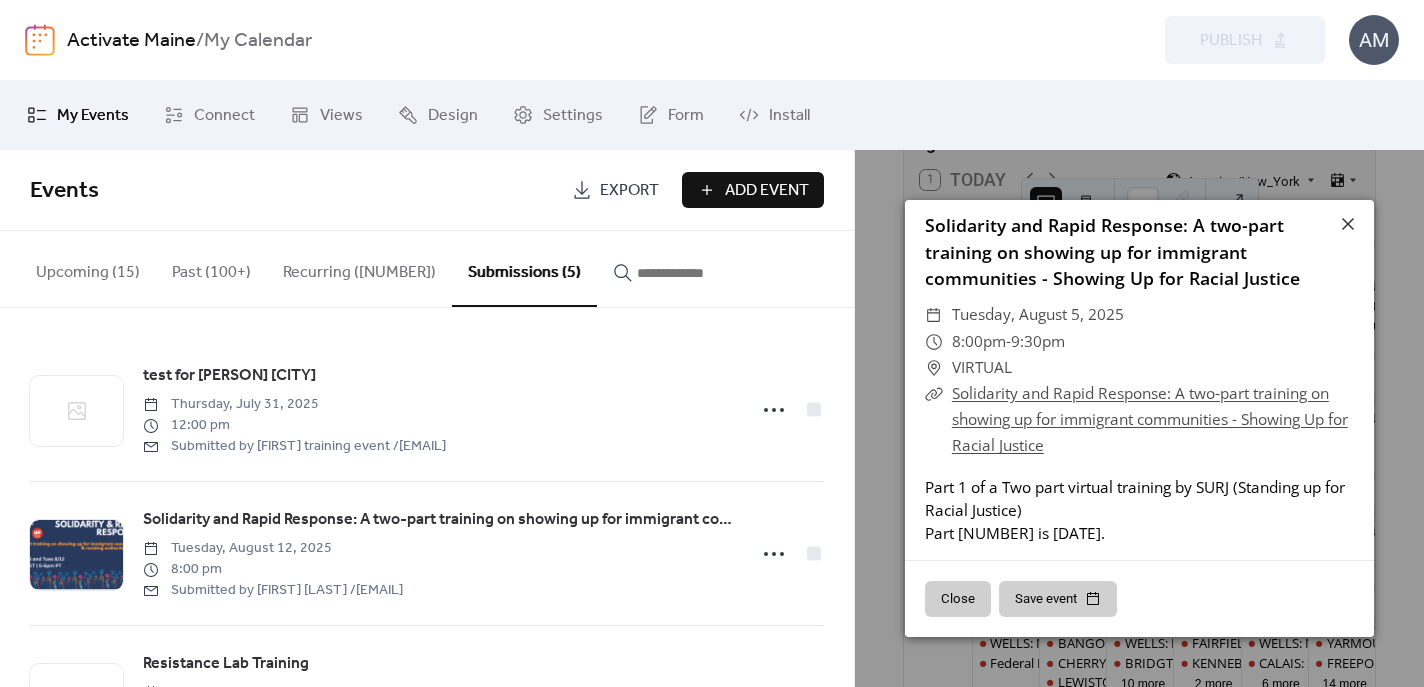 scroll, scrollTop: 240, scrollLeft: 0, axis: vertical 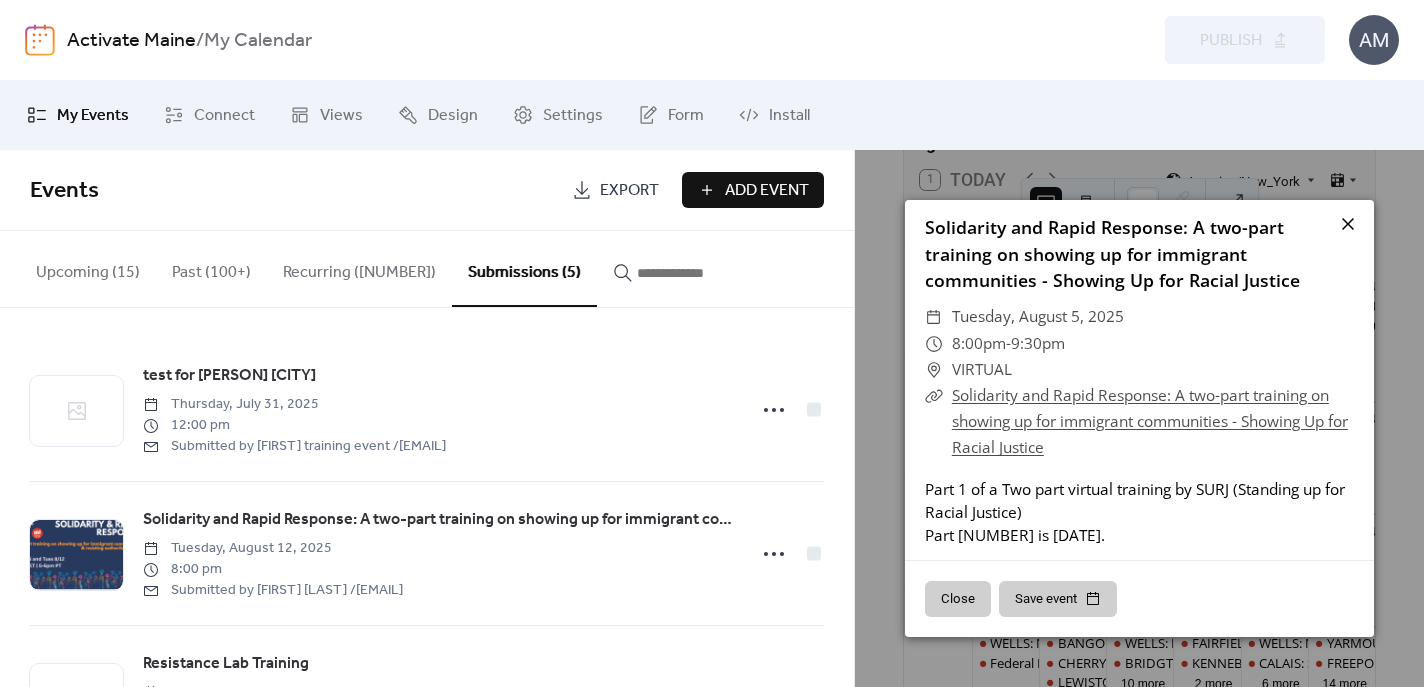click 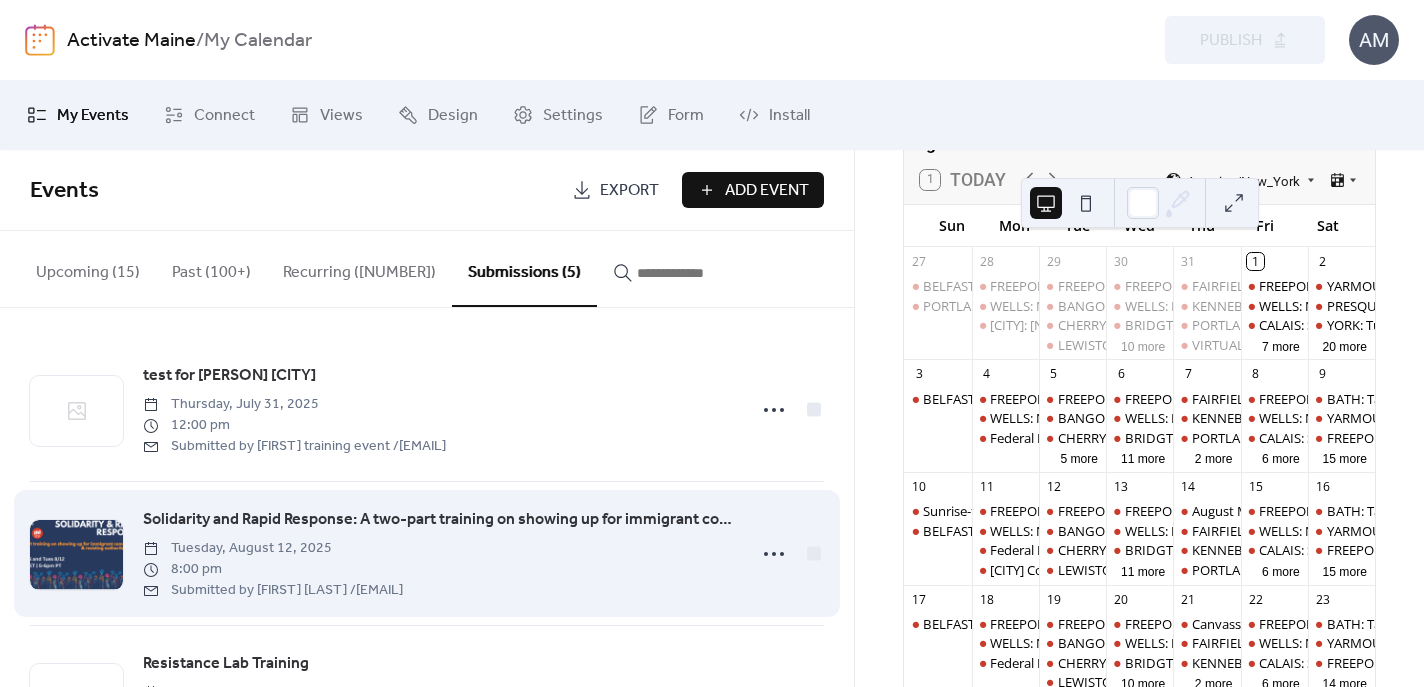 click on "Solidarity and Rapid Response: A two-part training on showing up for immigrant communities - Showing Up for Racial Justice" at bounding box center [438, 520] 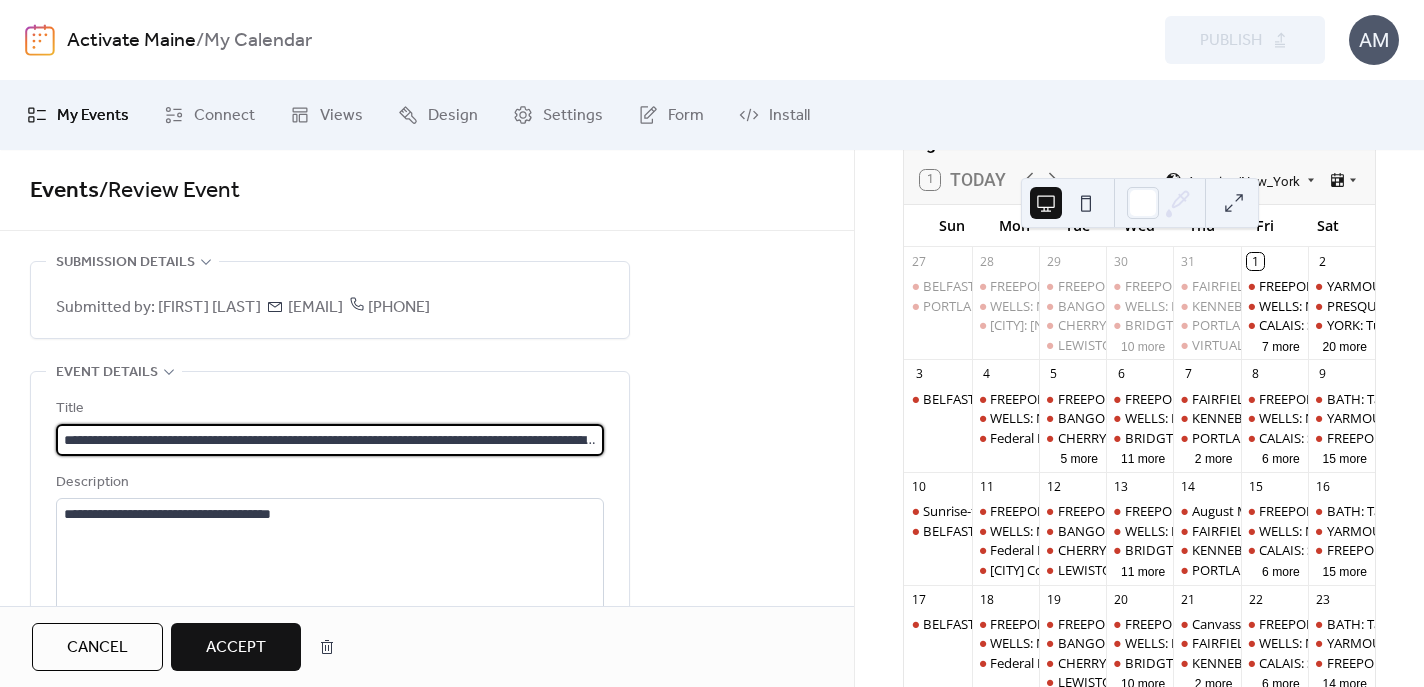 scroll, scrollTop: 0, scrollLeft: 214, axis: horizontal 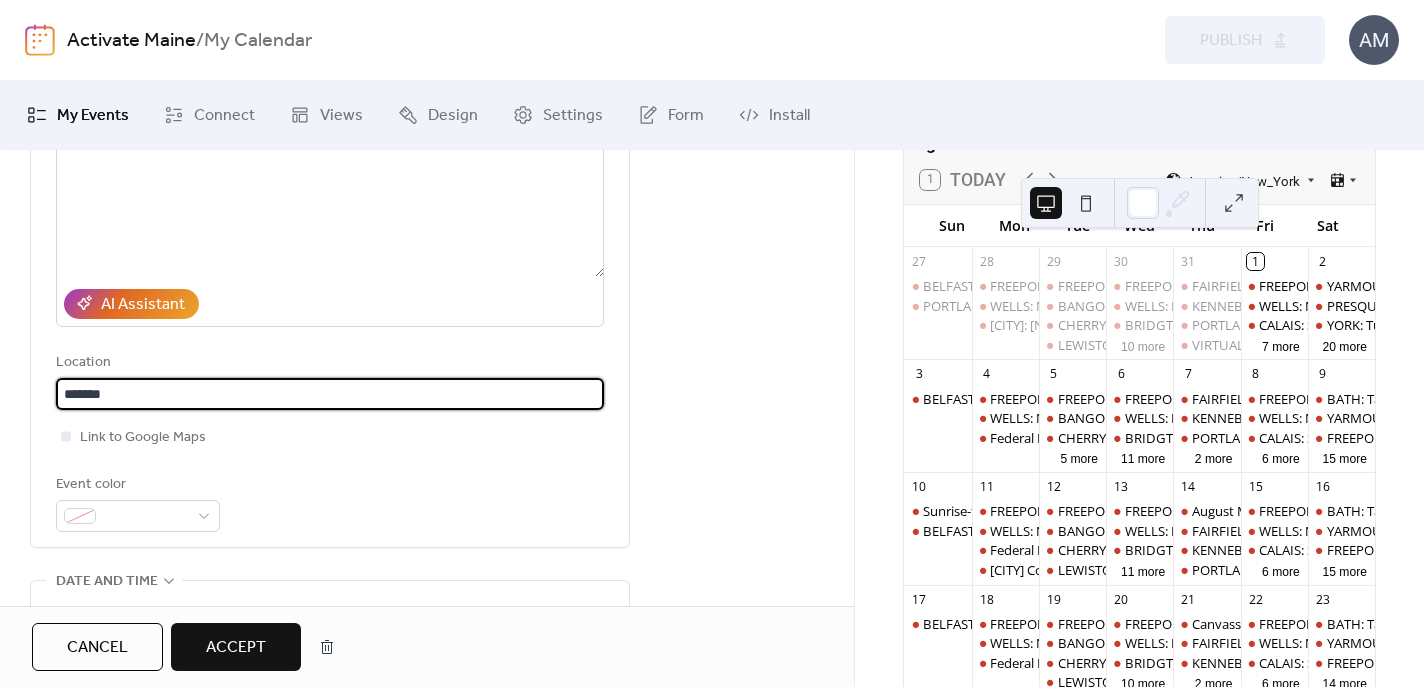 drag, startPoint x: 124, startPoint y: 392, endPoint x: 44, endPoint y: 388, distance: 80.09994 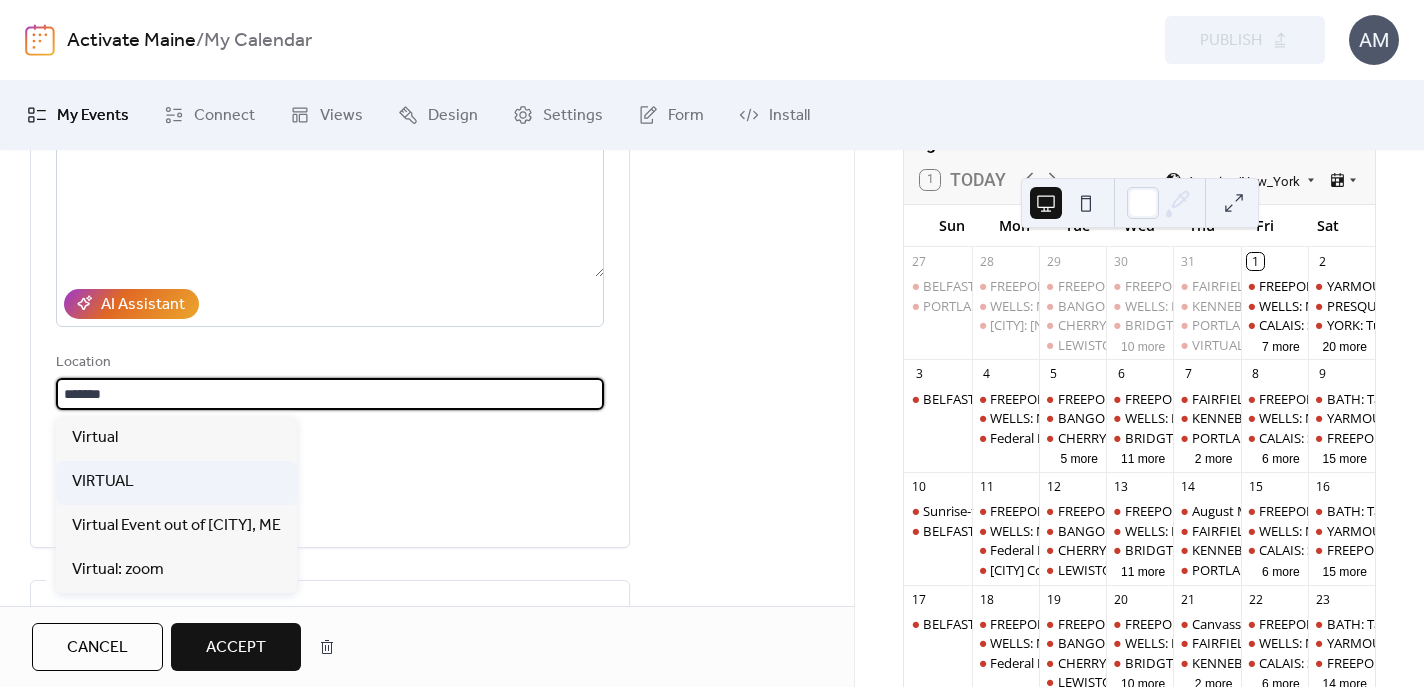 type on "*******" 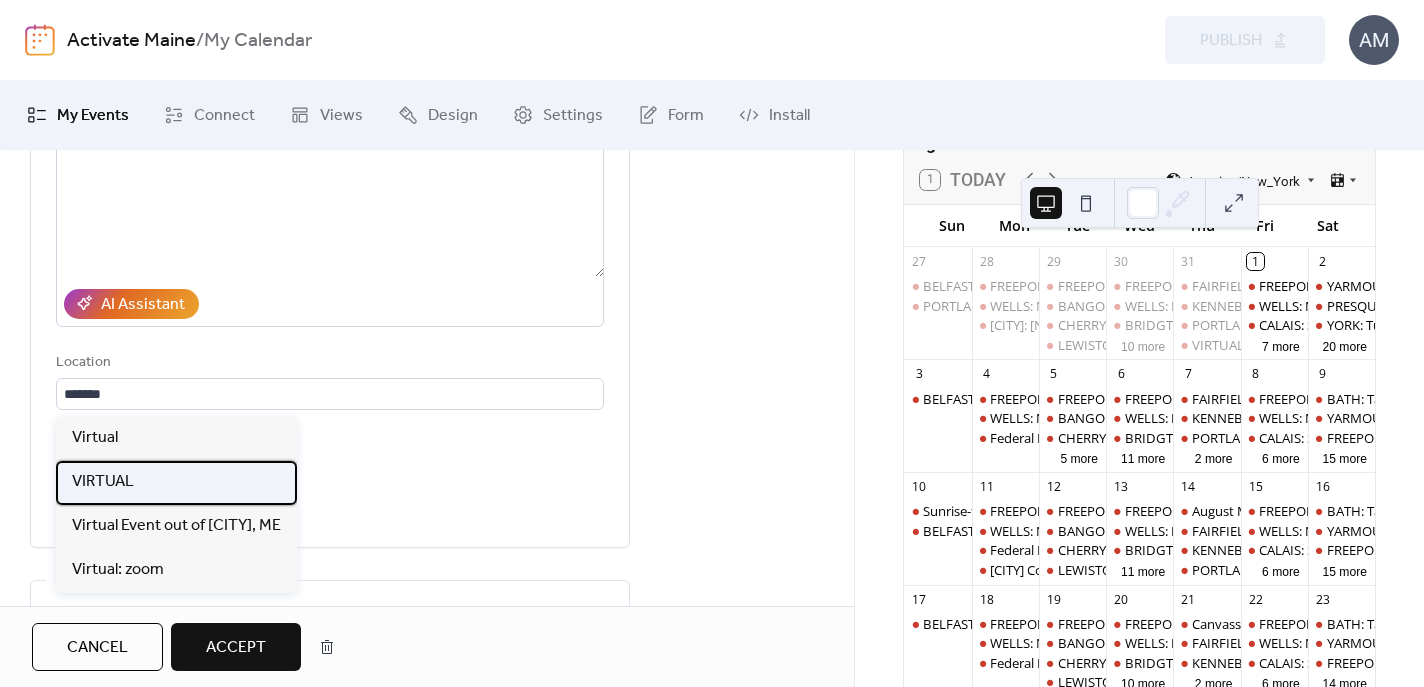 click on "VIRTUAL" at bounding box center (176, 483) 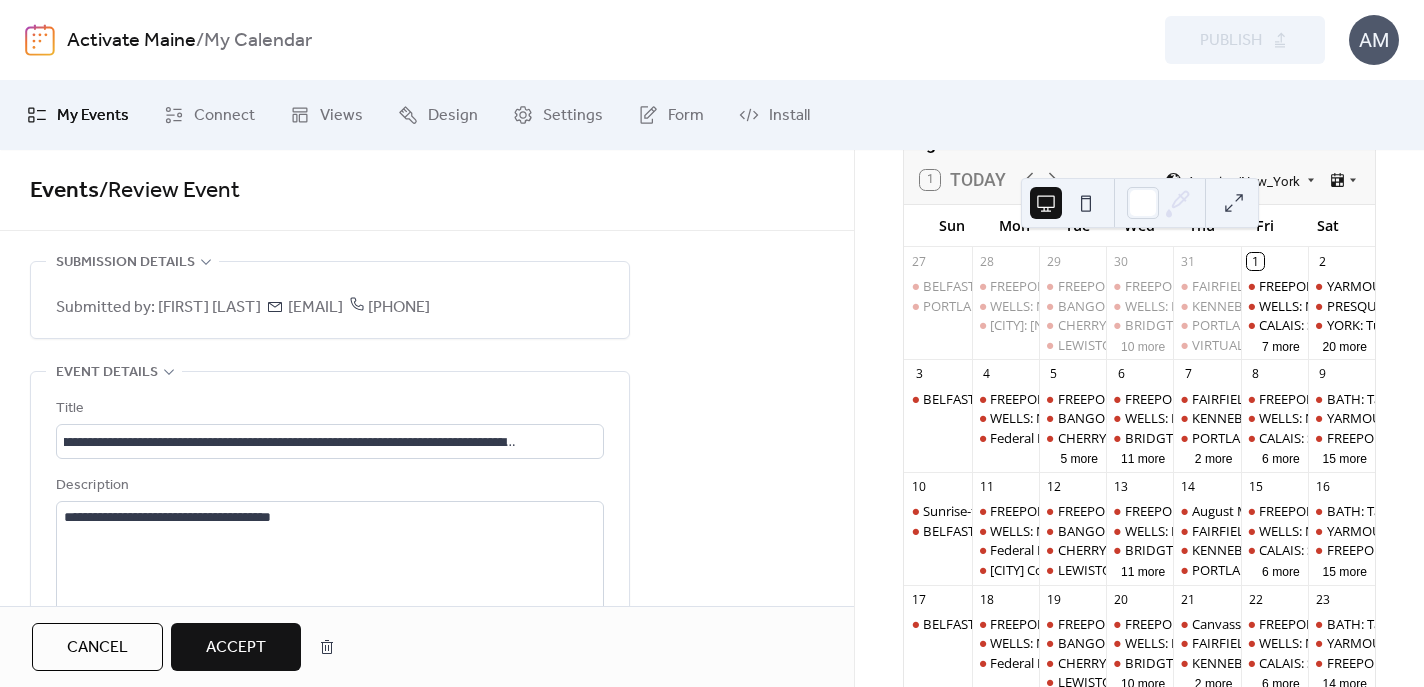 scroll, scrollTop: 0, scrollLeft: 0, axis: both 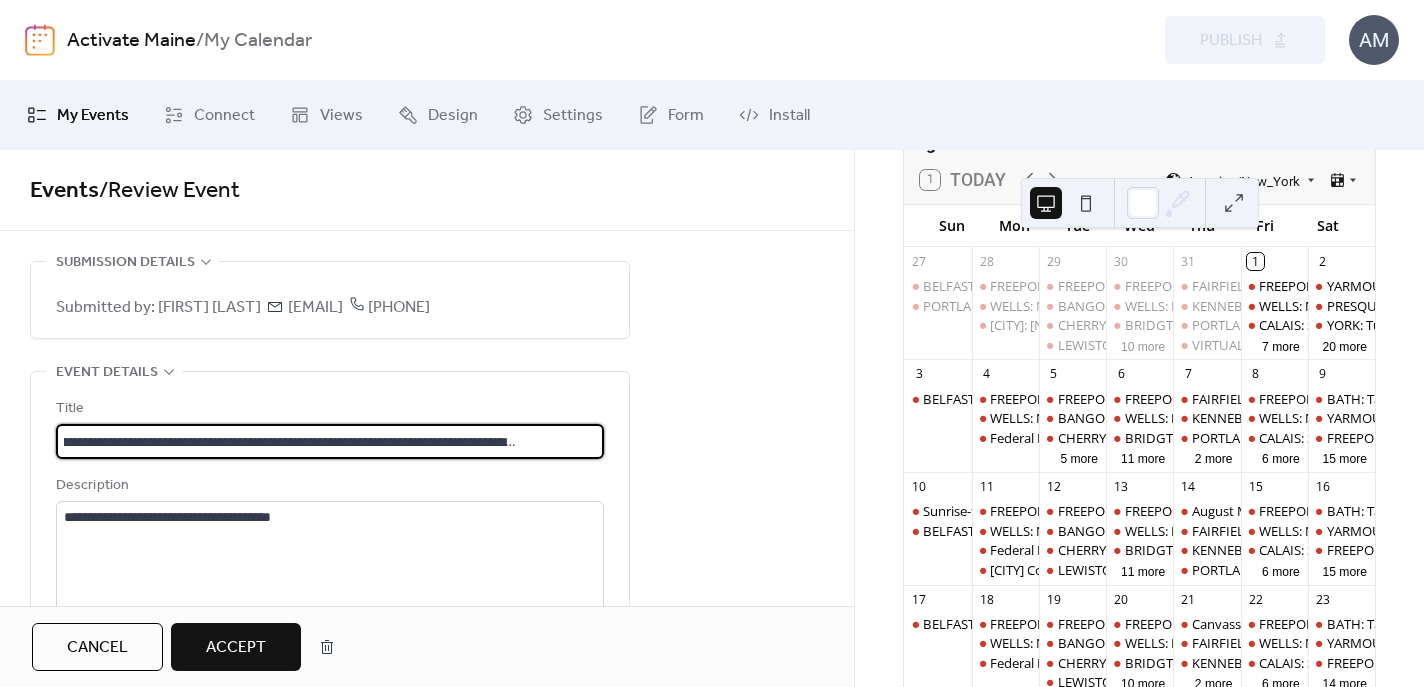 click on "**********" at bounding box center (330, 441) 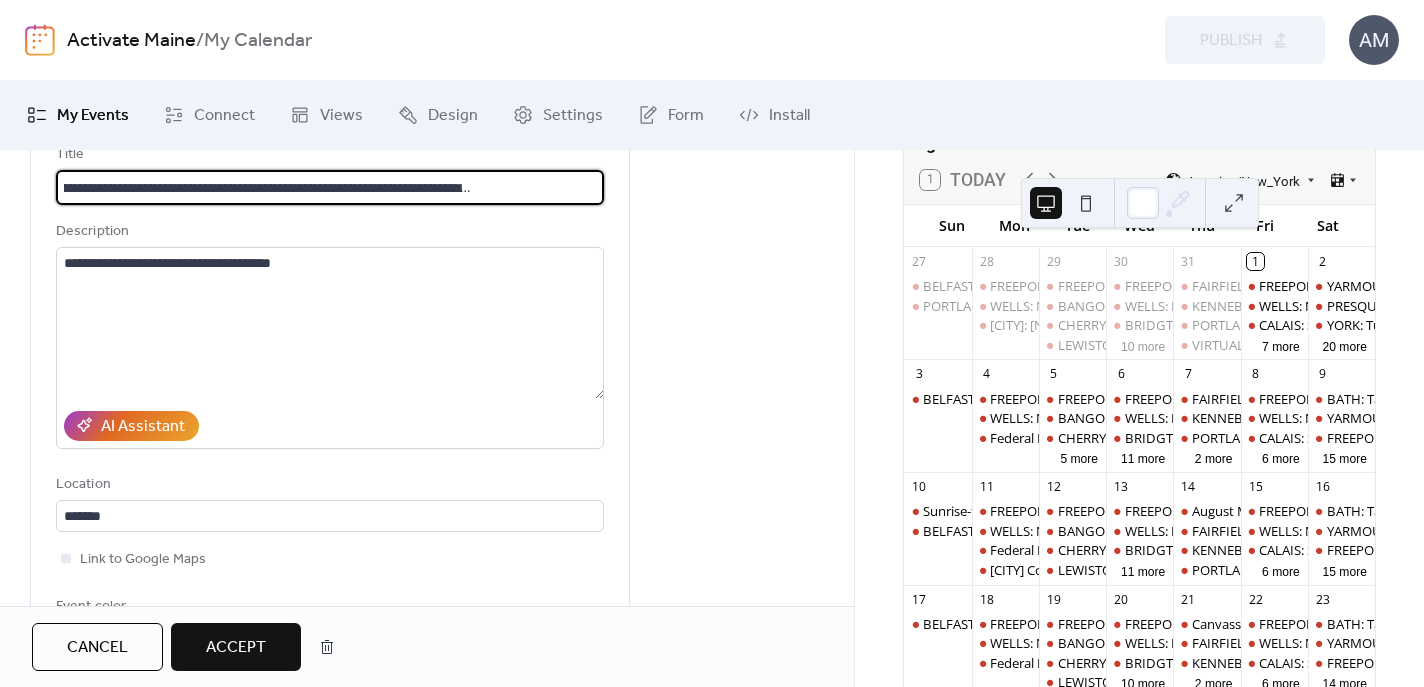 scroll, scrollTop: 253, scrollLeft: 0, axis: vertical 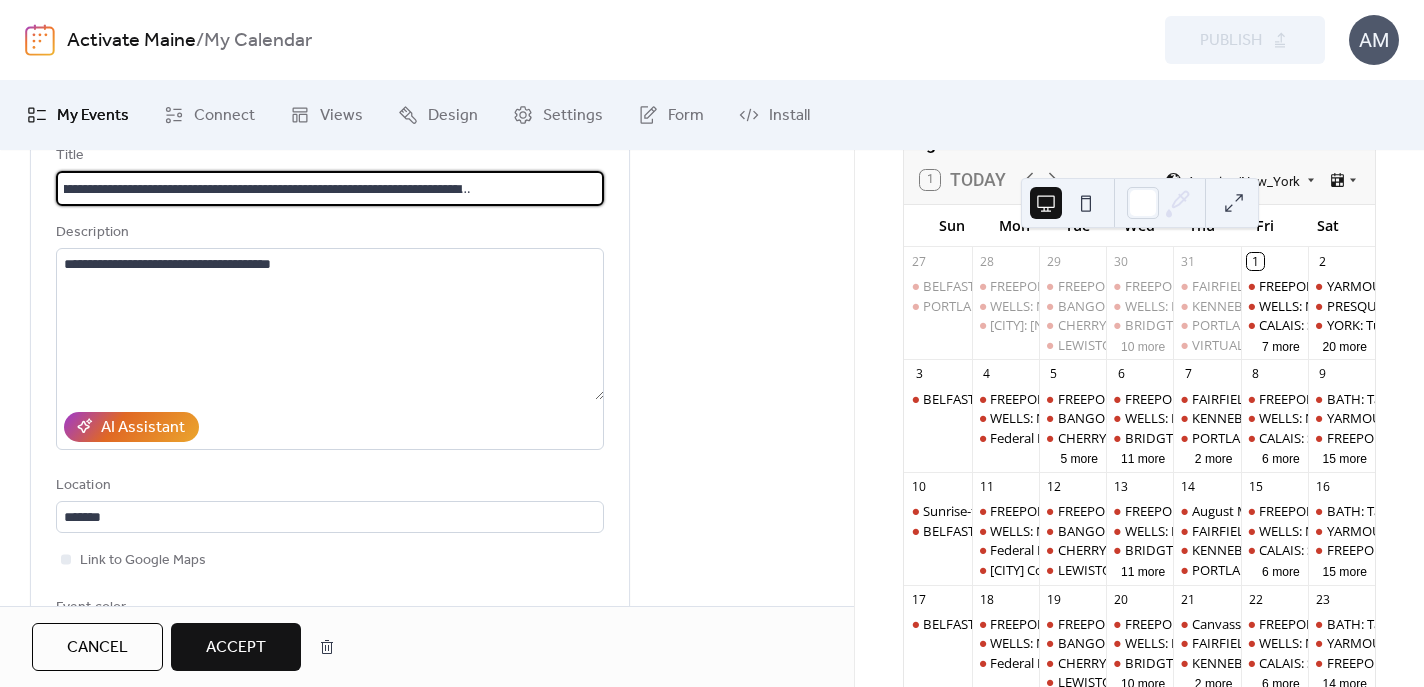 drag, startPoint x: 127, startPoint y: 187, endPoint x: 616, endPoint y: 183, distance: 489.01636 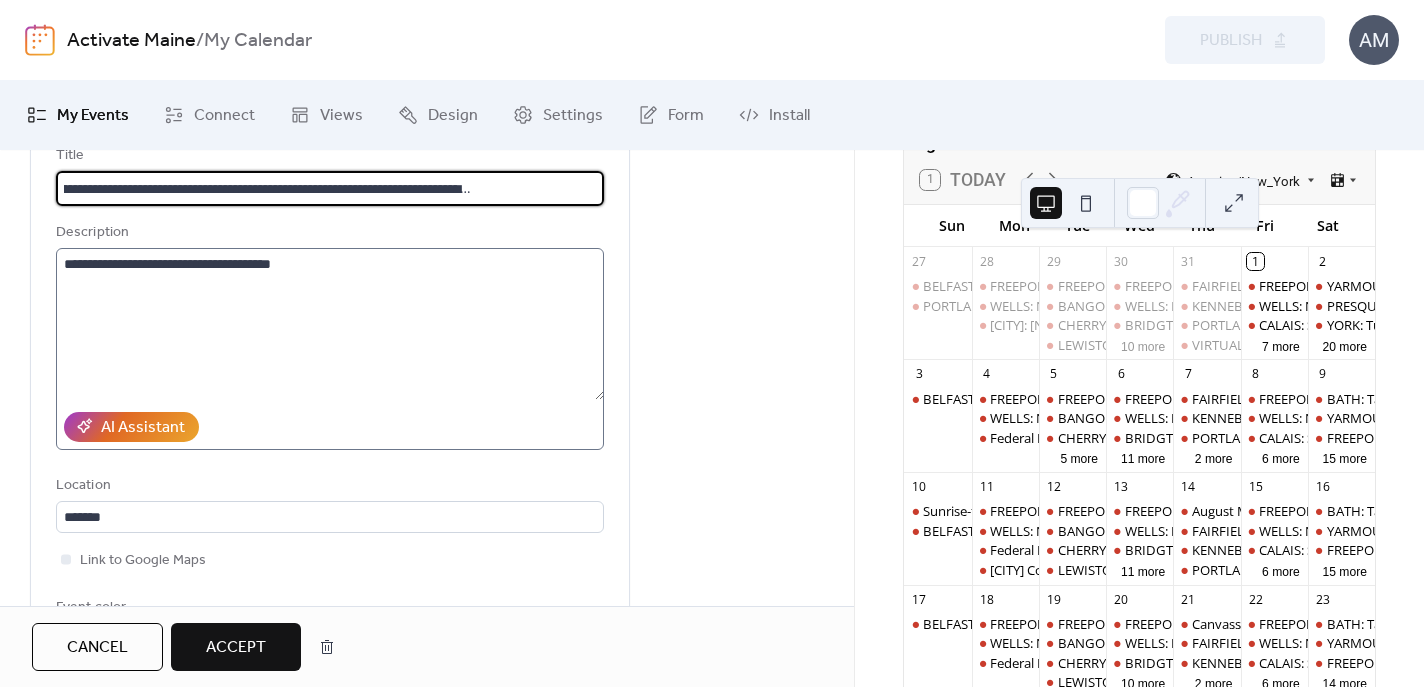type on "**********" 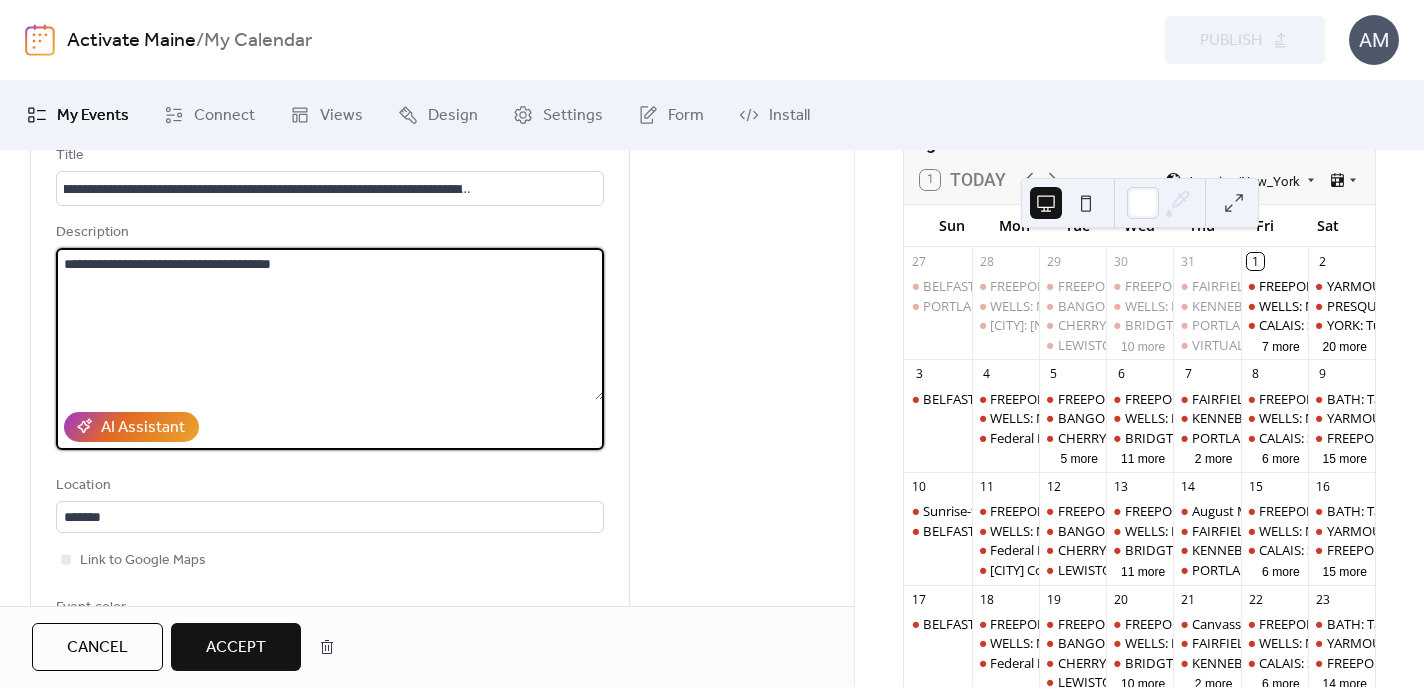 click on "**********" at bounding box center [330, 324] 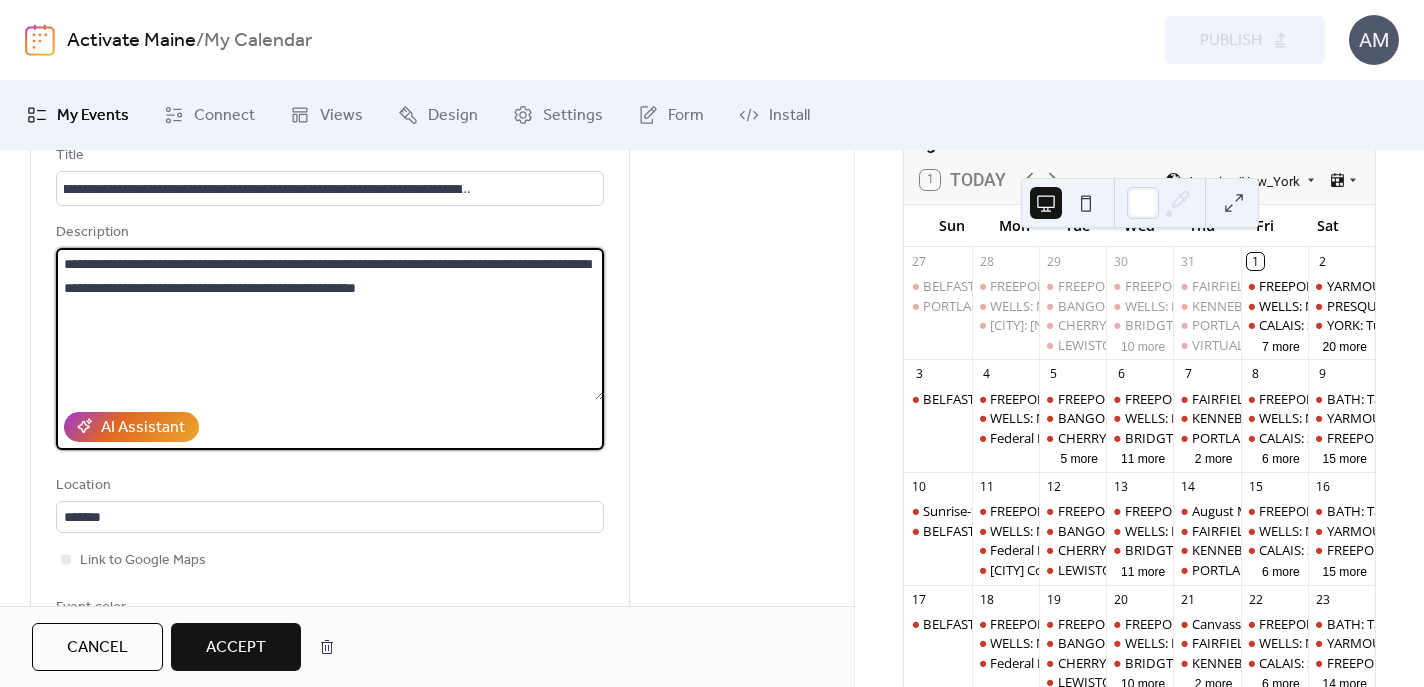 drag, startPoint x: 316, startPoint y: 264, endPoint x: 110, endPoint y: 289, distance: 207.51144 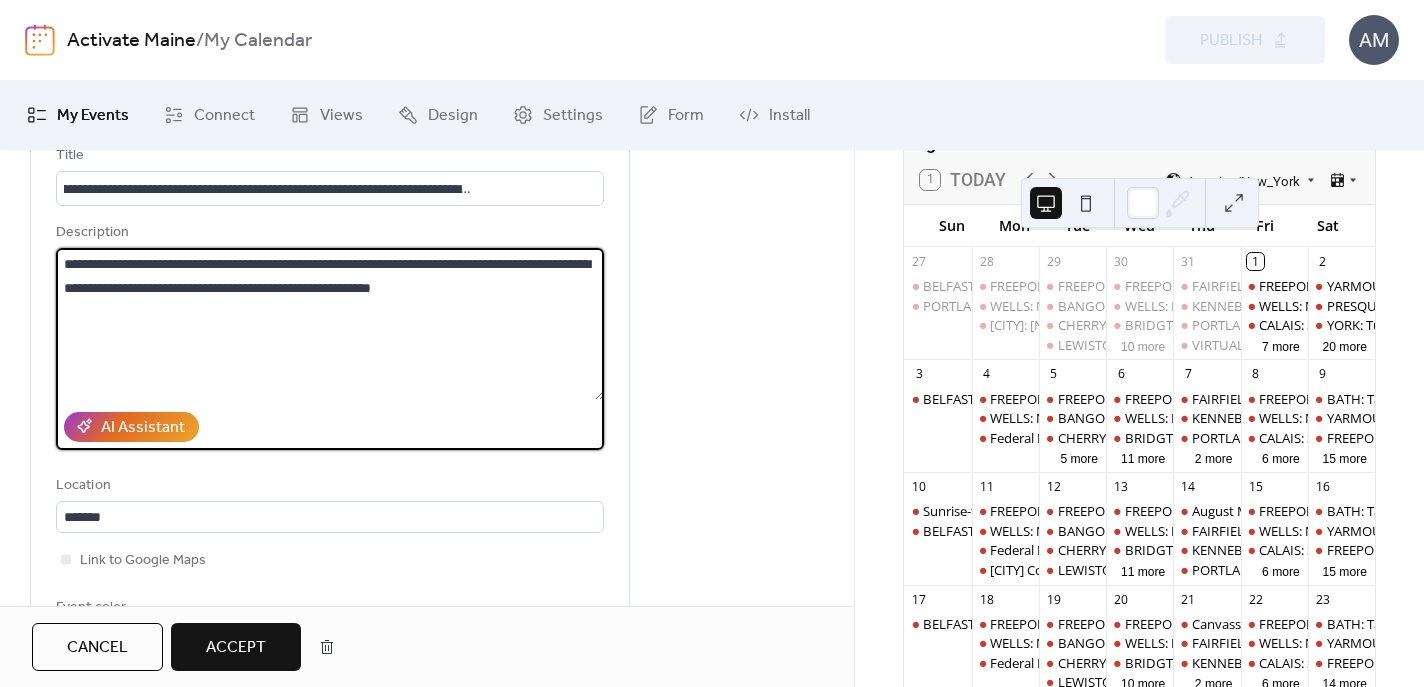 drag, startPoint x: 520, startPoint y: 267, endPoint x: 111, endPoint y: 290, distance: 409.64618 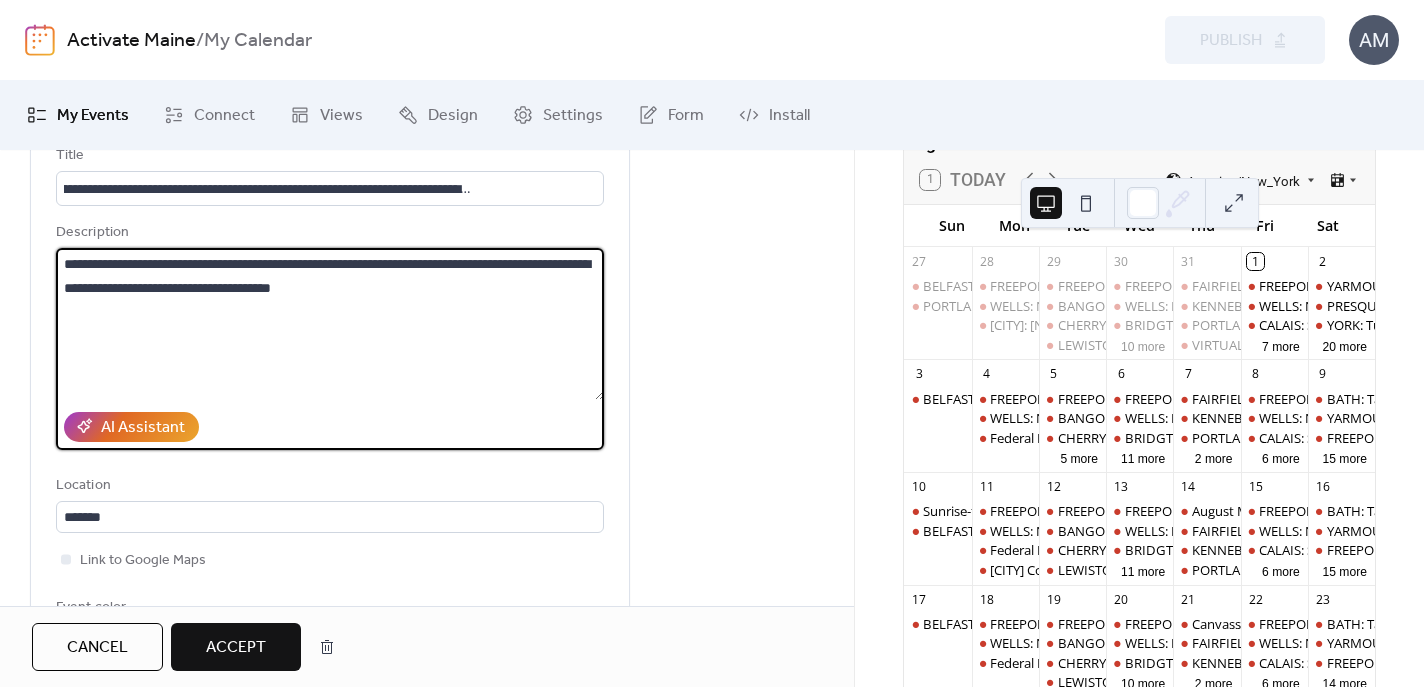 click on "**********" at bounding box center (330, 324) 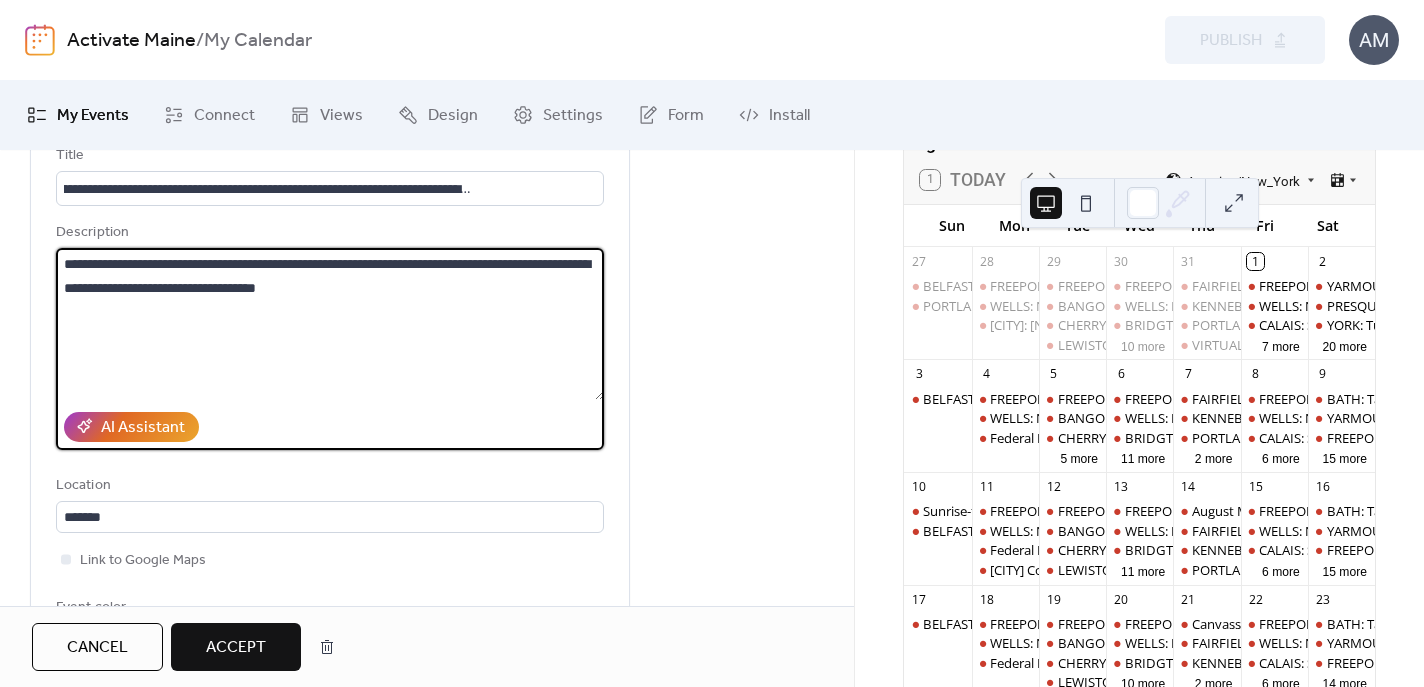 click on "**********" at bounding box center (330, 324) 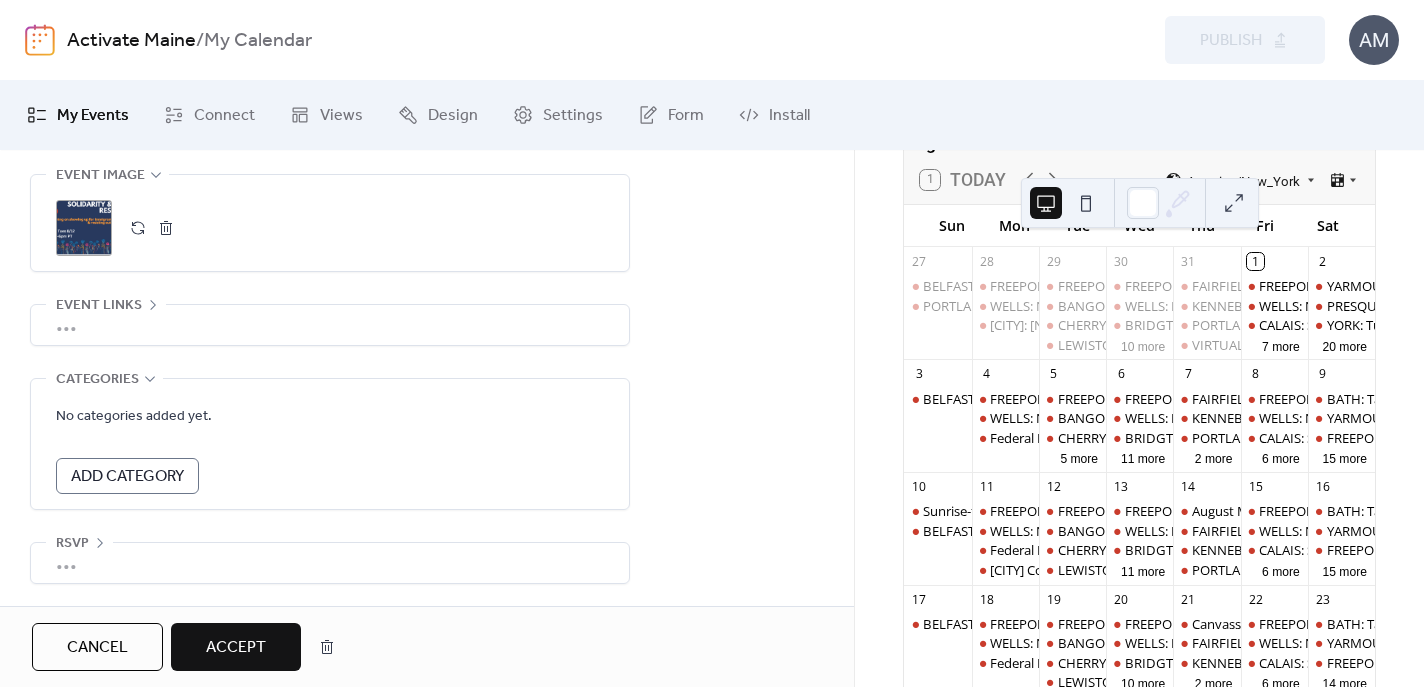 scroll, scrollTop: 1147, scrollLeft: 0, axis: vertical 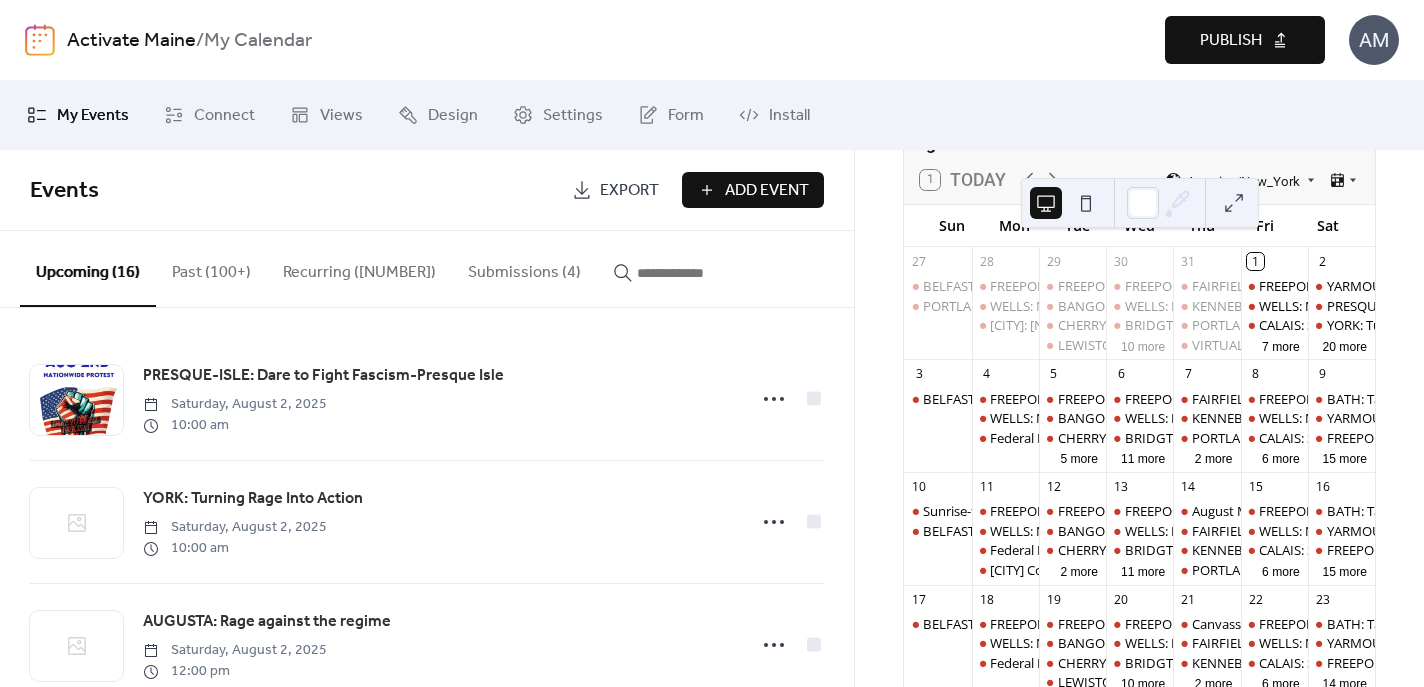 click on "Publish" at bounding box center (1231, 41) 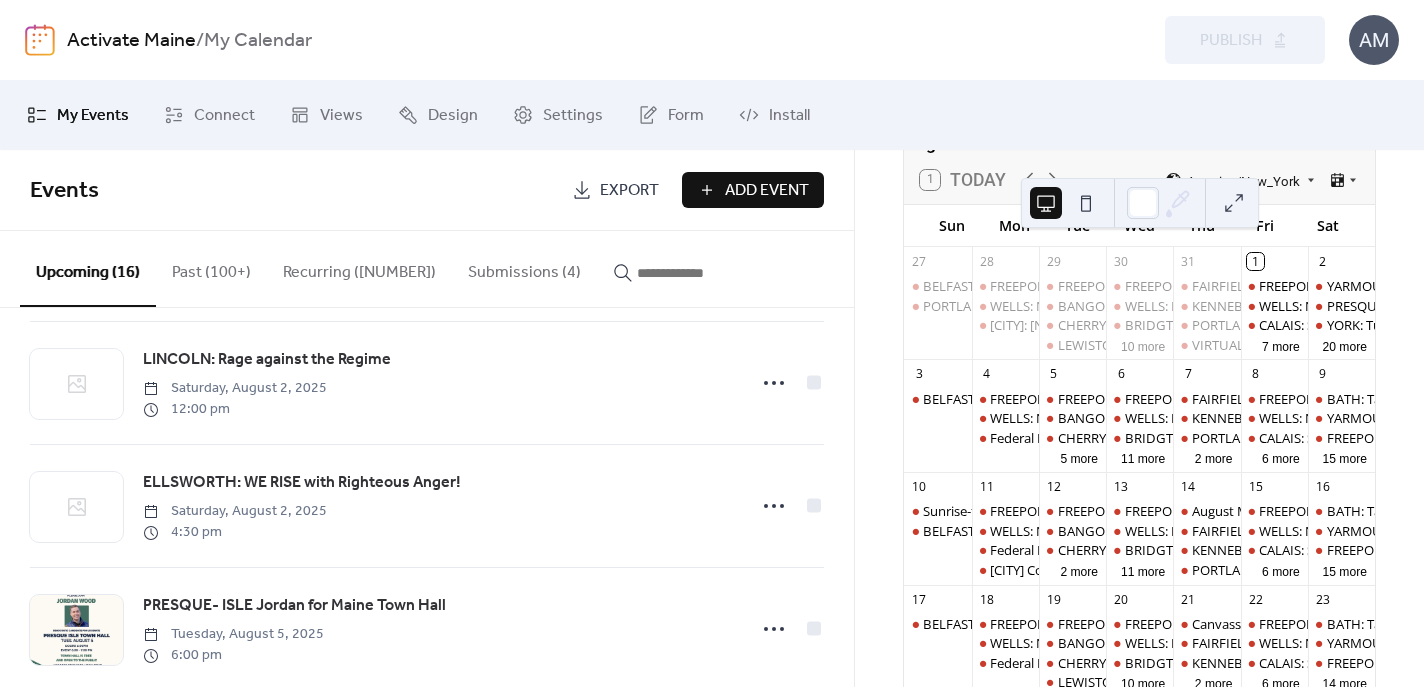 scroll, scrollTop: 510, scrollLeft: 0, axis: vertical 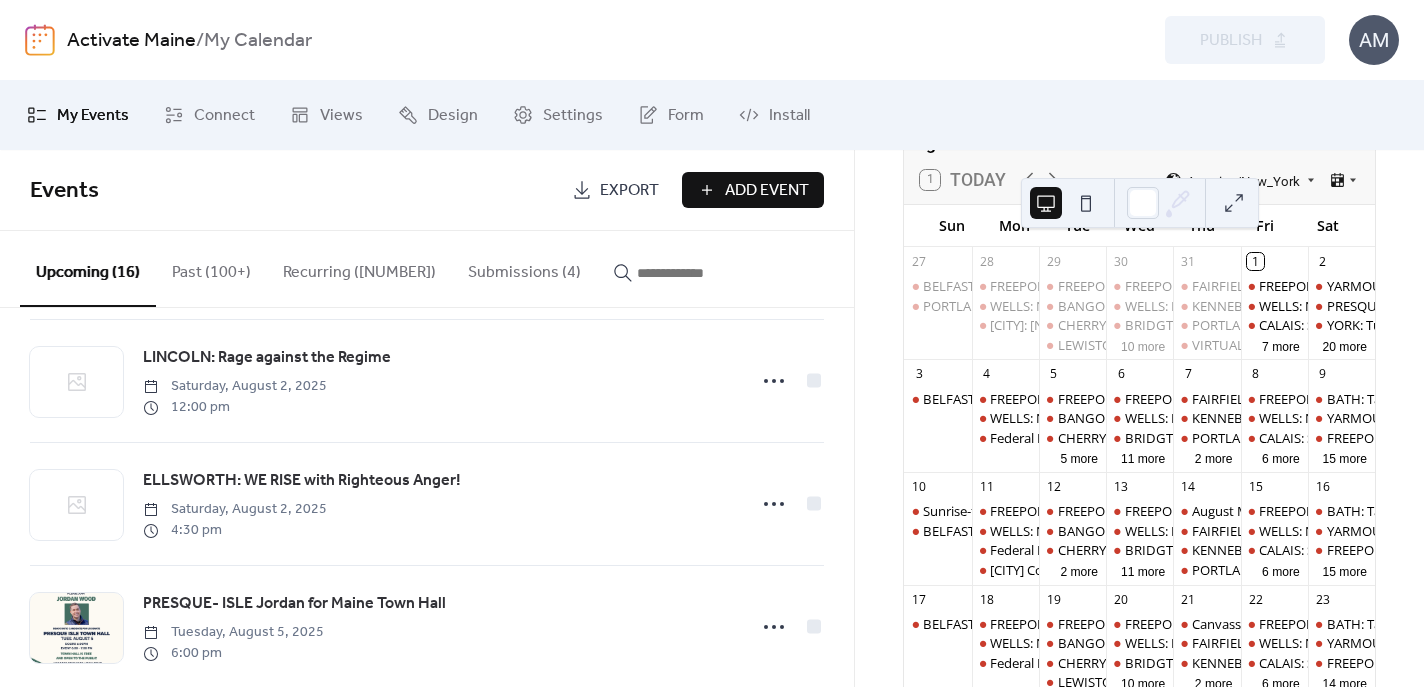 click on "Submissions (4)" at bounding box center [524, 268] 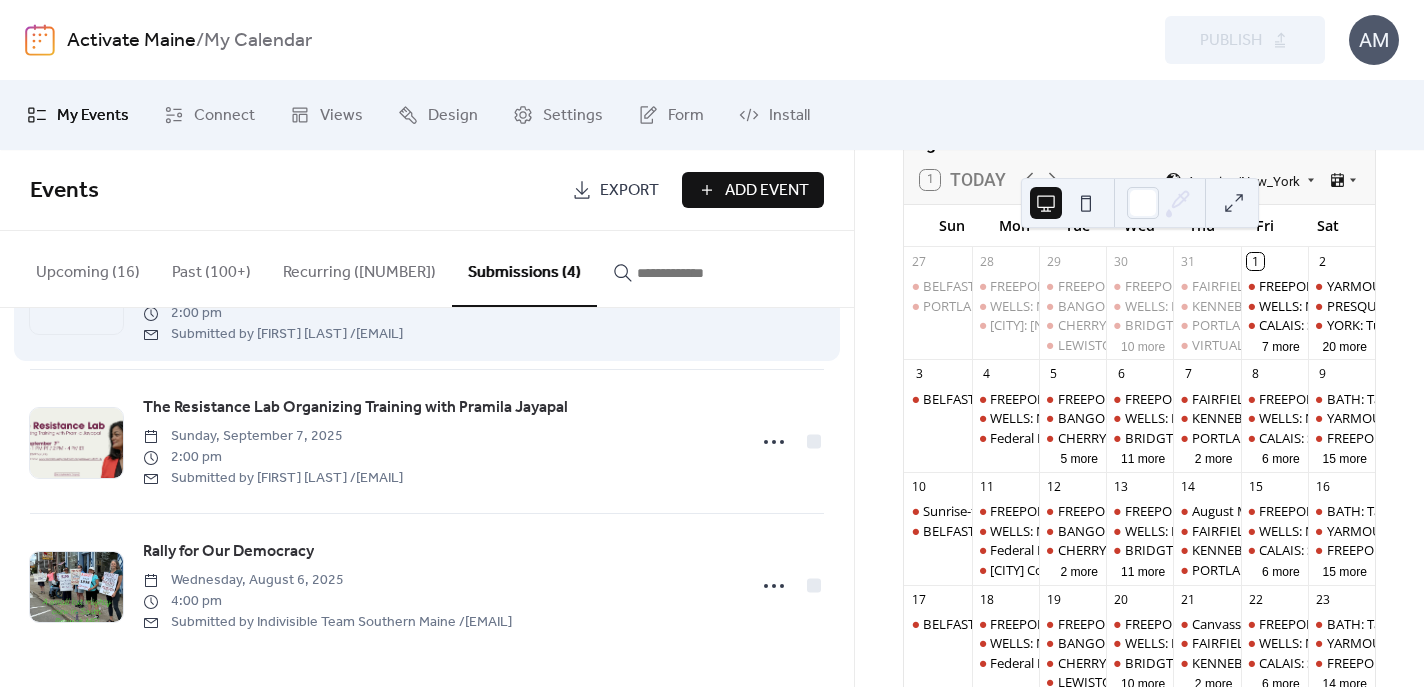 scroll, scrollTop: 257, scrollLeft: 0, axis: vertical 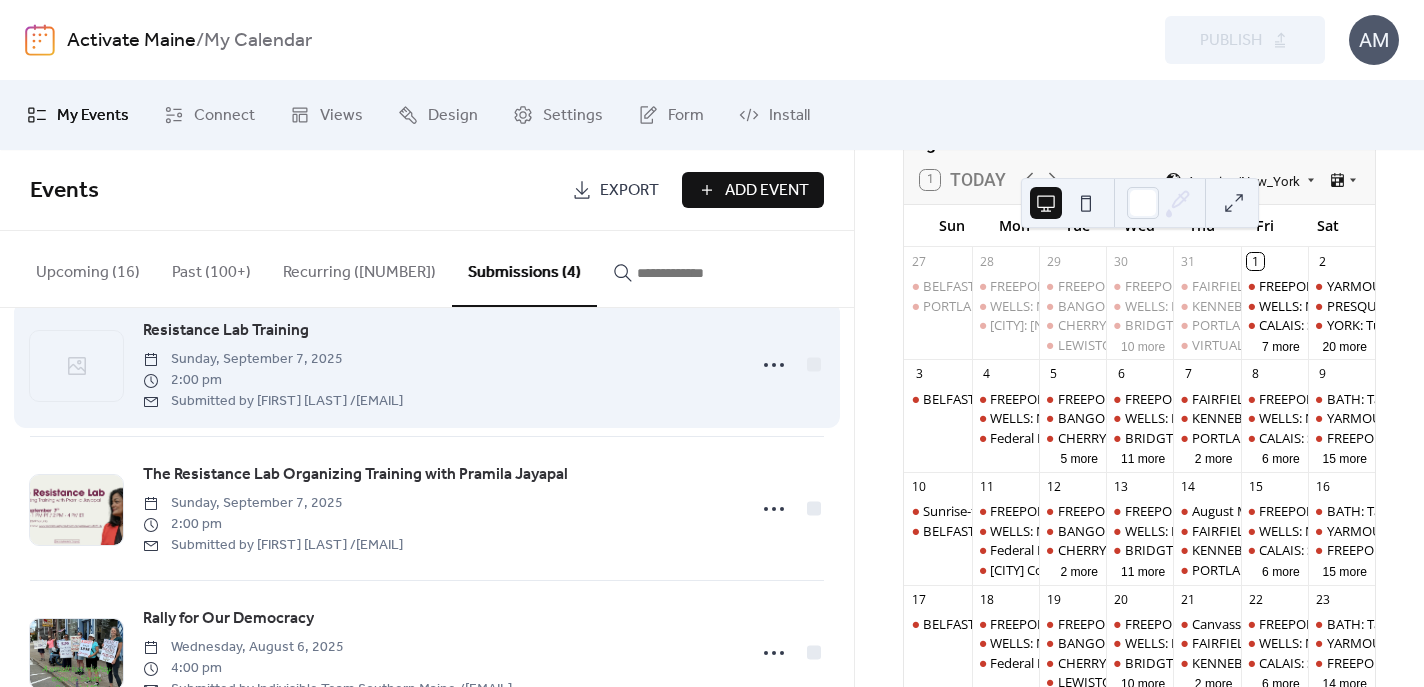click on "Resistance Lab Training" at bounding box center (226, 331) 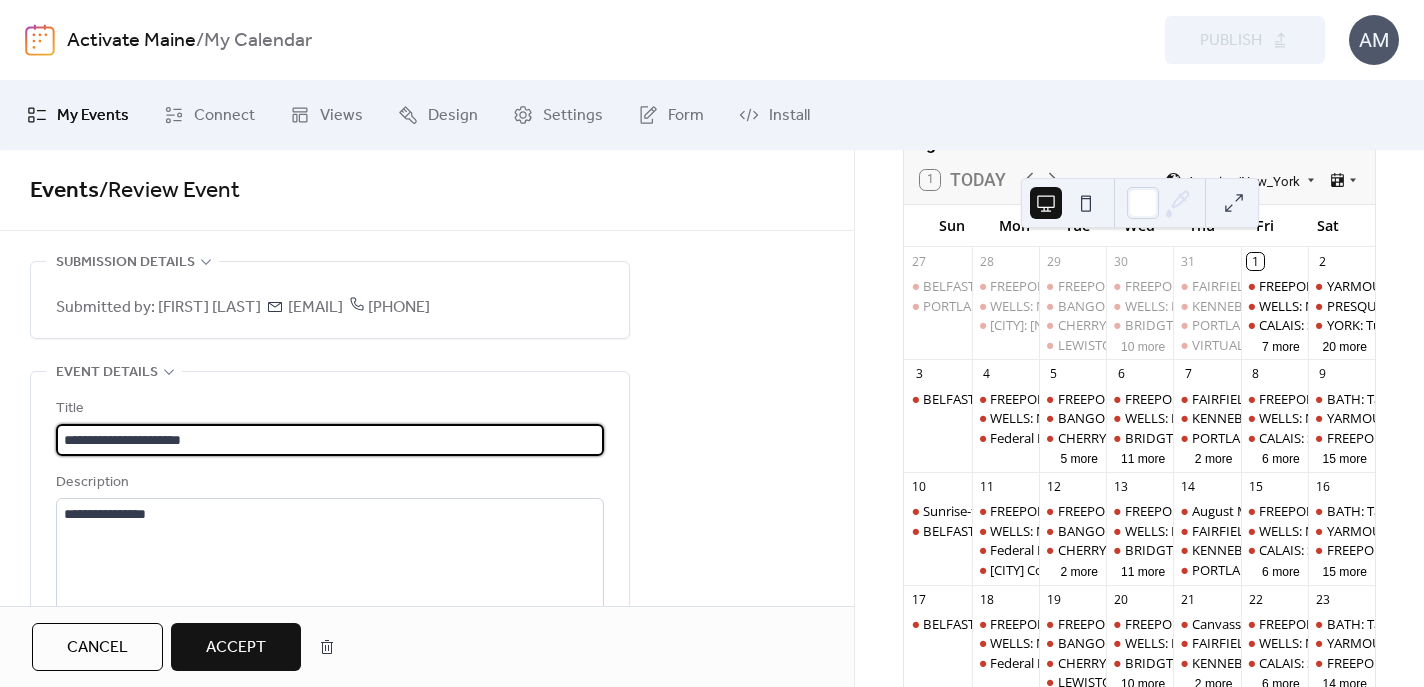 scroll, scrollTop: 0, scrollLeft: 0, axis: both 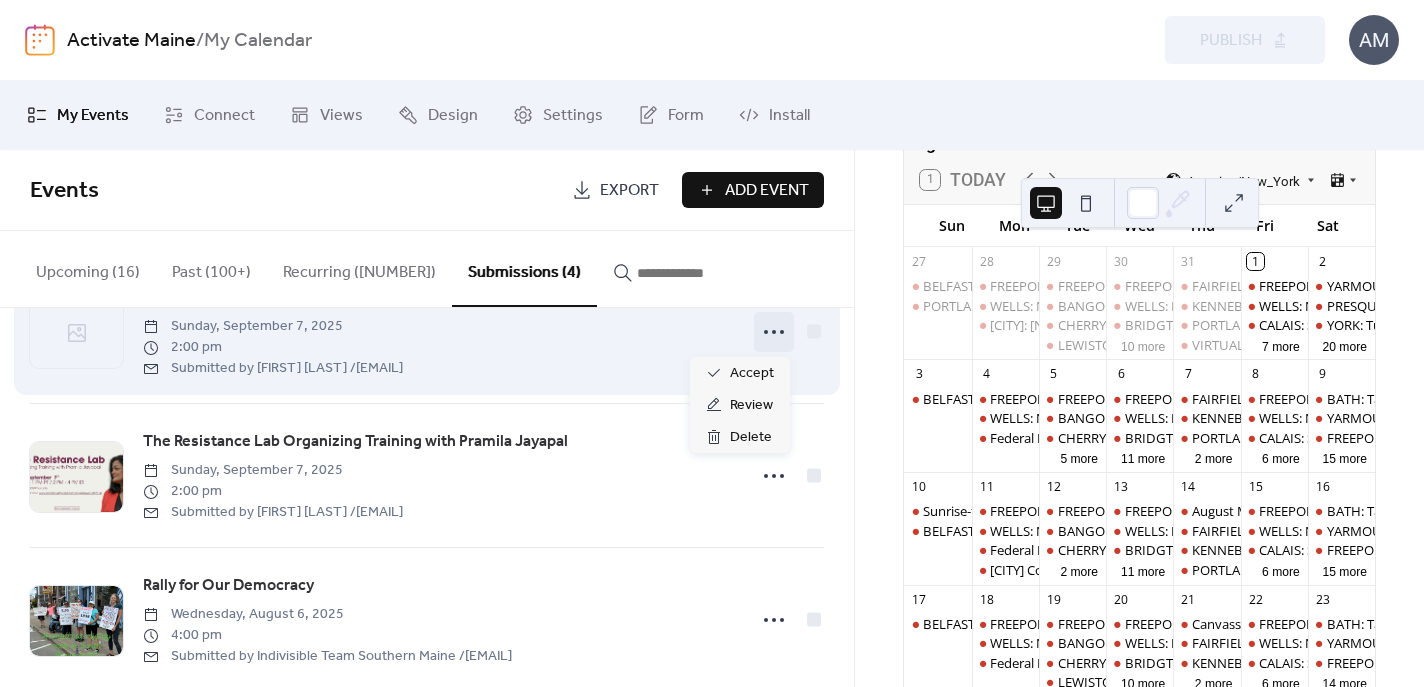 click 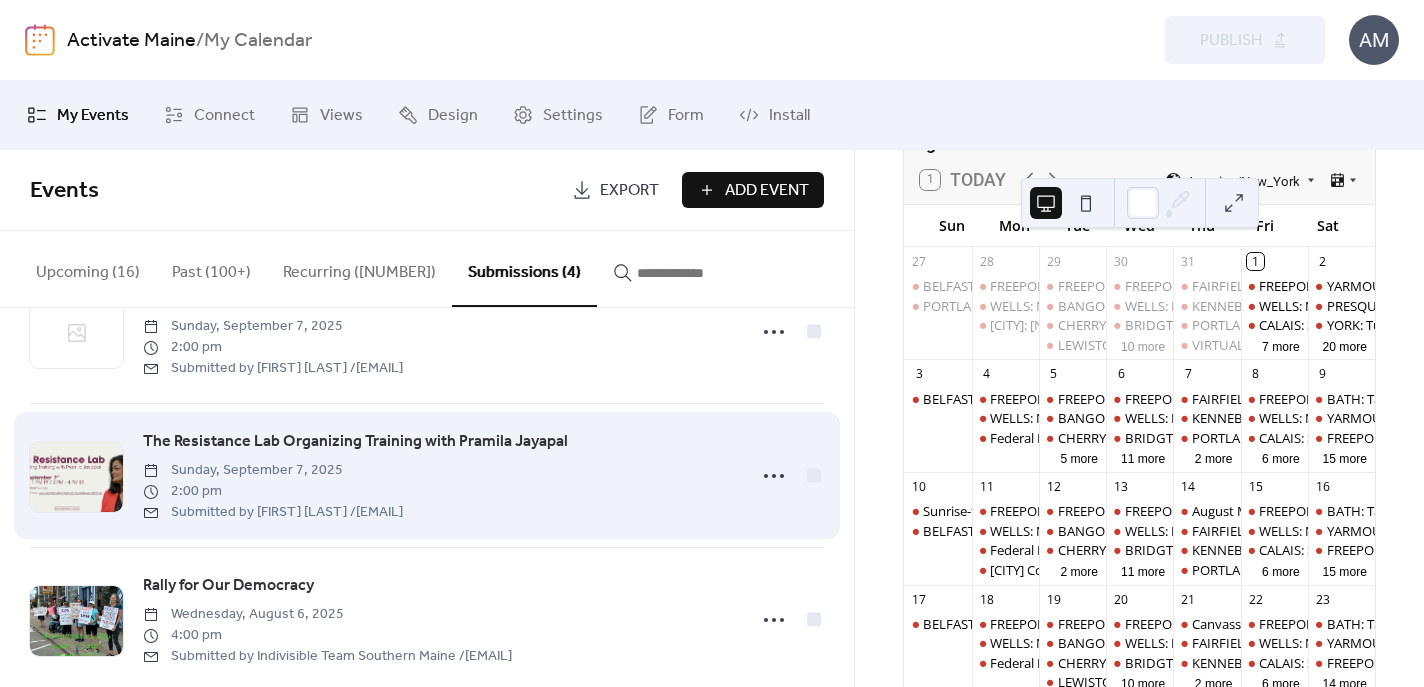 click on "The Resistance Lab Organizing Training with Pramila Jayapal" at bounding box center (355, 442) 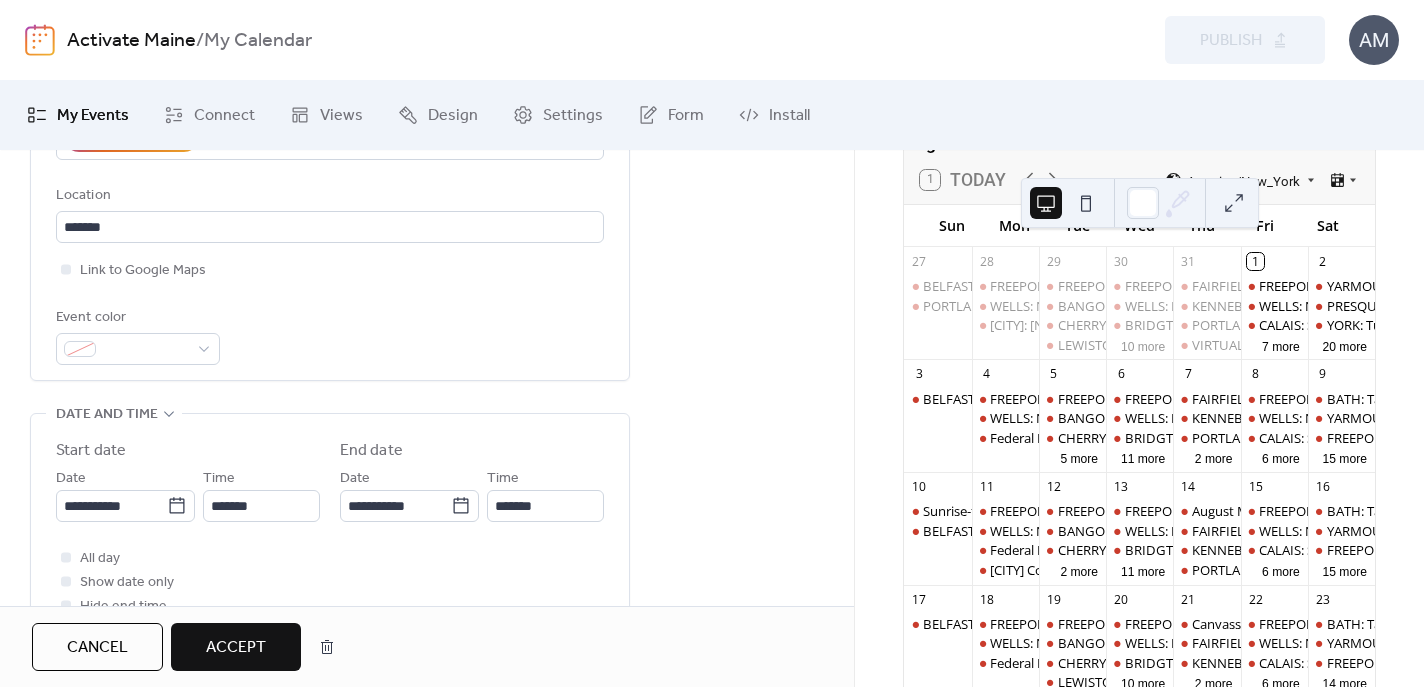 scroll, scrollTop: 467, scrollLeft: 0, axis: vertical 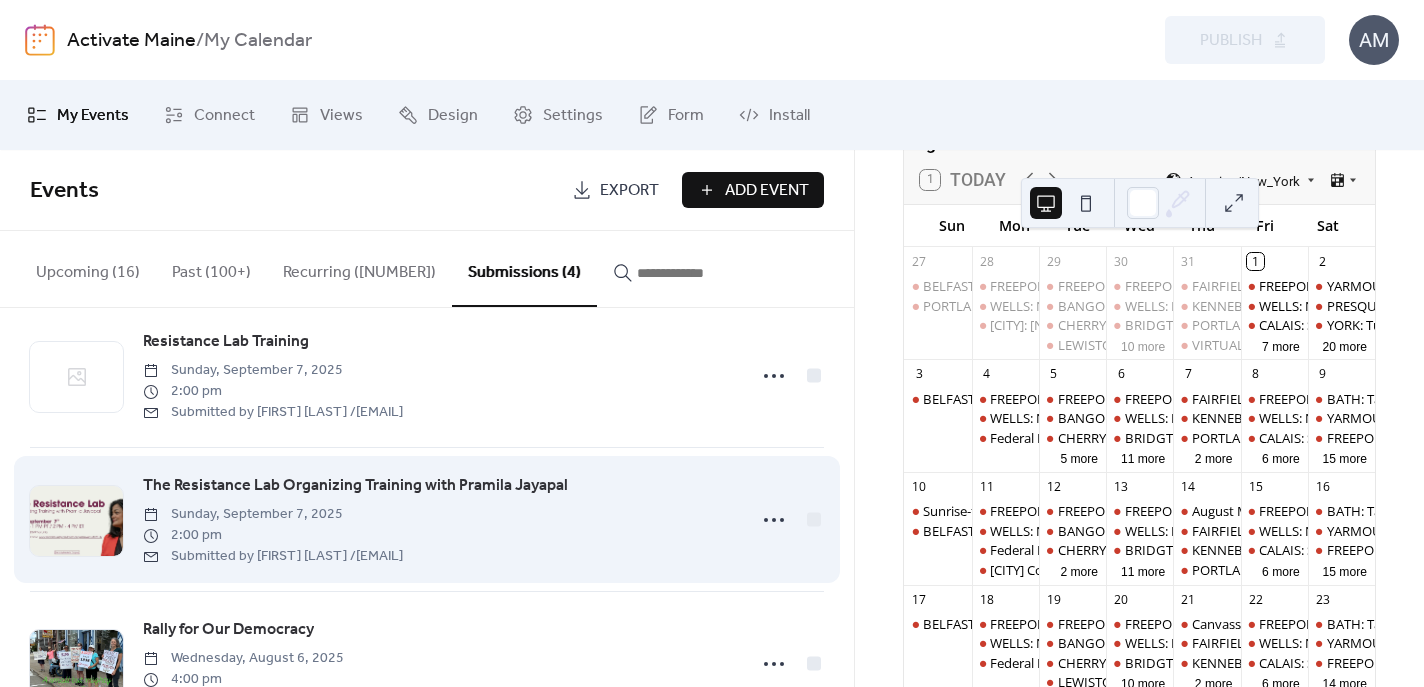 click at bounding box center (76, 521) 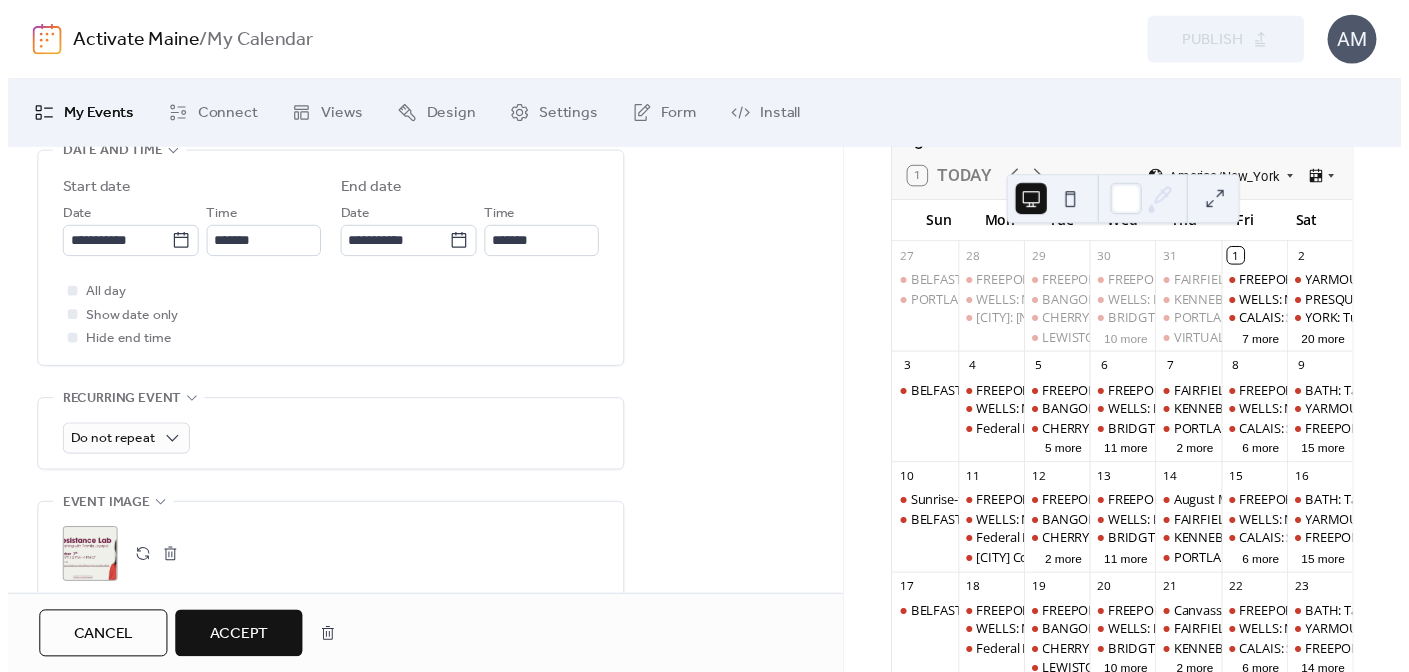 scroll, scrollTop: 824, scrollLeft: 0, axis: vertical 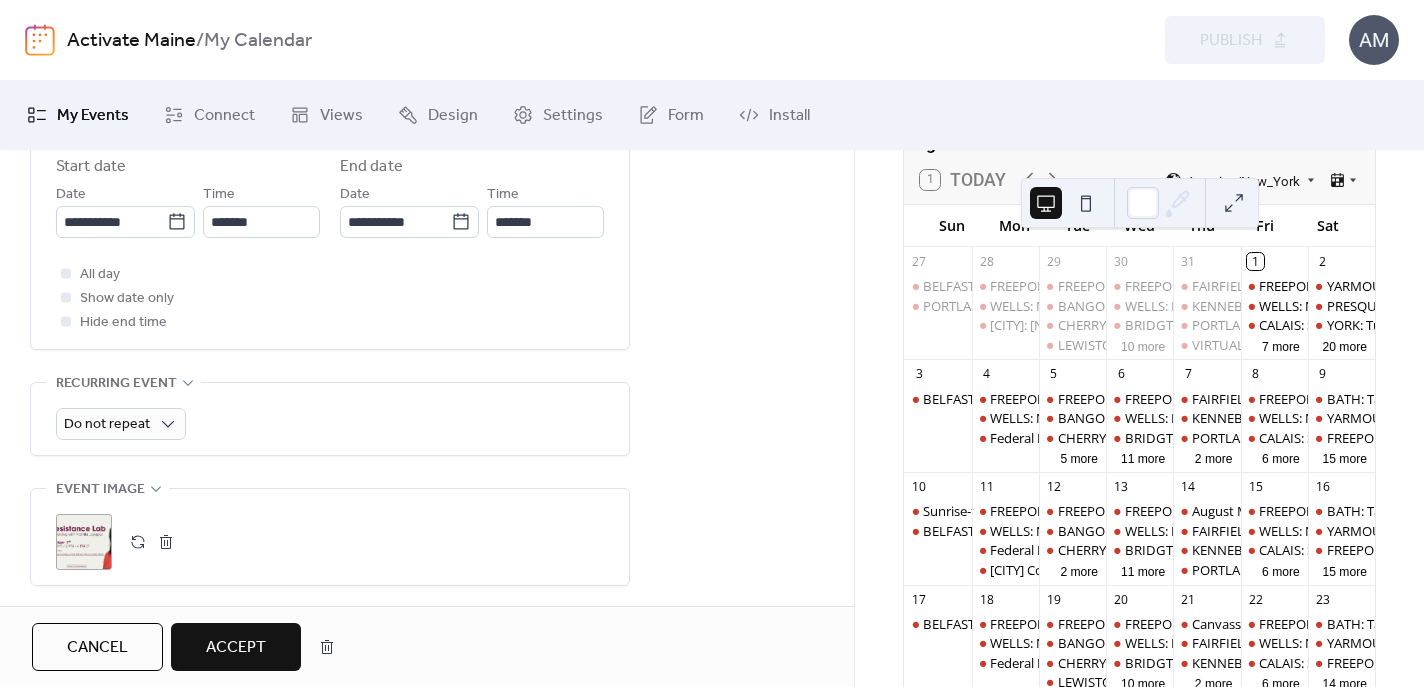 click on ";" at bounding box center (84, 542) 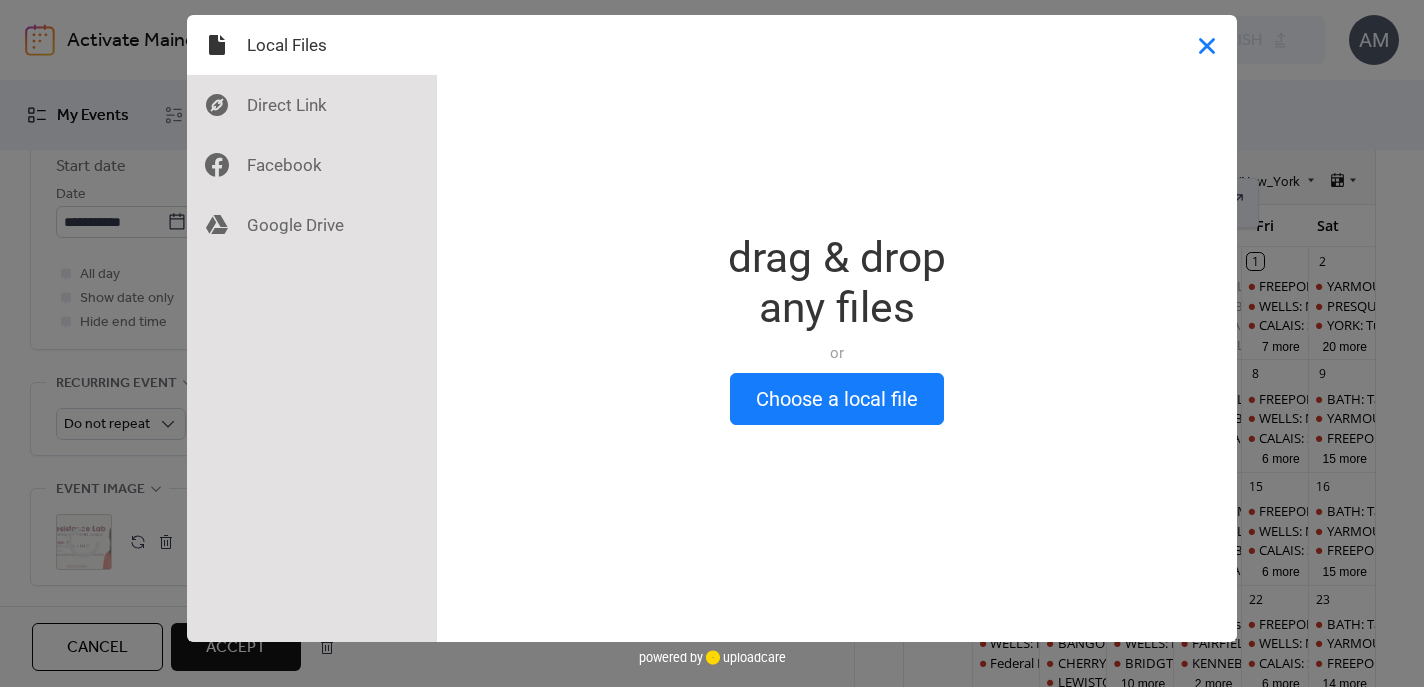 click at bounding box center [1207, 45] 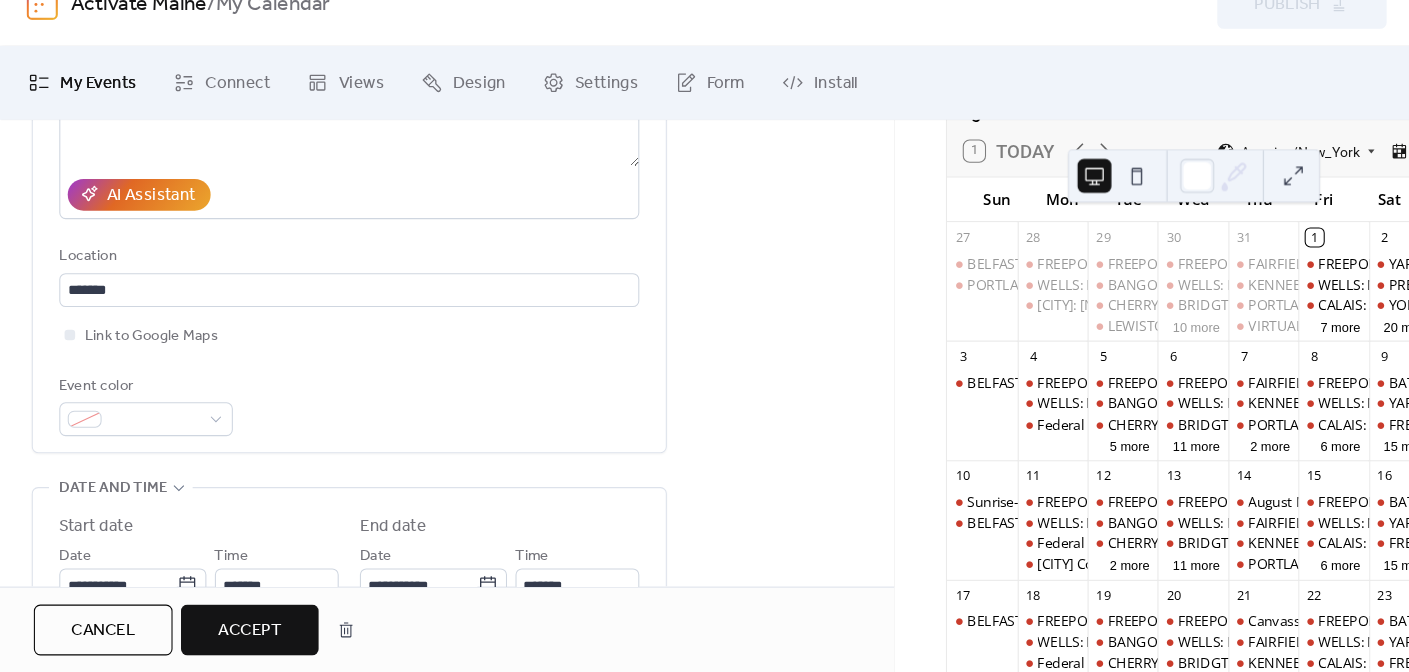 scroll, scrollTop: 483, scrollLeft: 0, axis: vertical 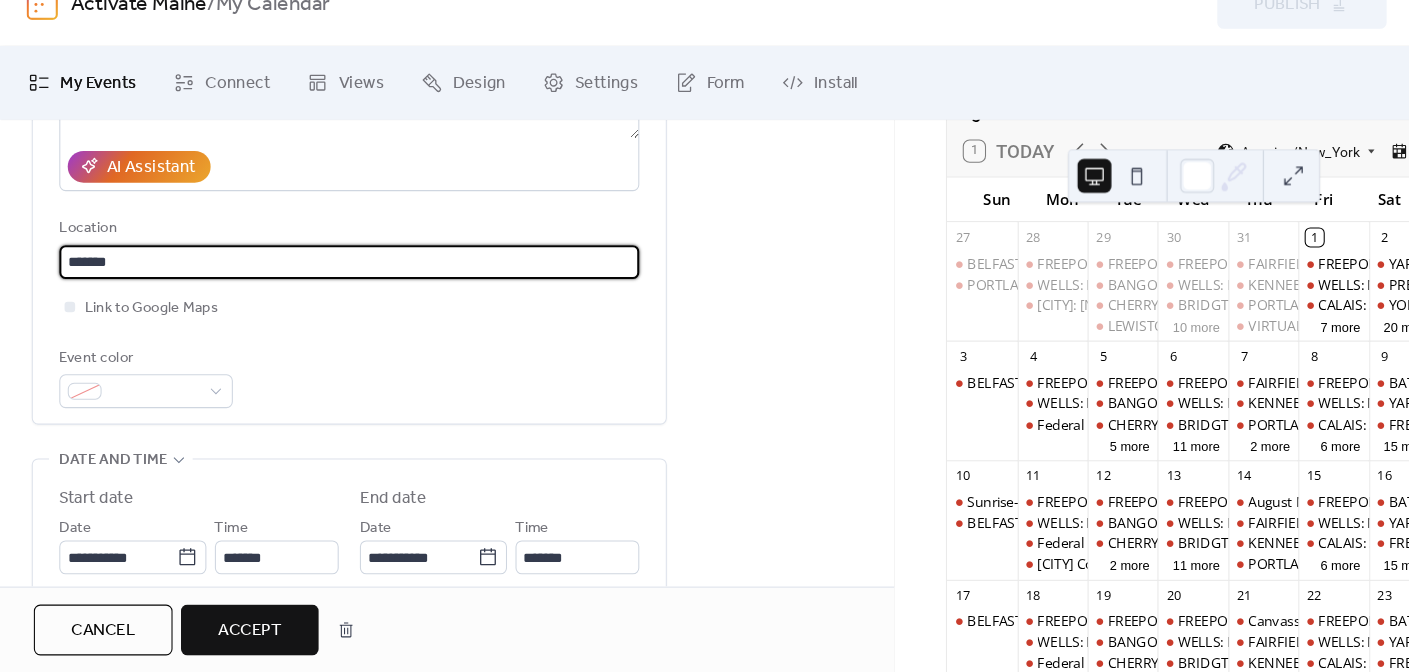 click on "*******" at bounding box center (330, 284) 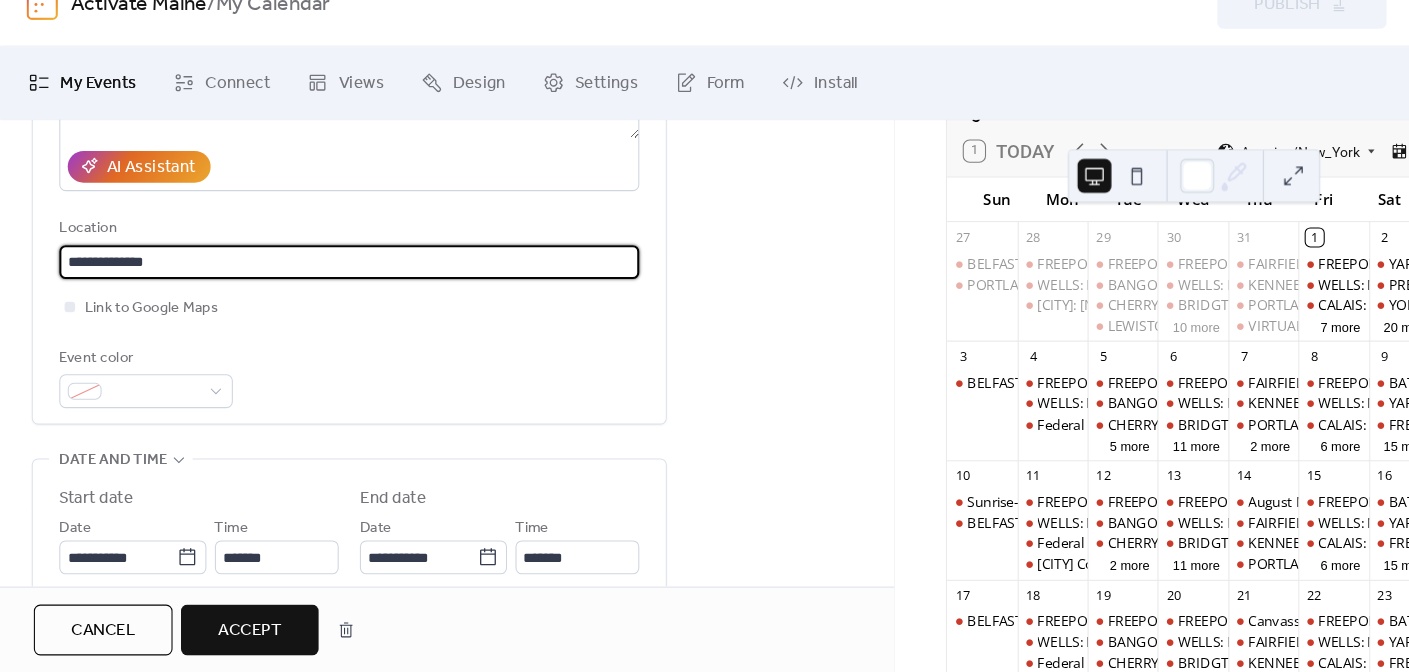 click on "**********" at bounding box center (330, 284) 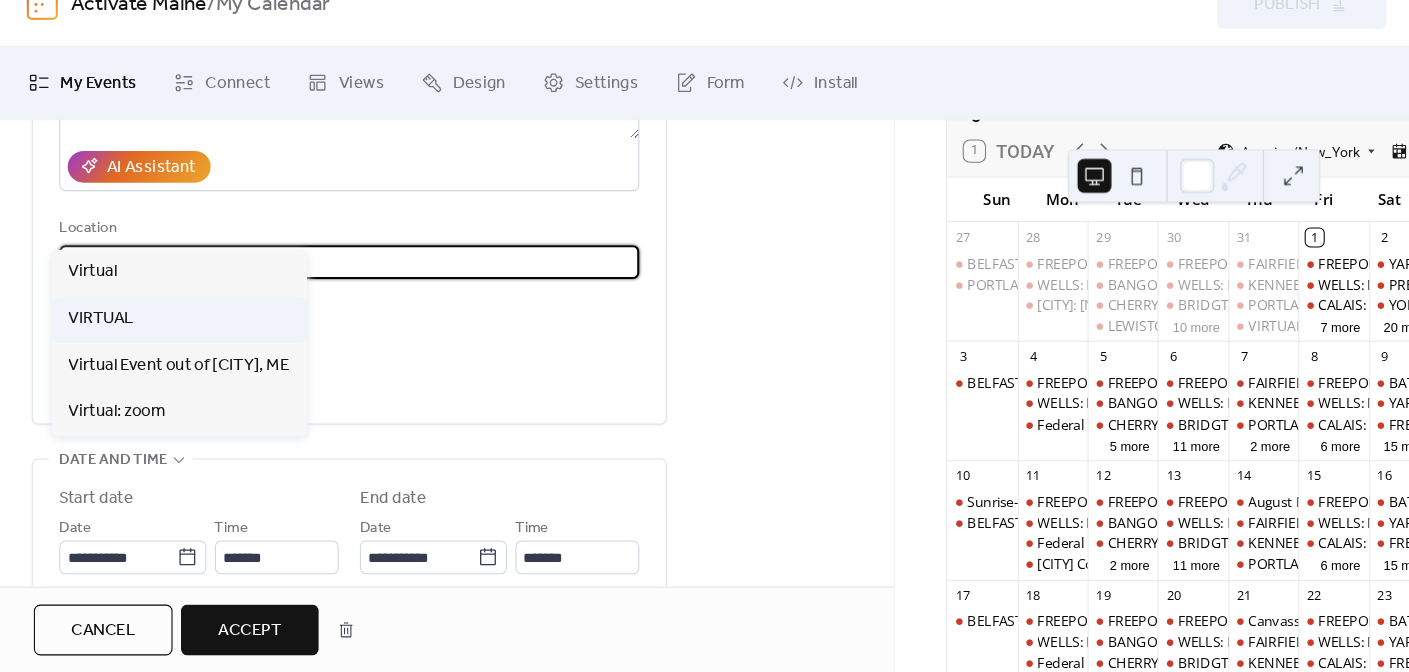 type on "*******" 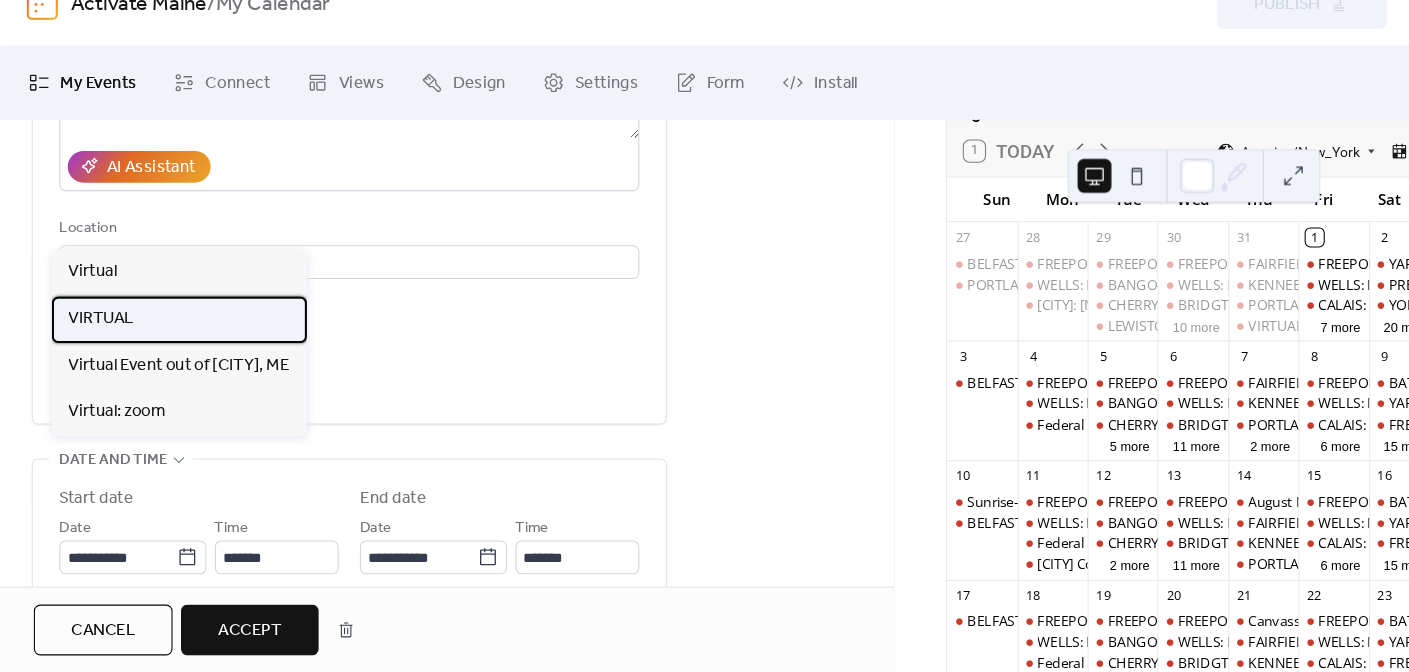 click on "VIRTUAL" at bounding box center [96, 338] 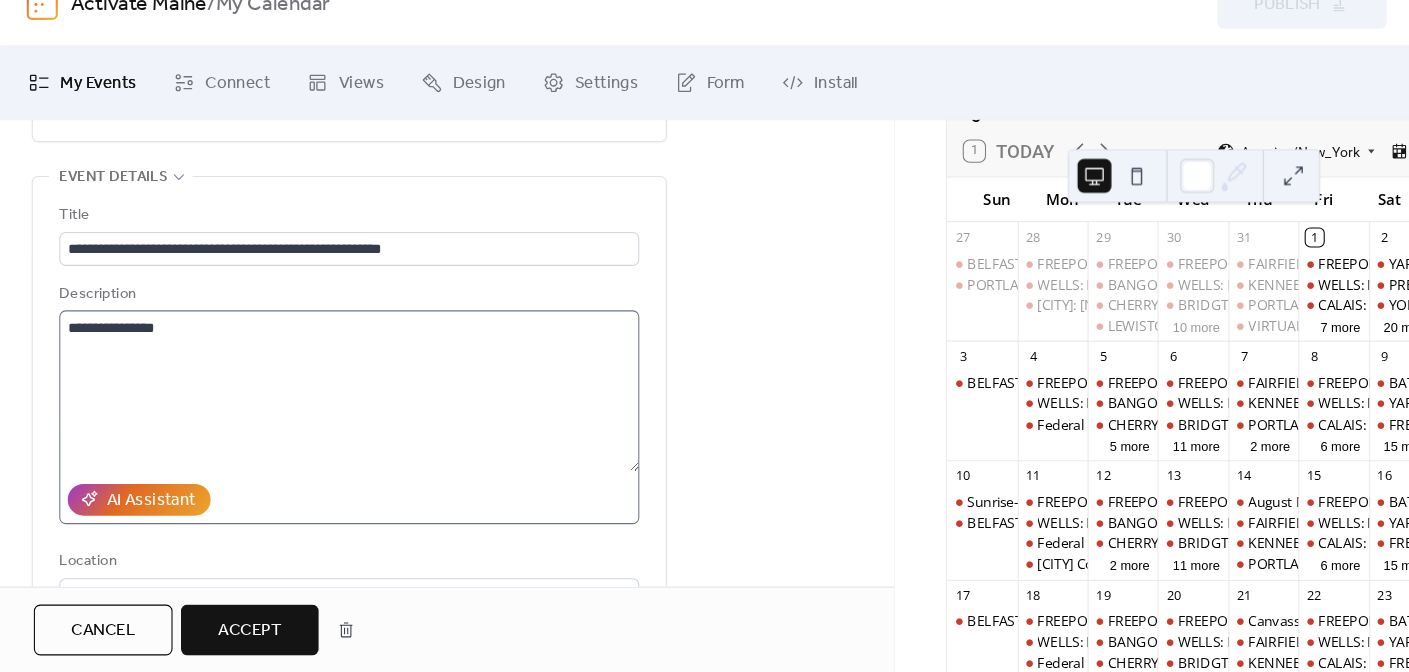 scroll, scrollTop: 170, scrollLeft: 0, axis: vertical 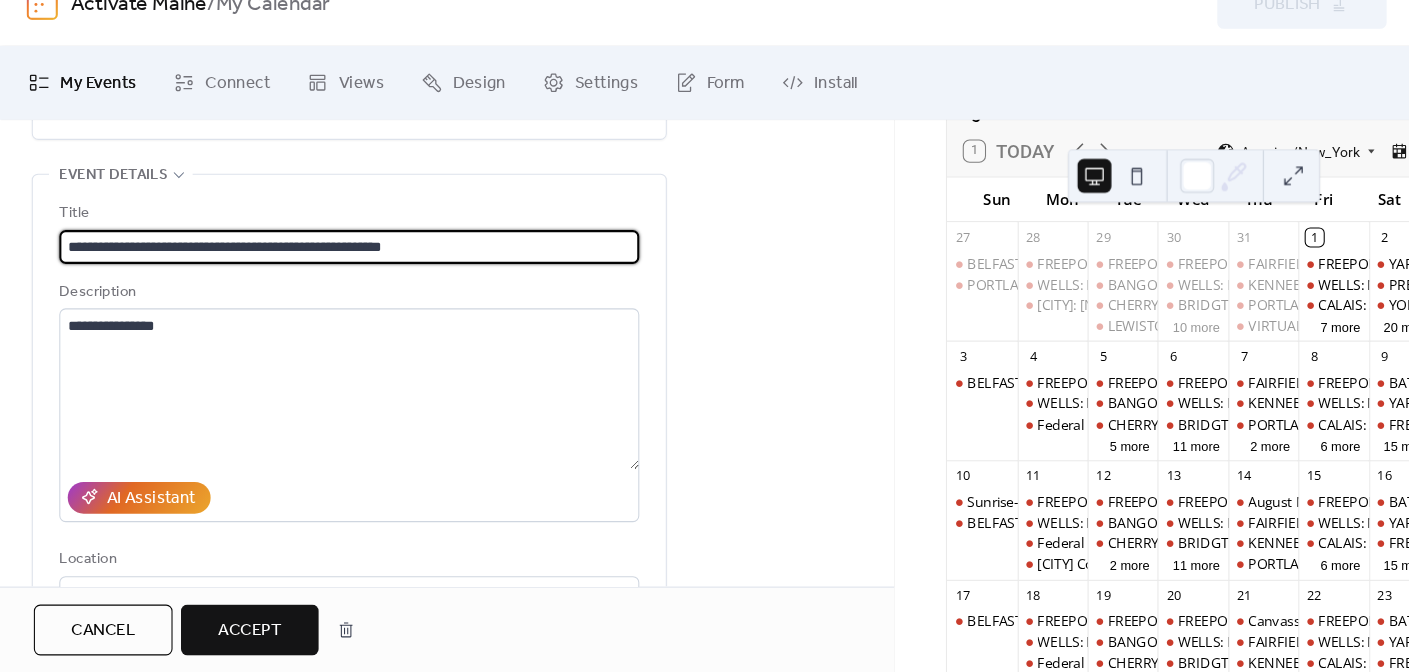 click on "**********" at bounding box center [330, 270] 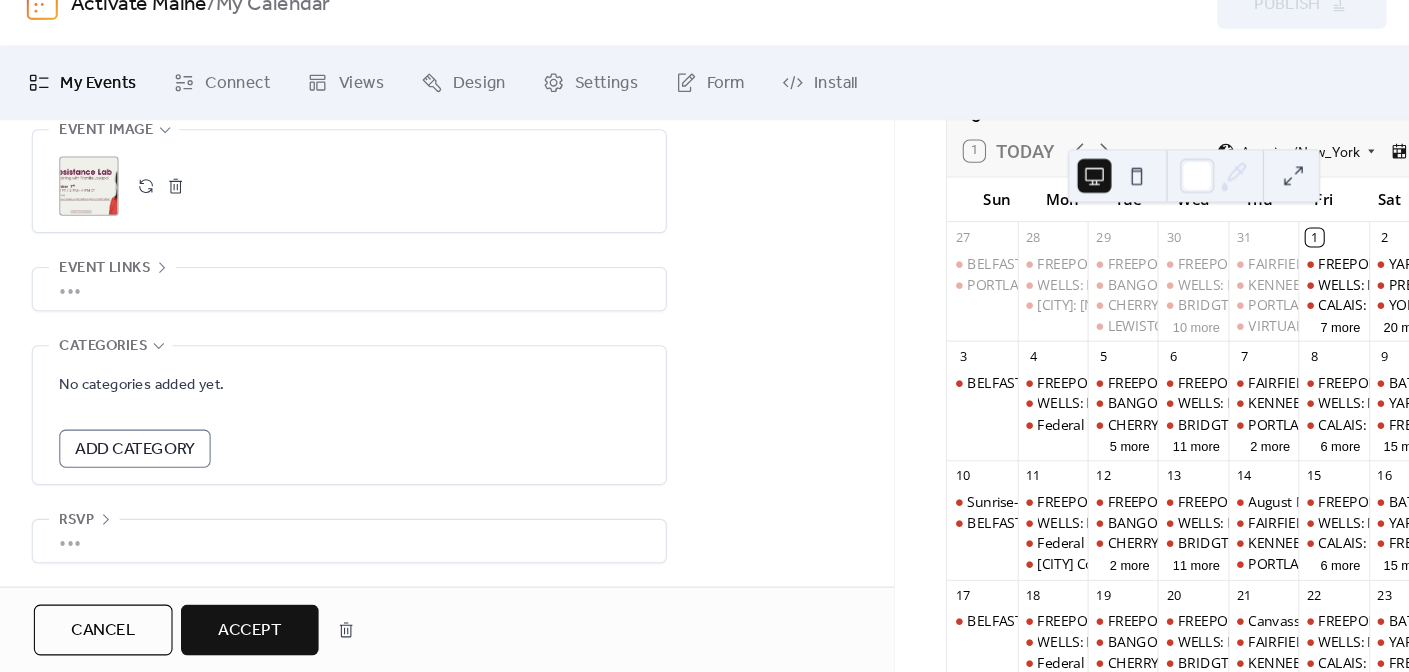 scroll, scrollTop: 1162, scrollLeft: 0, axis: vertical 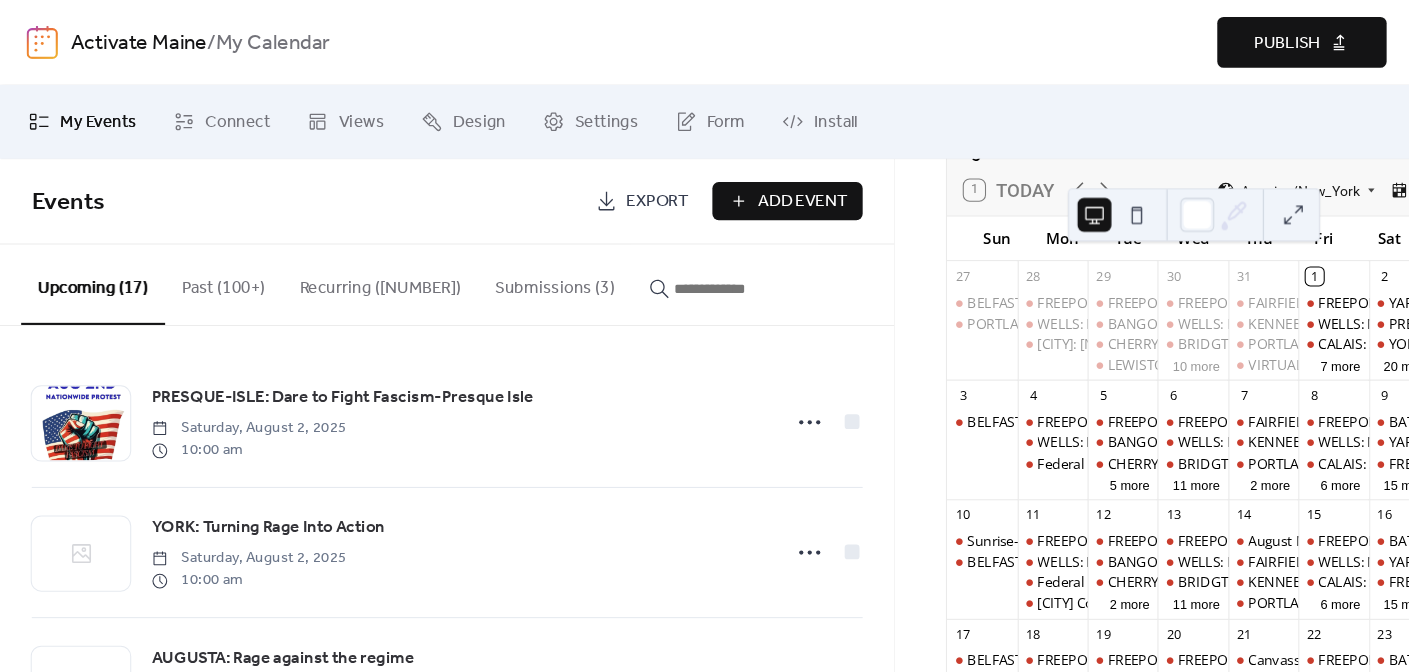 click on "Publish" at bounding box center (1216, 41) 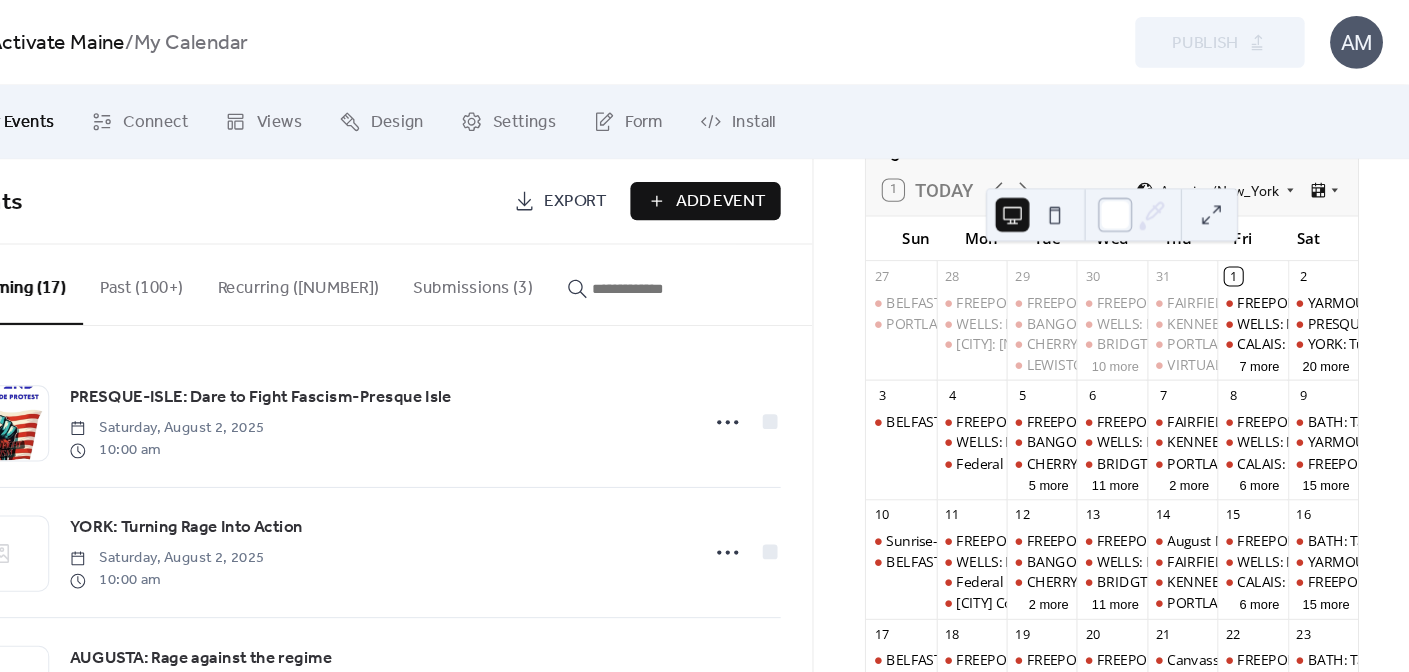 scroll, scrollTop: 0, scrollLeft: 0, axis: both 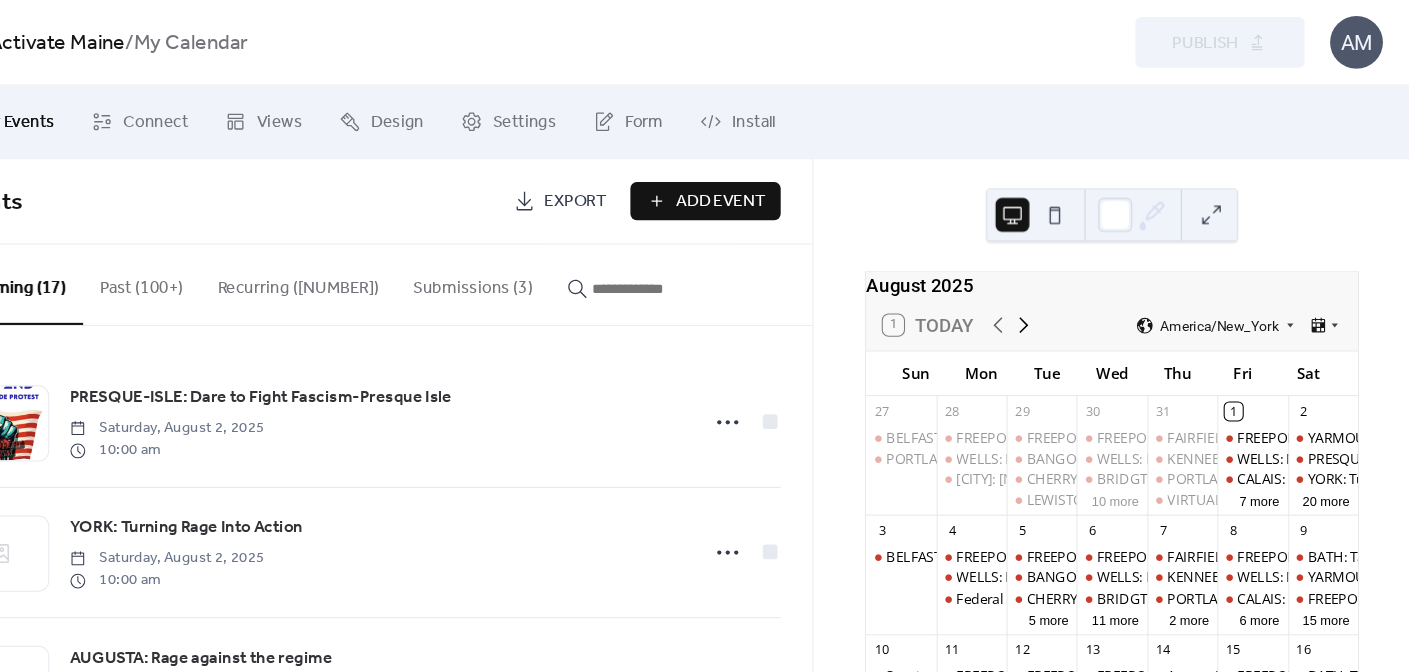 click 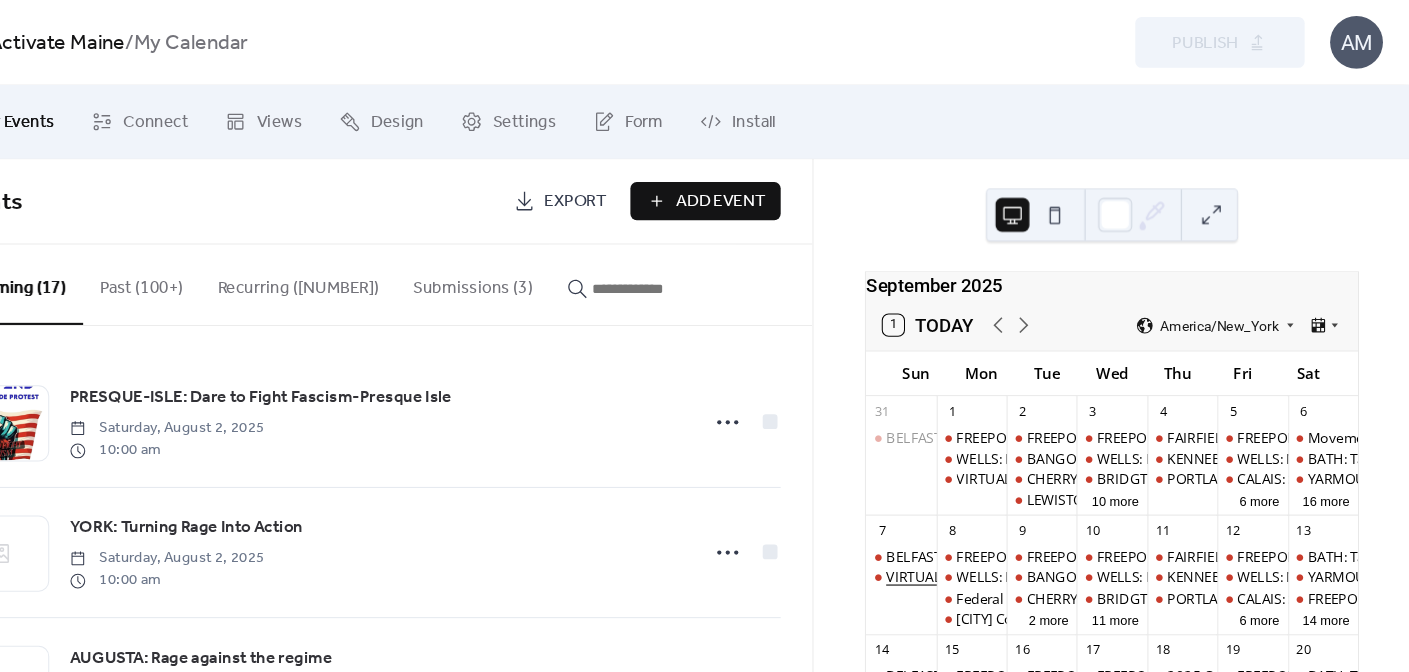 click on "VIRTUAL: The Resistance Lab Organizing Training with [PERSON]" at bounding box center [1103, 545] 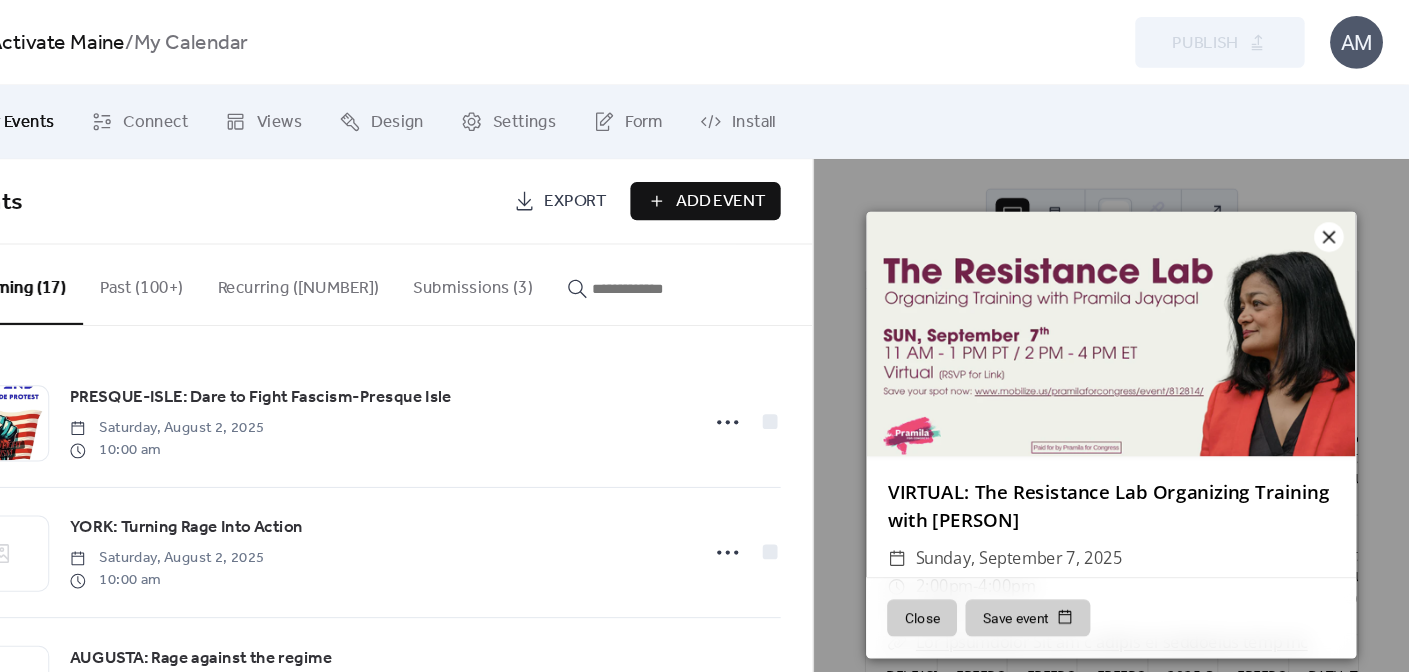 click 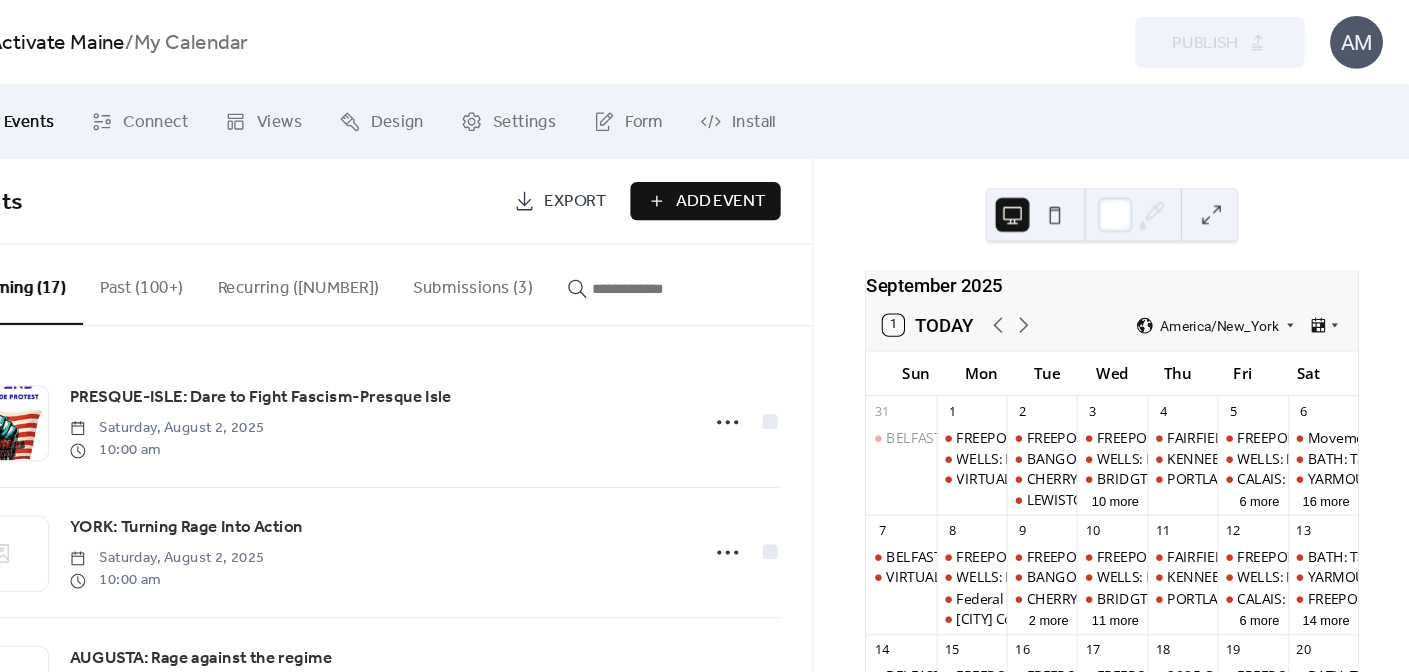 click on "Submissions (3)" at bounding box center [524, 268] 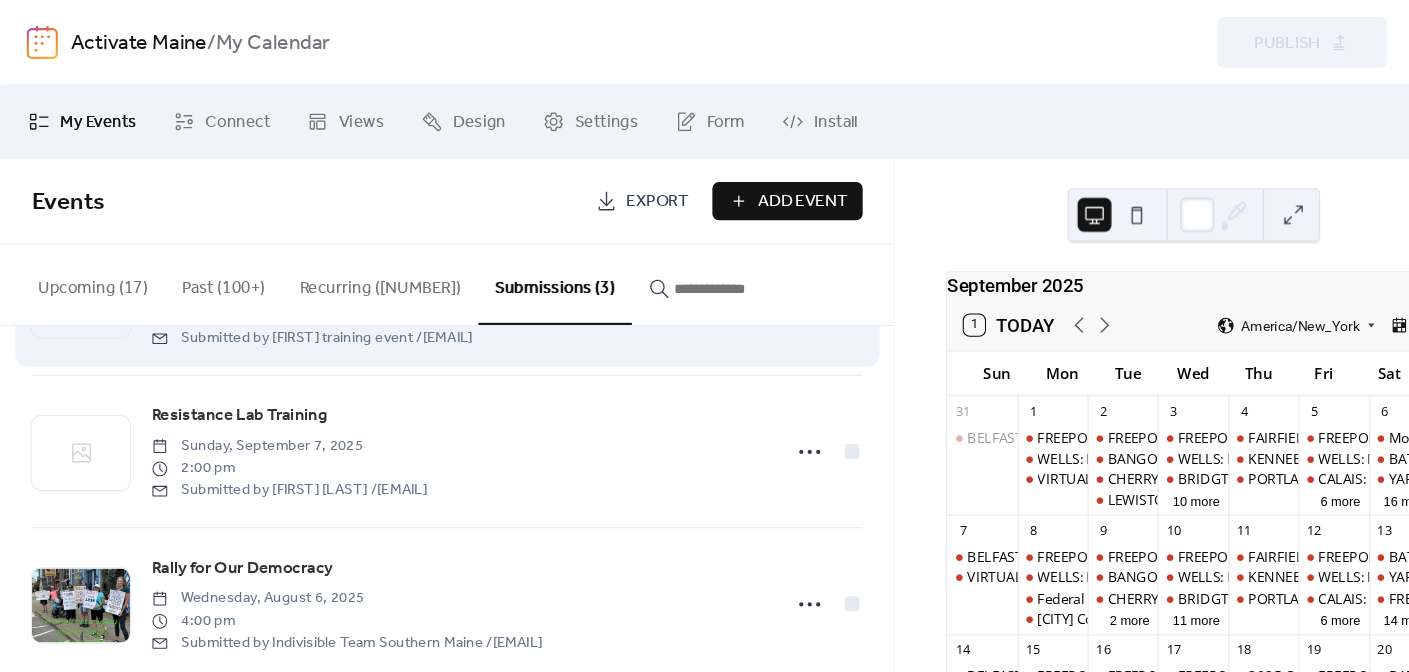 scroll, scrollTop: 128, scrollLeft: 0, axis: vertical 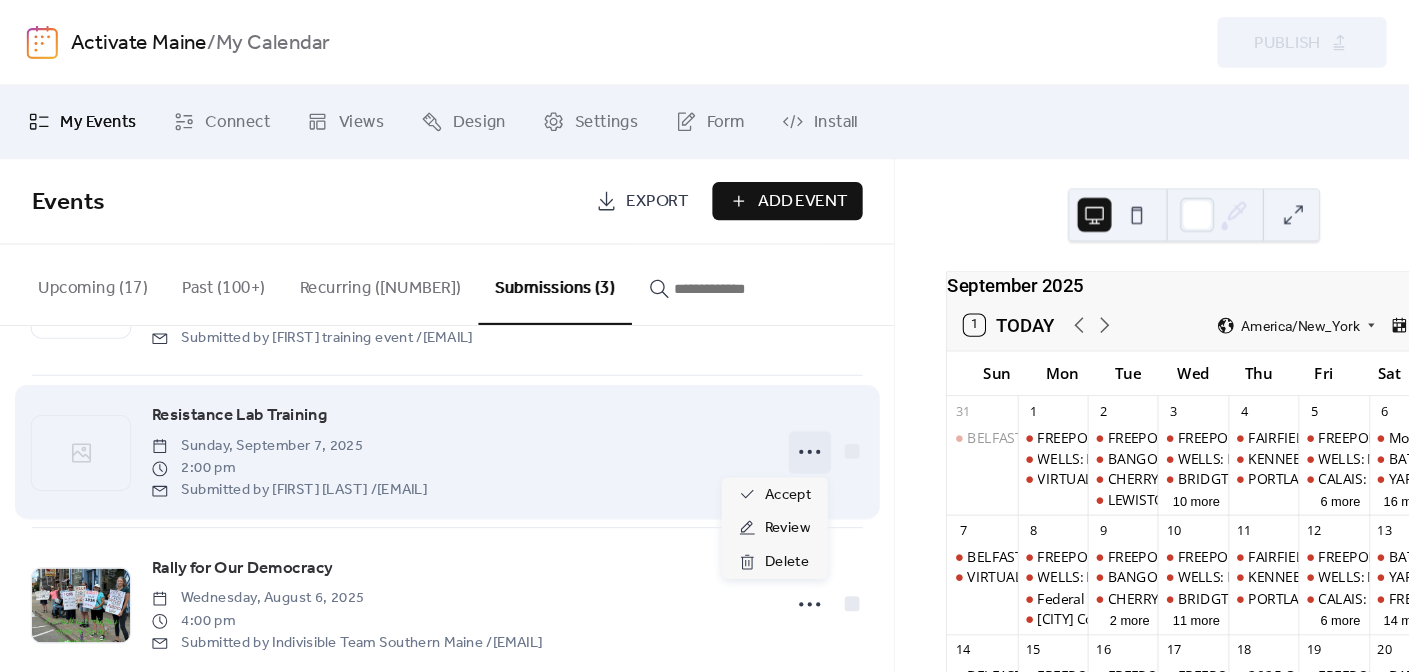 click 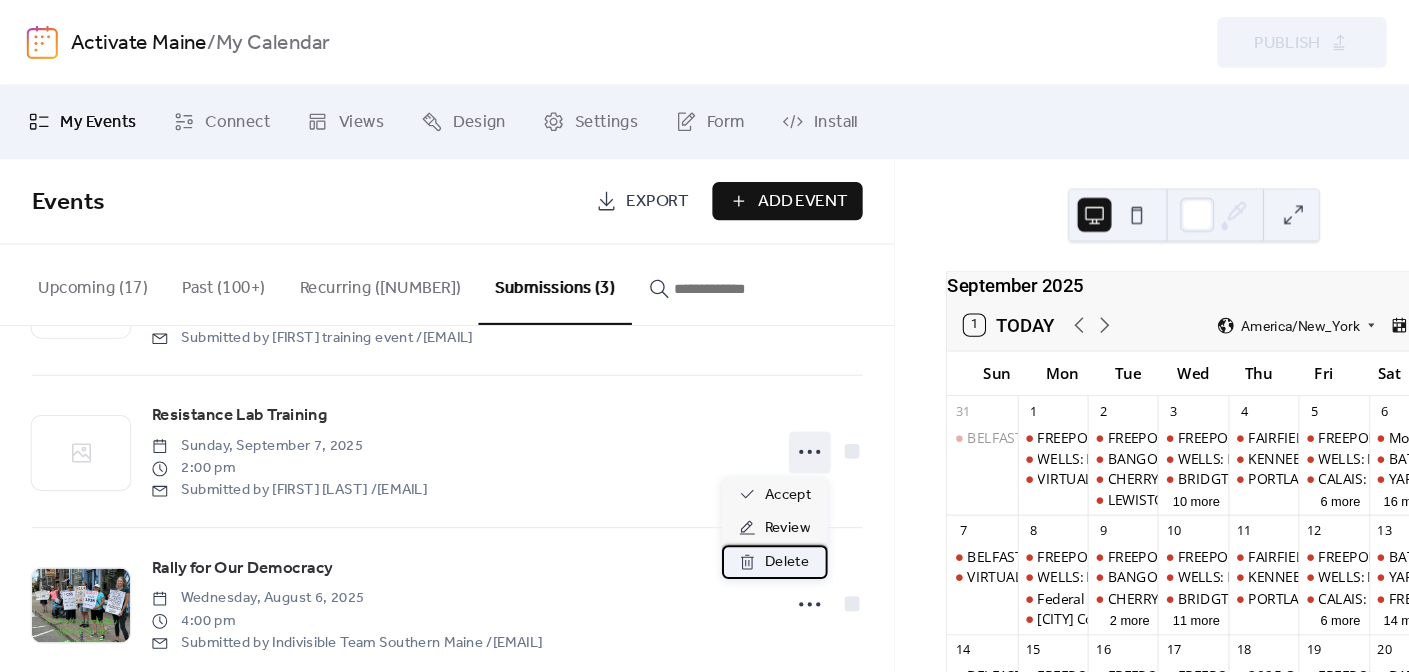 click on "Delete" at bounding box center (743, 532) 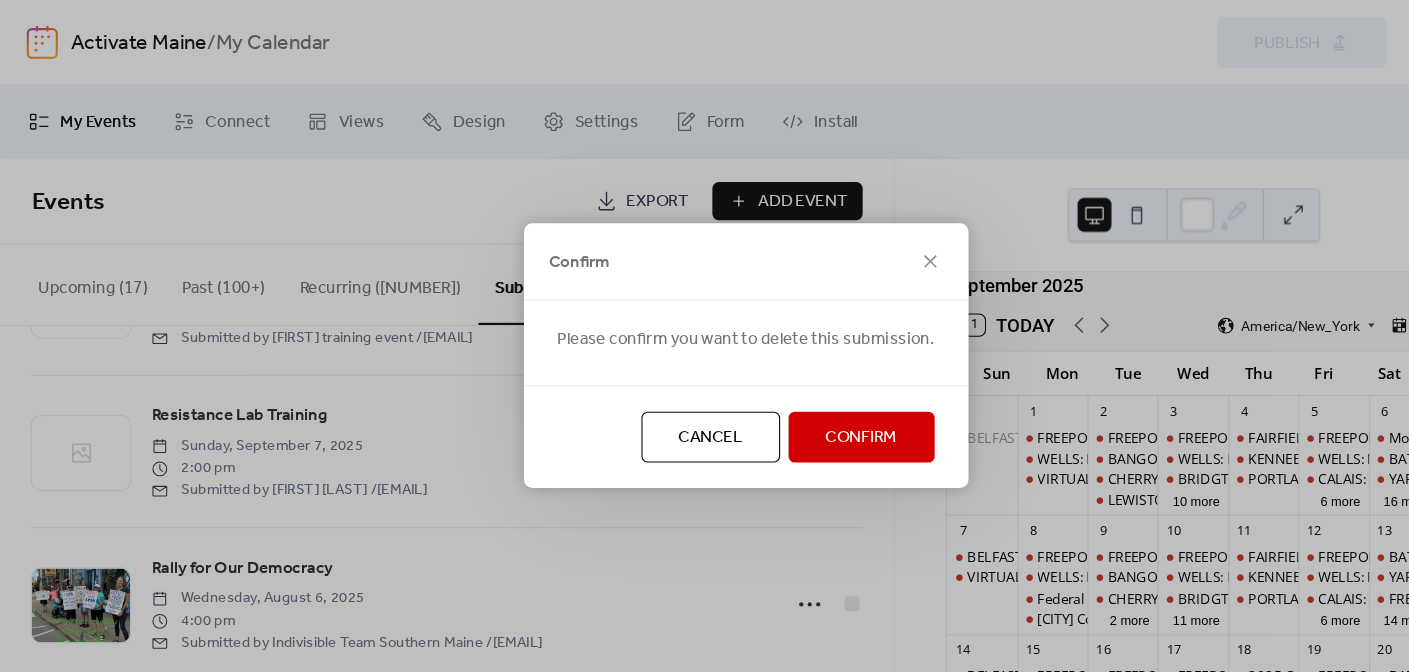 click on "Confirm" at bounding box center (814, 414) 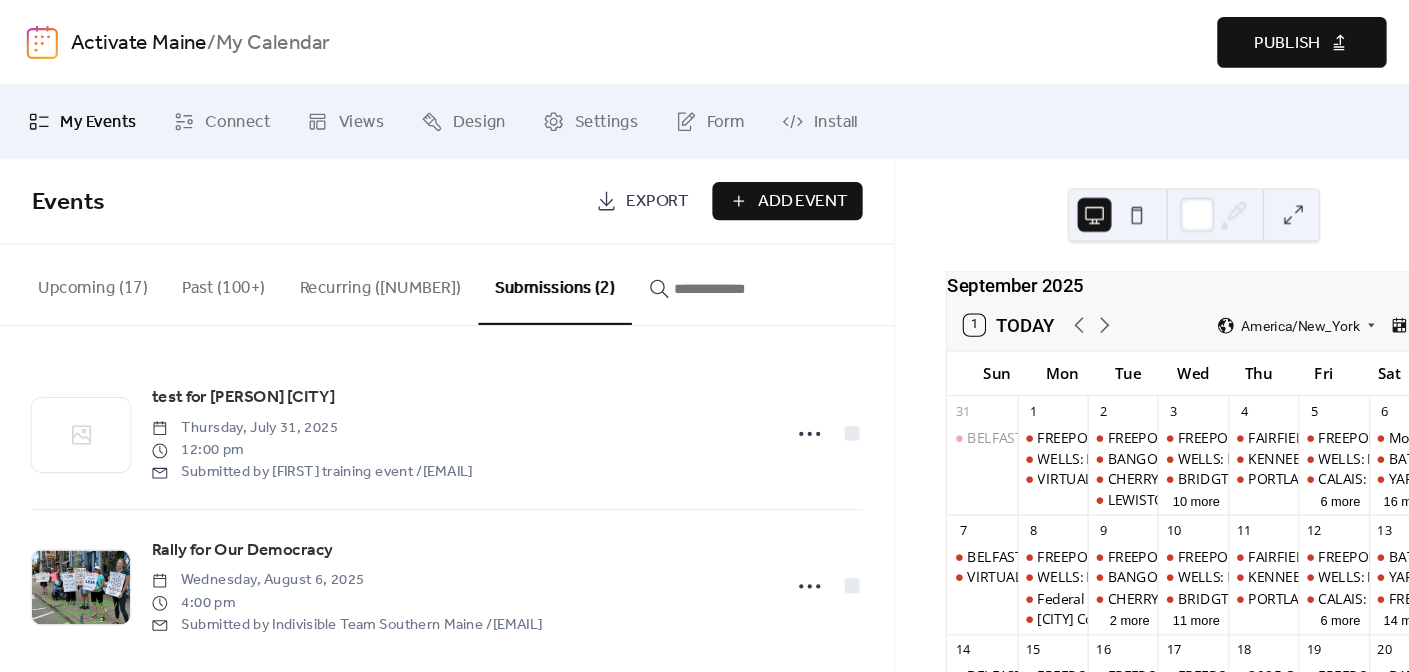 scroll, scrollTop: 0, scrollLeft: 0, axis: both 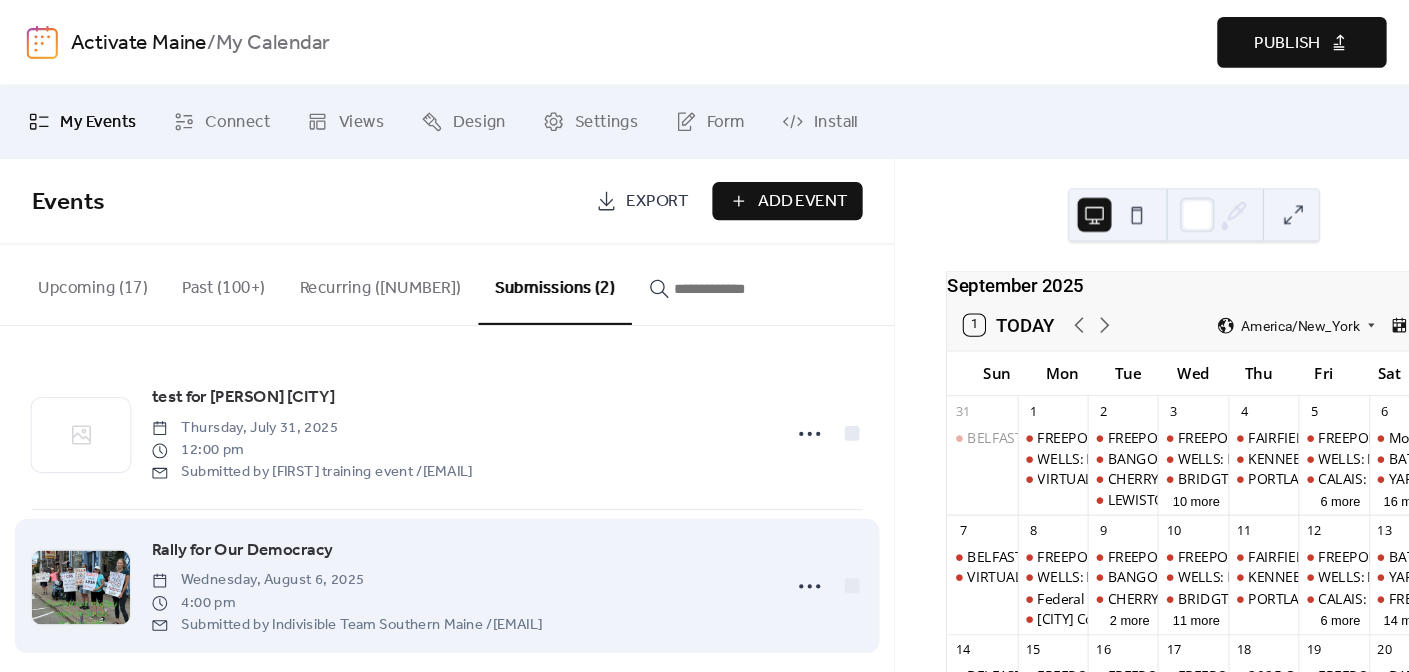 click on "Rally for Our Democracy" at bounding box center [228, 520] 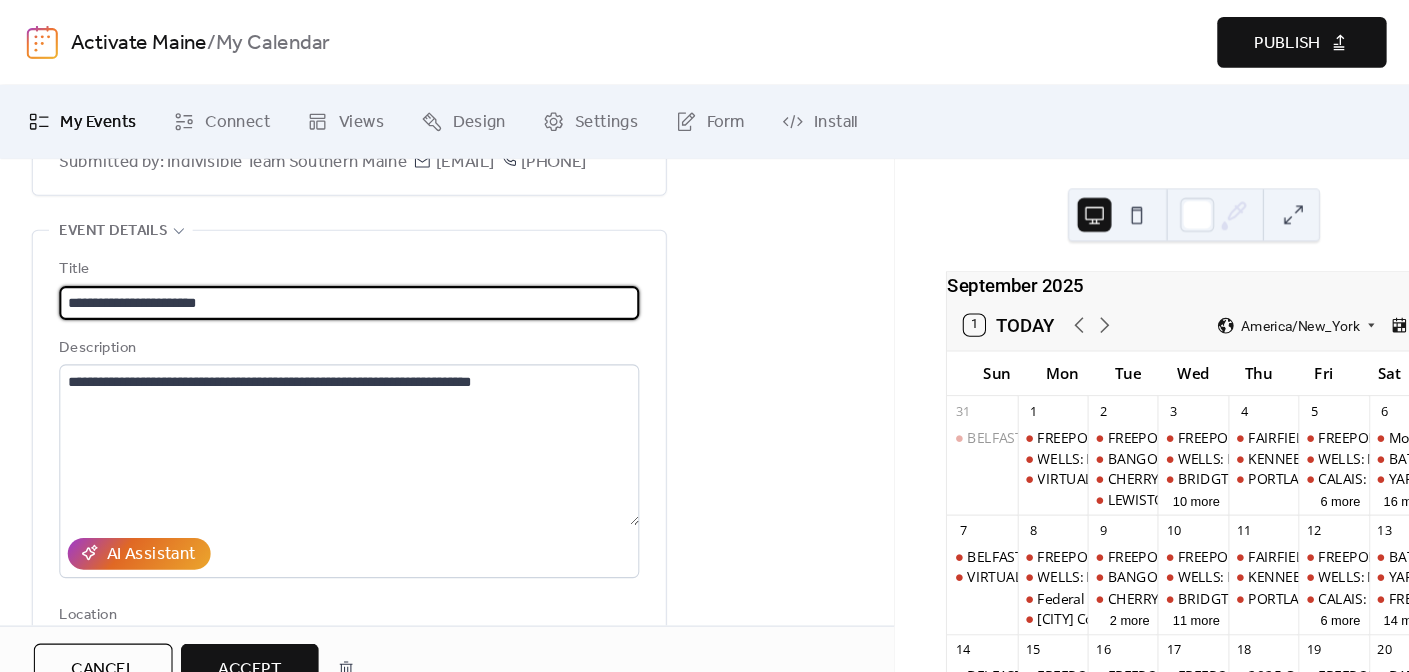 scroll, scrollTop: 156, scrollLeft: 0, axis: vertical 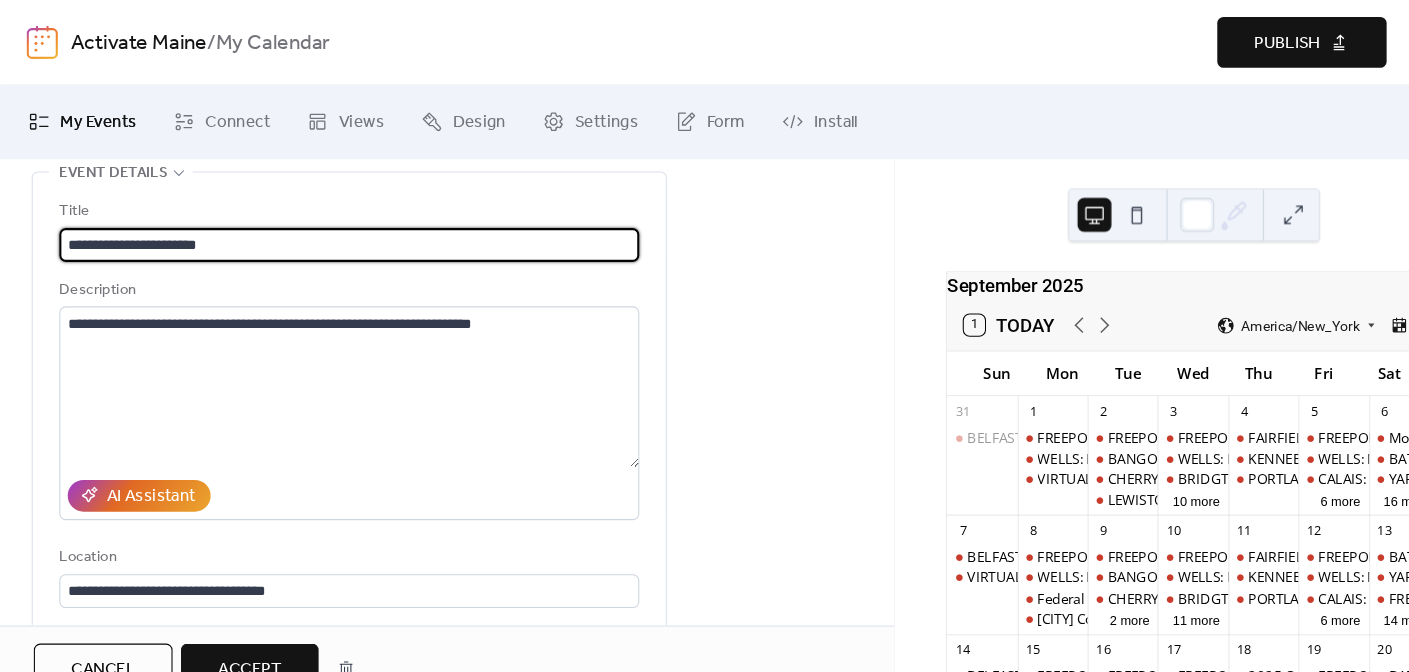 click on "**********" at bounding box center (330, 231) 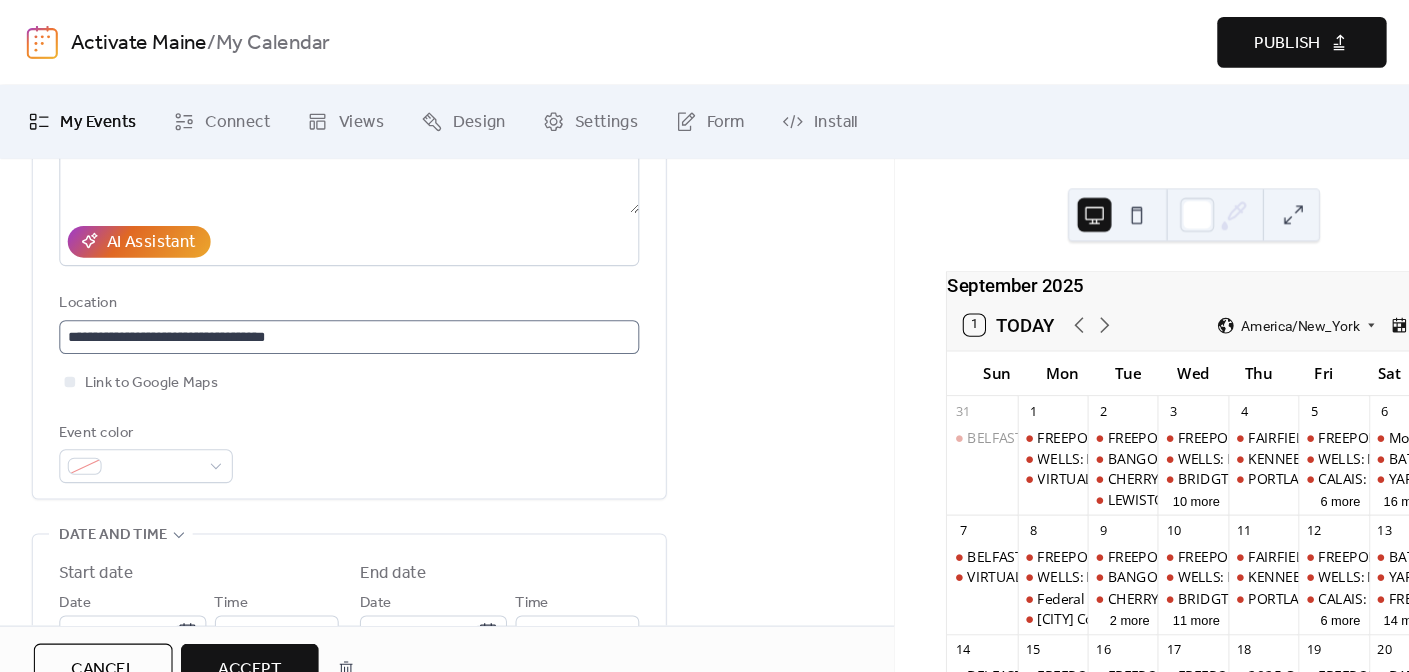 scroll, scrollTop: 452, scrollLeft: 0, axis: vertical 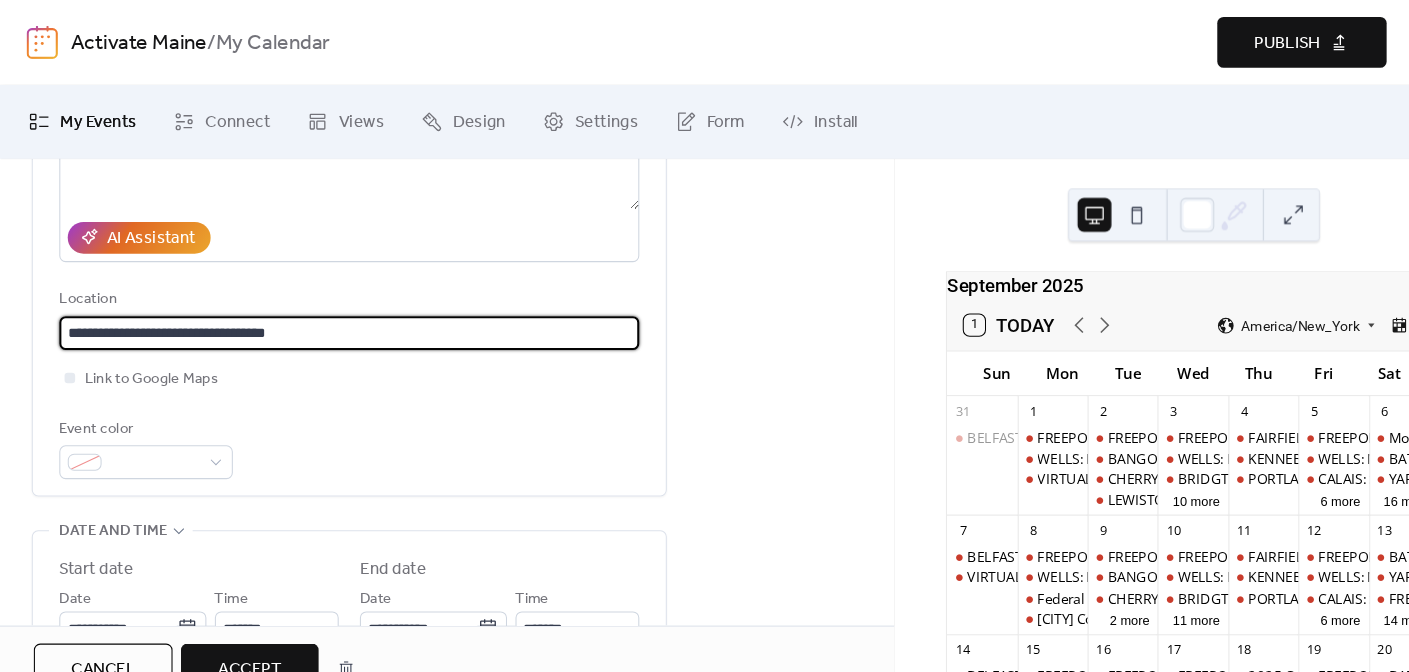 click on "**********" at bounding box center [330, 315] 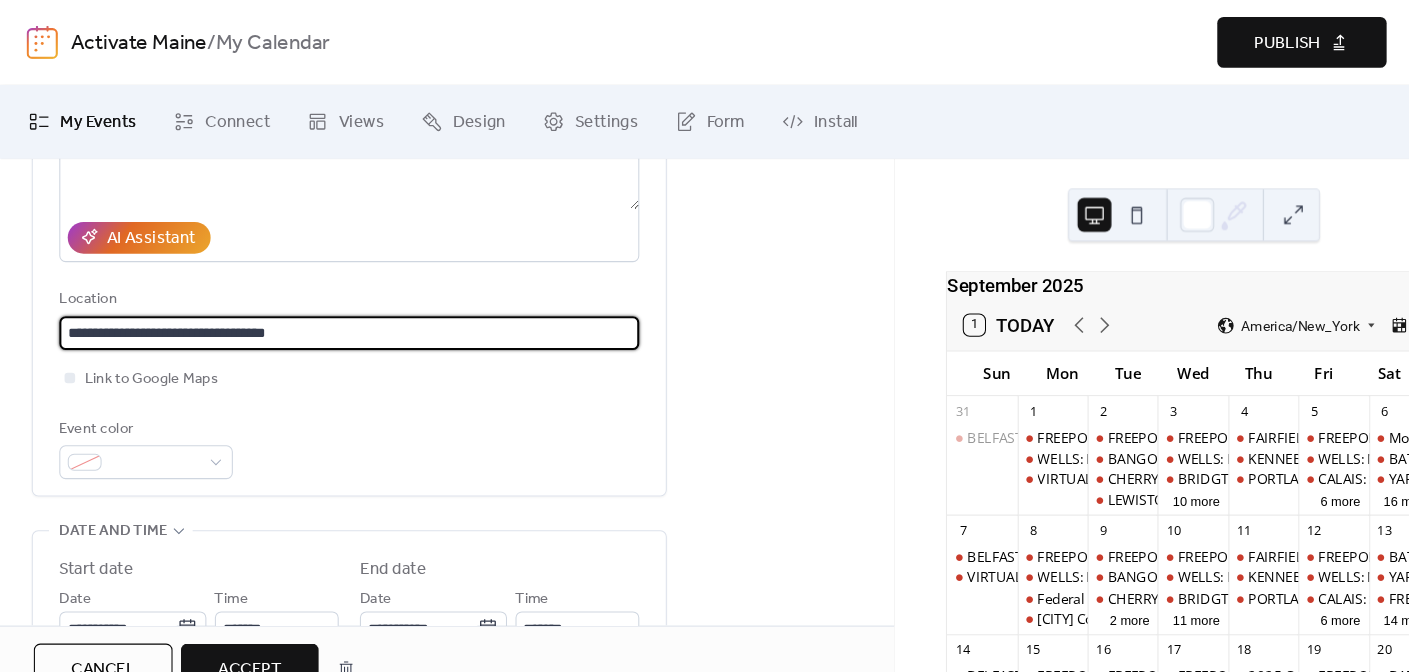 click on "**********" at bounding box center (330, 315) 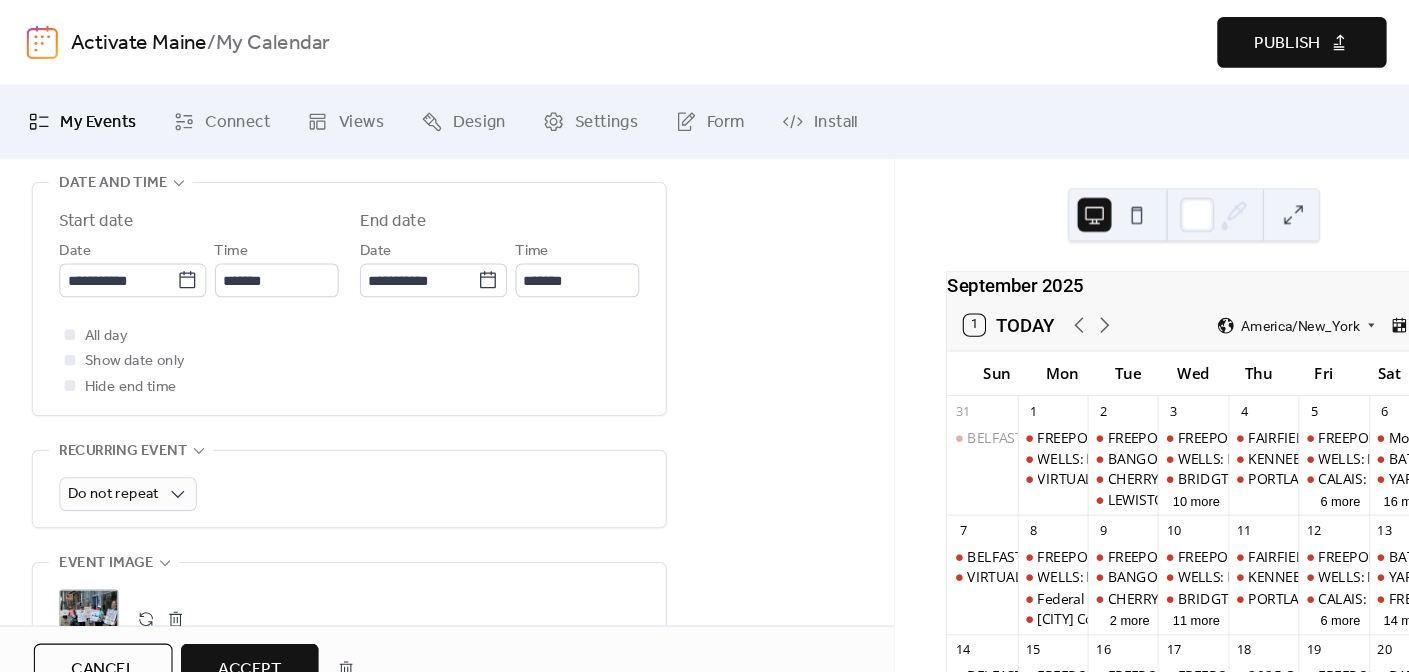 scroll, scrollTop: 782, scrollLeft: 0, axis: vertical 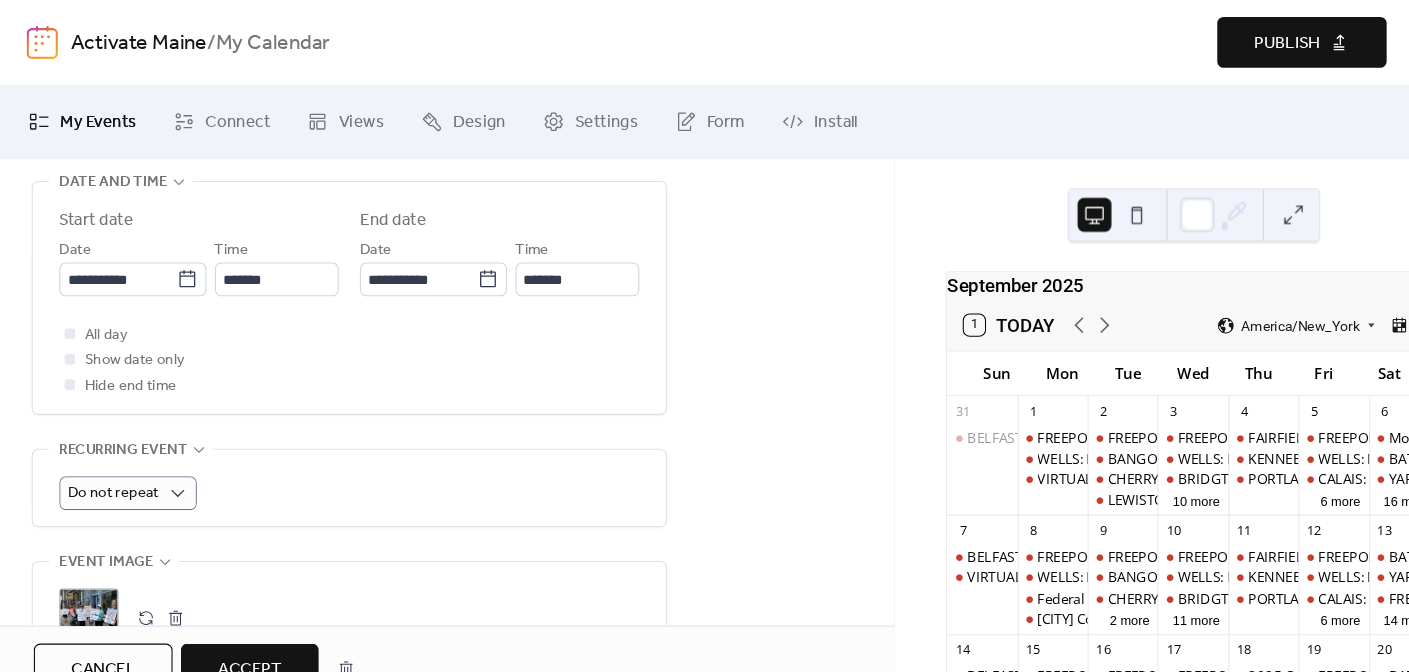 type on "**********" 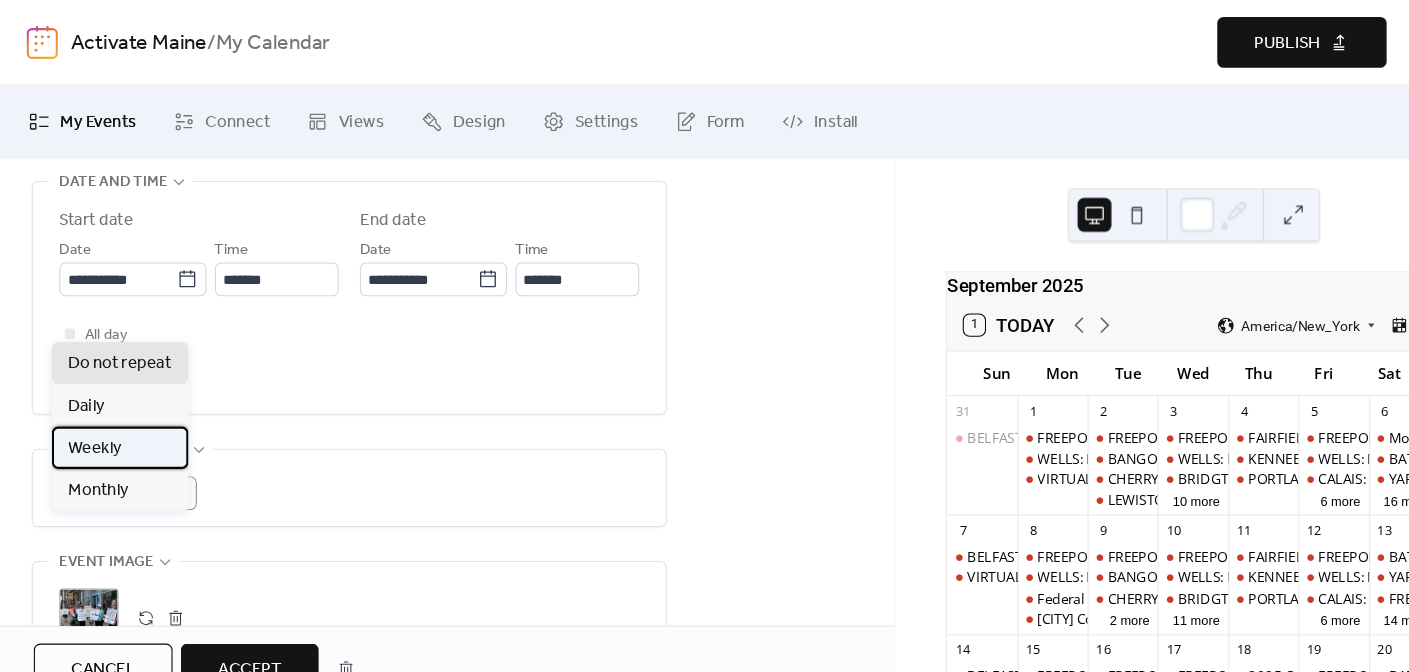 click on "Weekly" at bounding box center (113, 423) 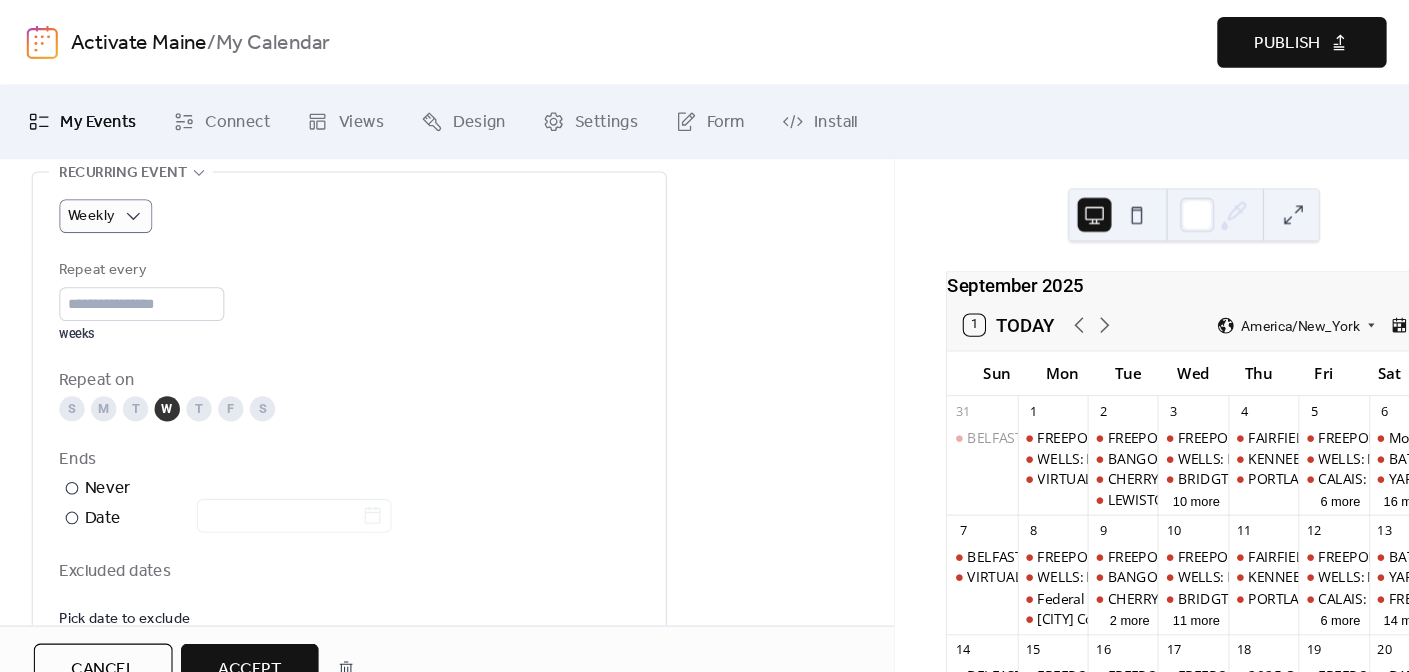 scroll, scrollTop: 1062, scrollLeft: 0, axis: vertical 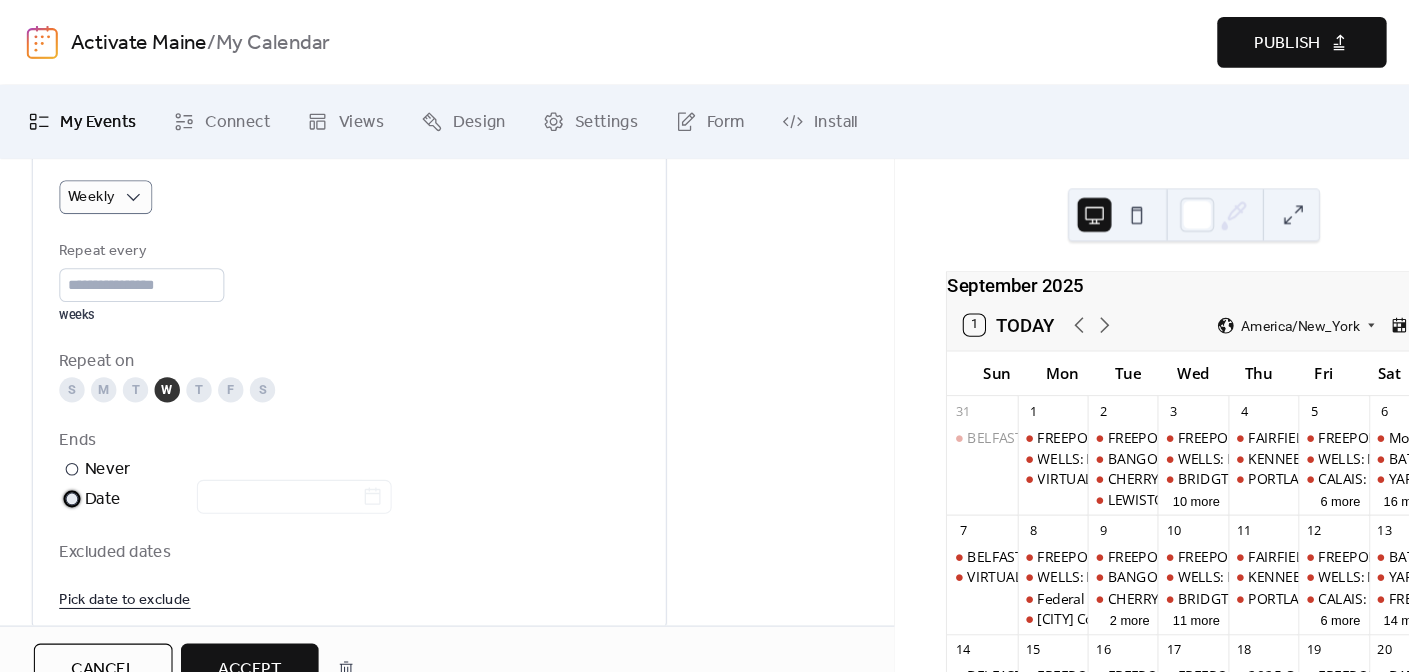 click at bounding box center (68, 471) 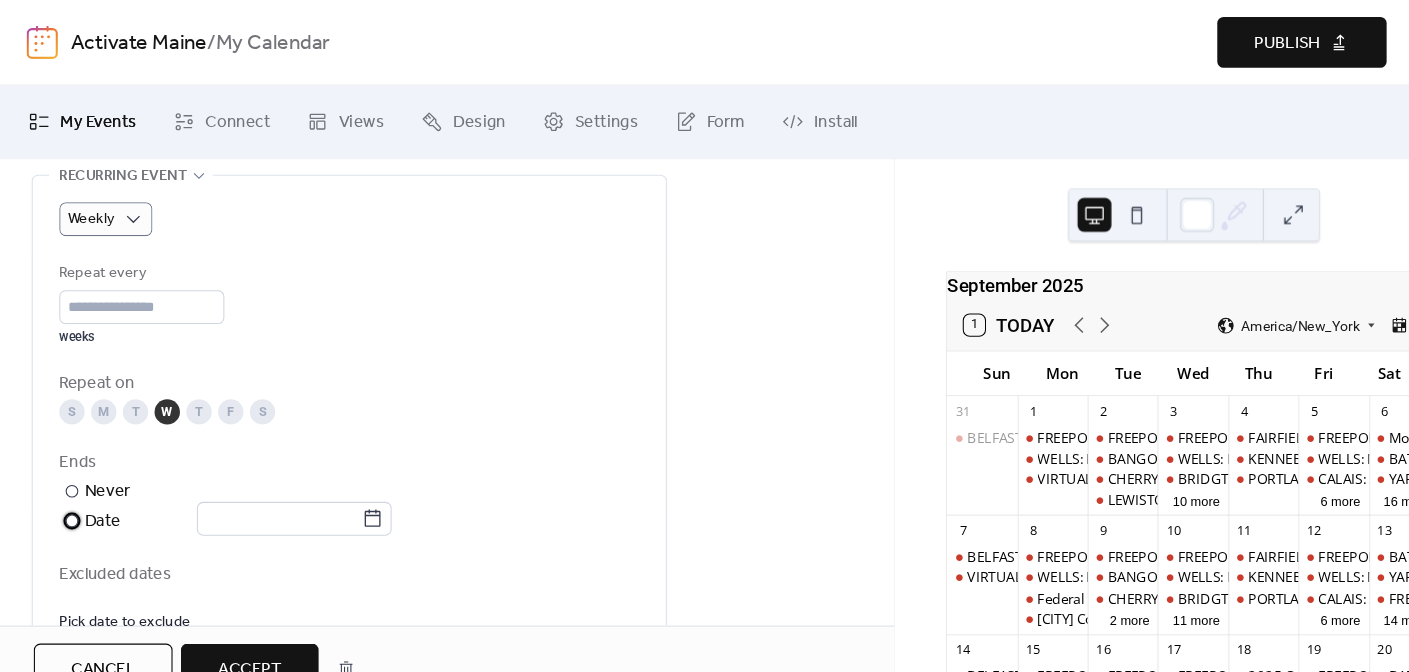 scroll, scrollTop: 1069, scrollLeft: 0, axis: vertical 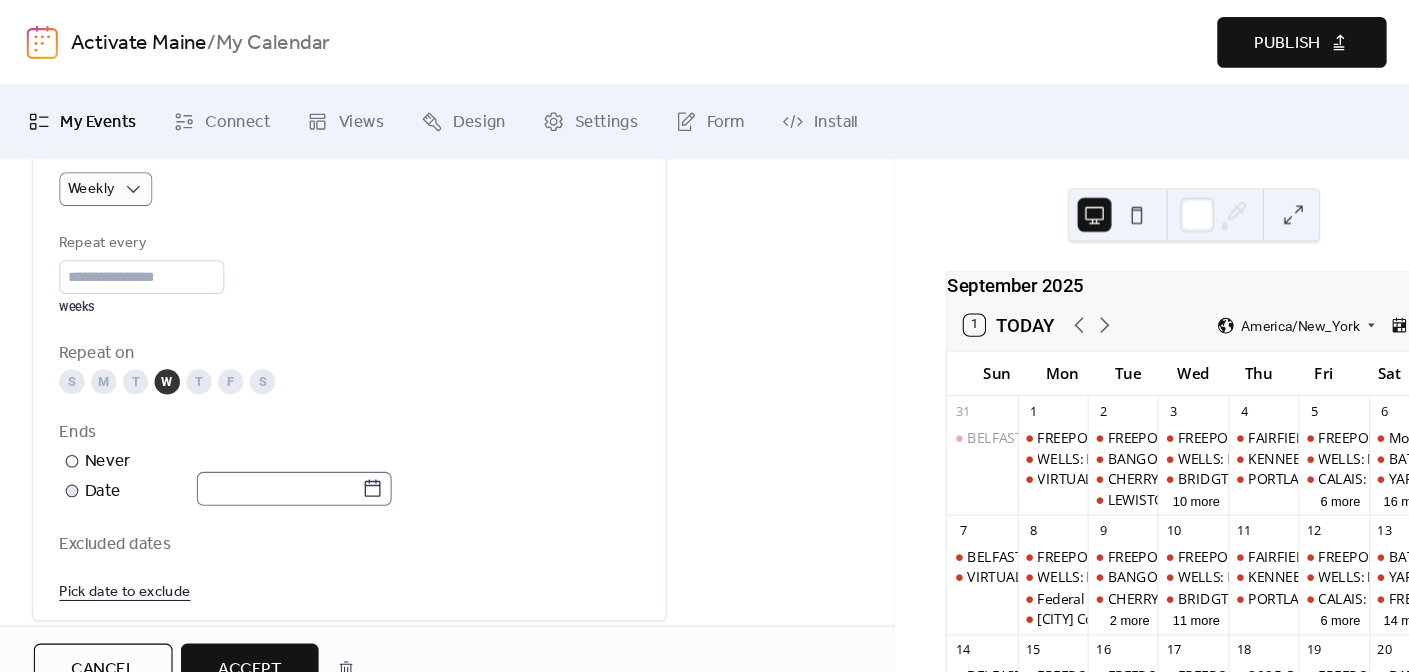 click 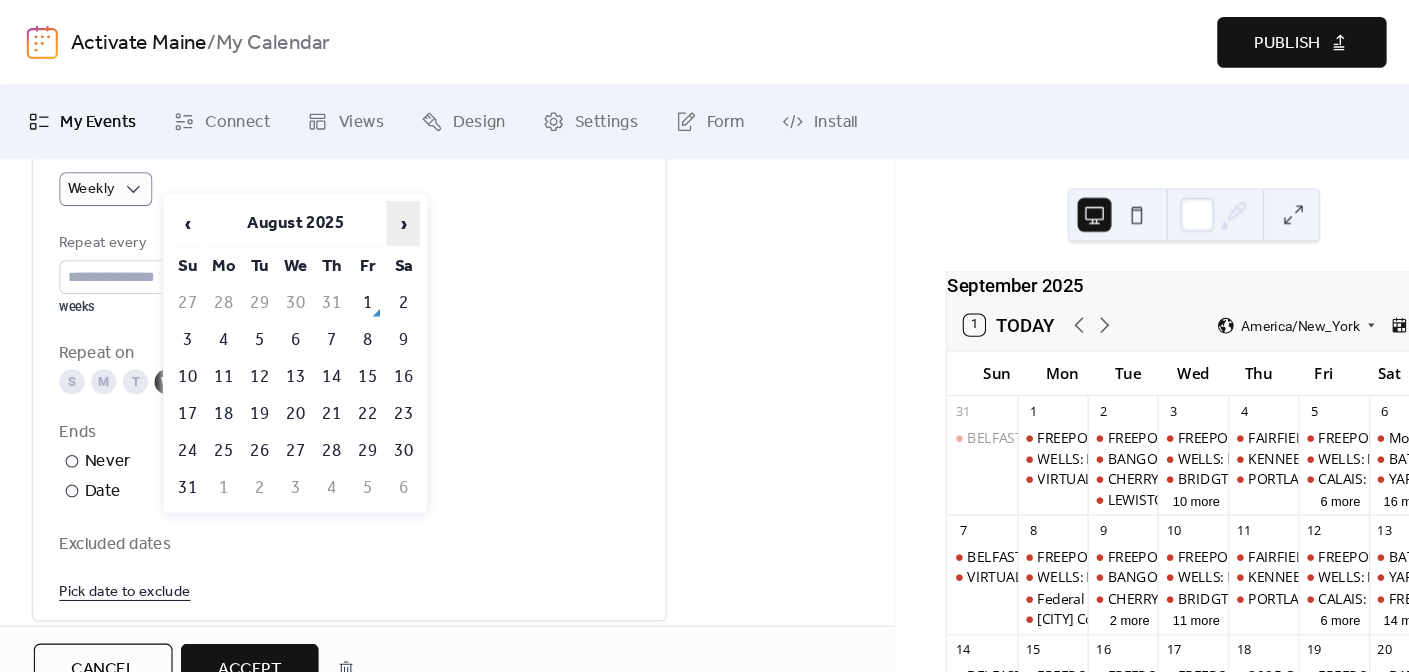 click on "›" at bounding box center [381, 211] 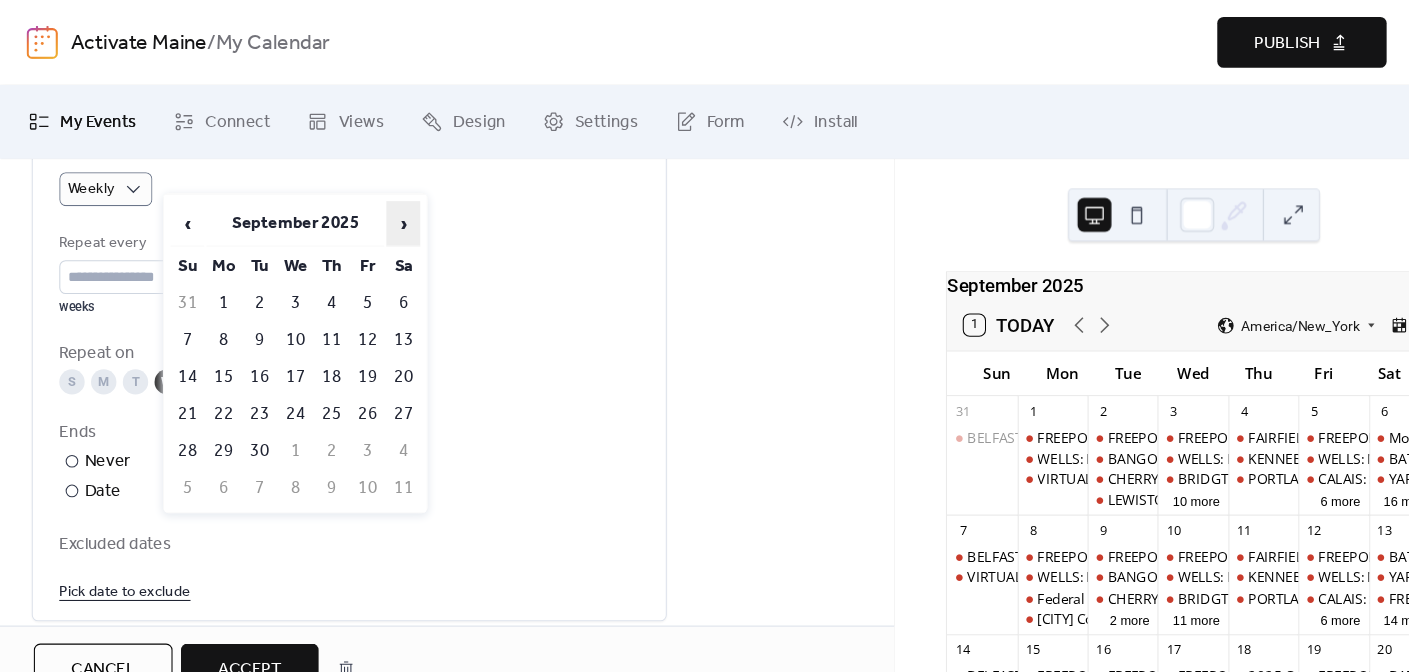 click on "›" at bounding box center (381, 211) 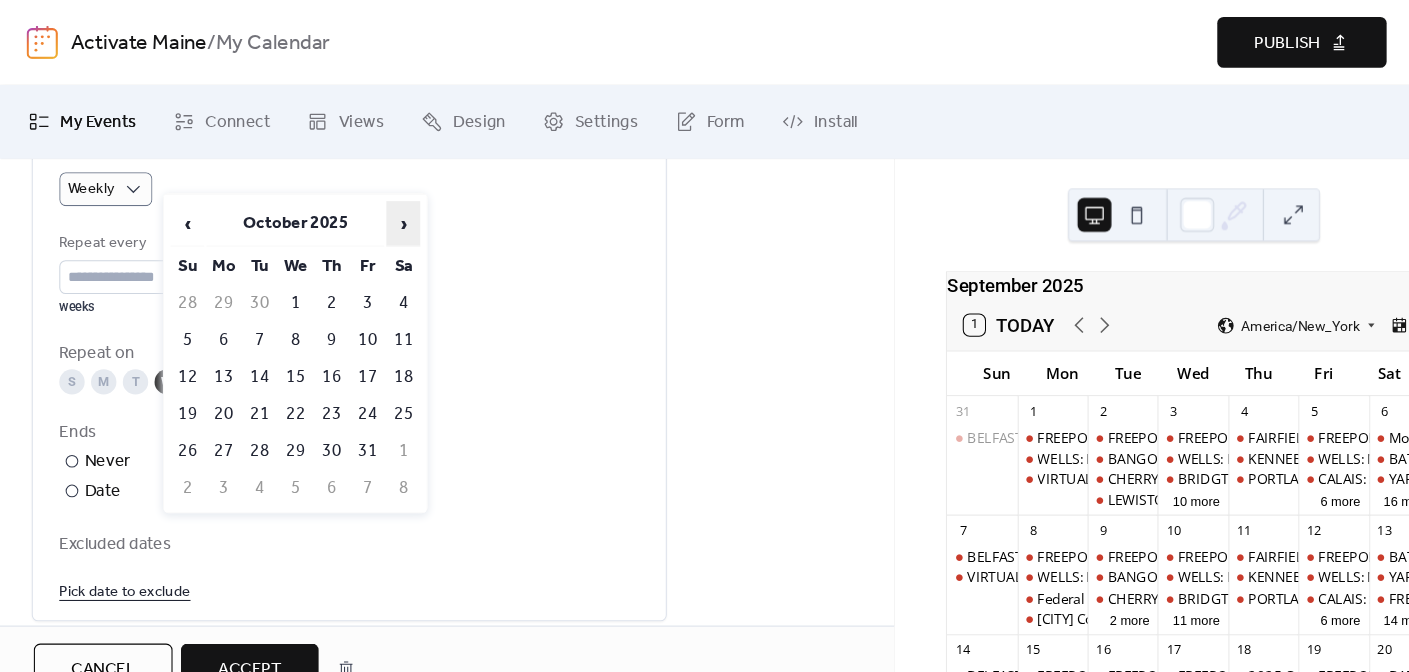click on "›" at bounding box center (381, 211) 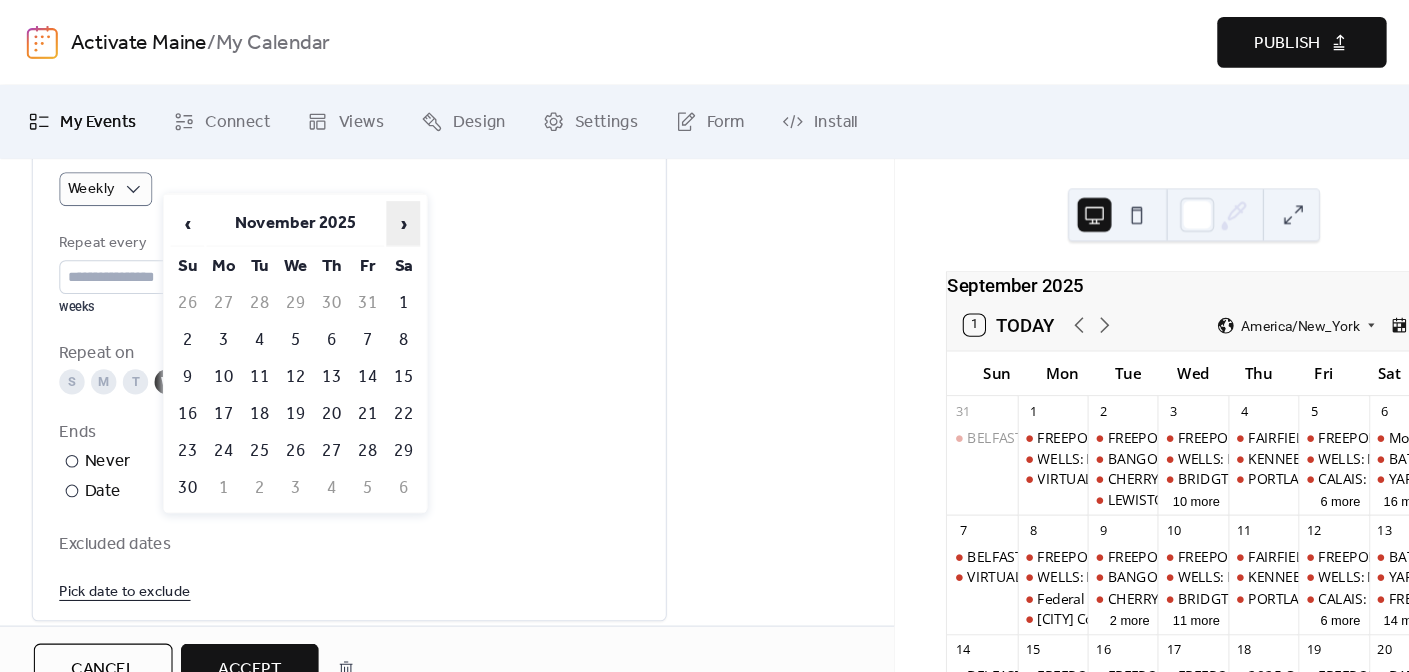 click on "›" at bounding box center [381, 211] 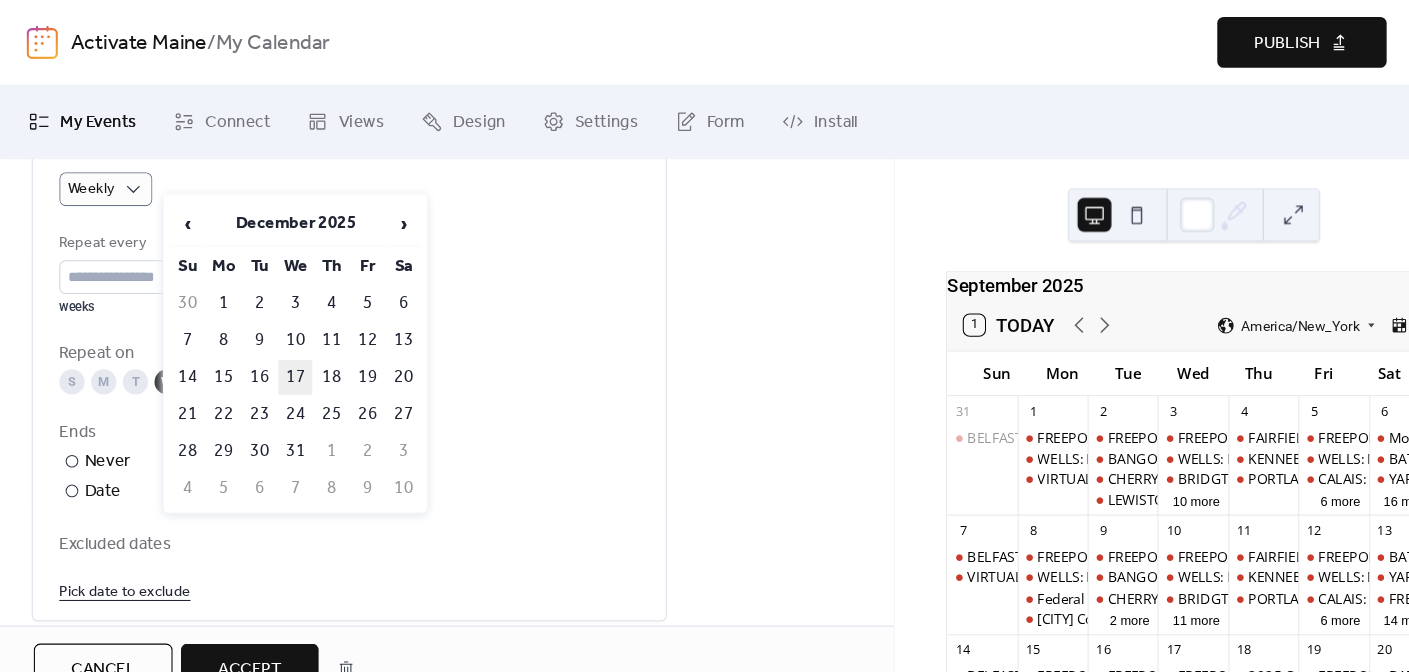 click on "17" at bounding box center (279, 356) 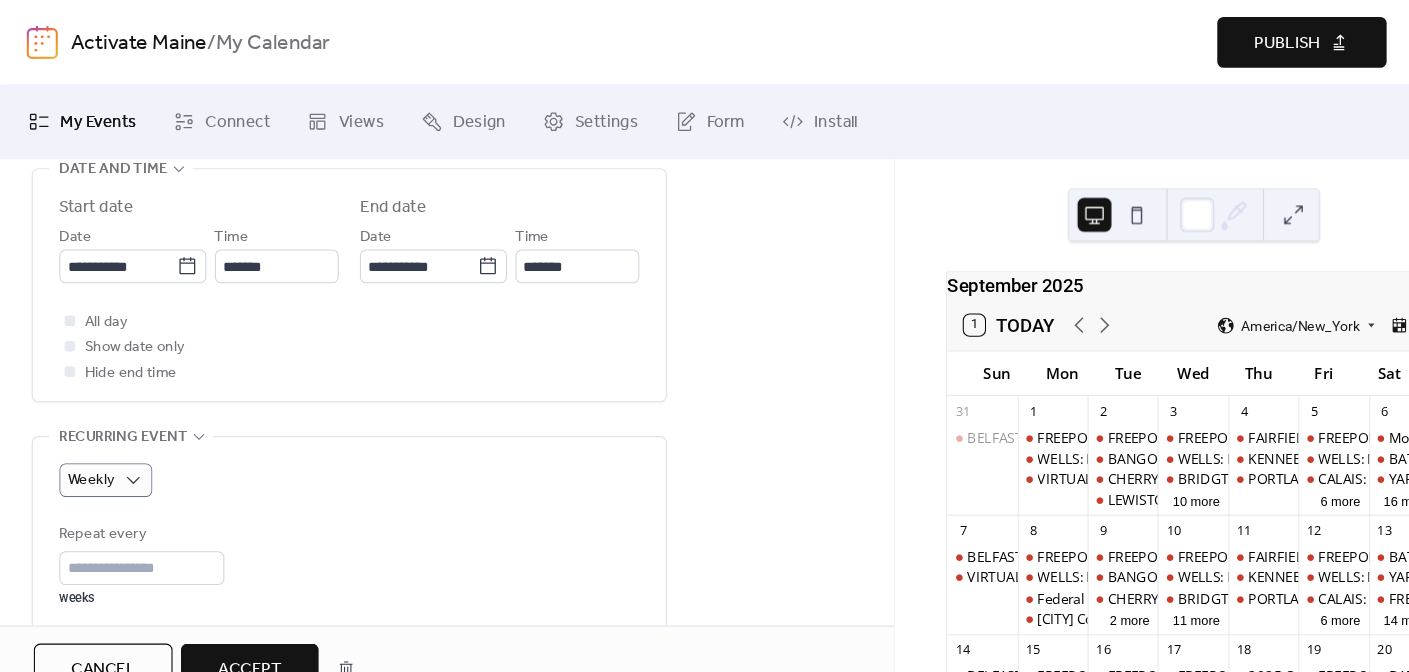 scroll, scrollTop: 793, scrollLeft: 0, axis: vertical 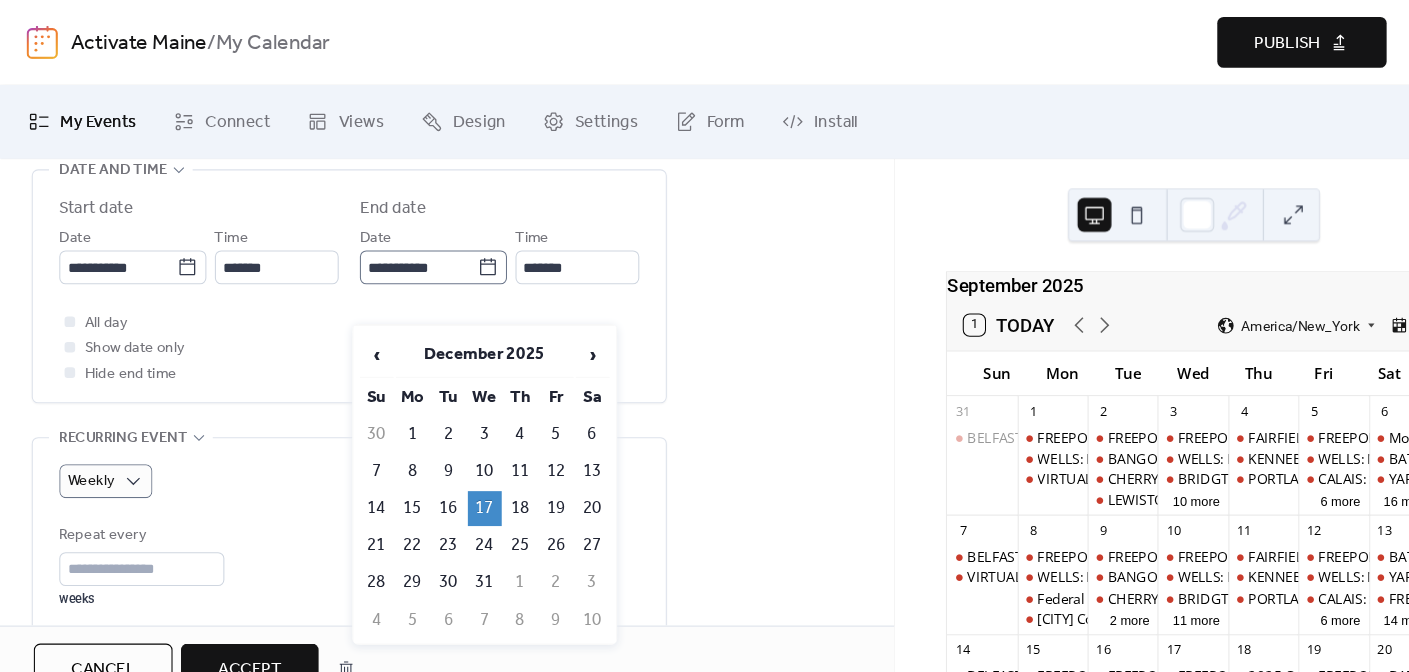 click 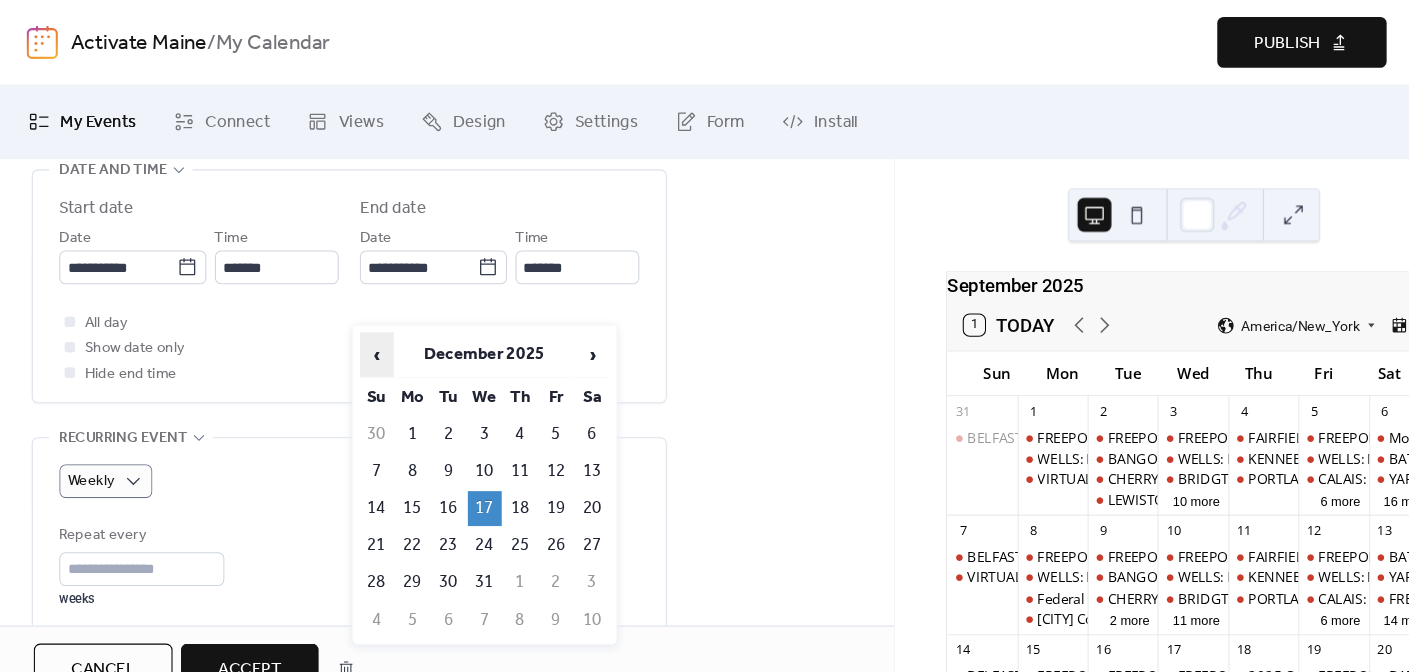 click on "‹" at bounding box center (356, 335) 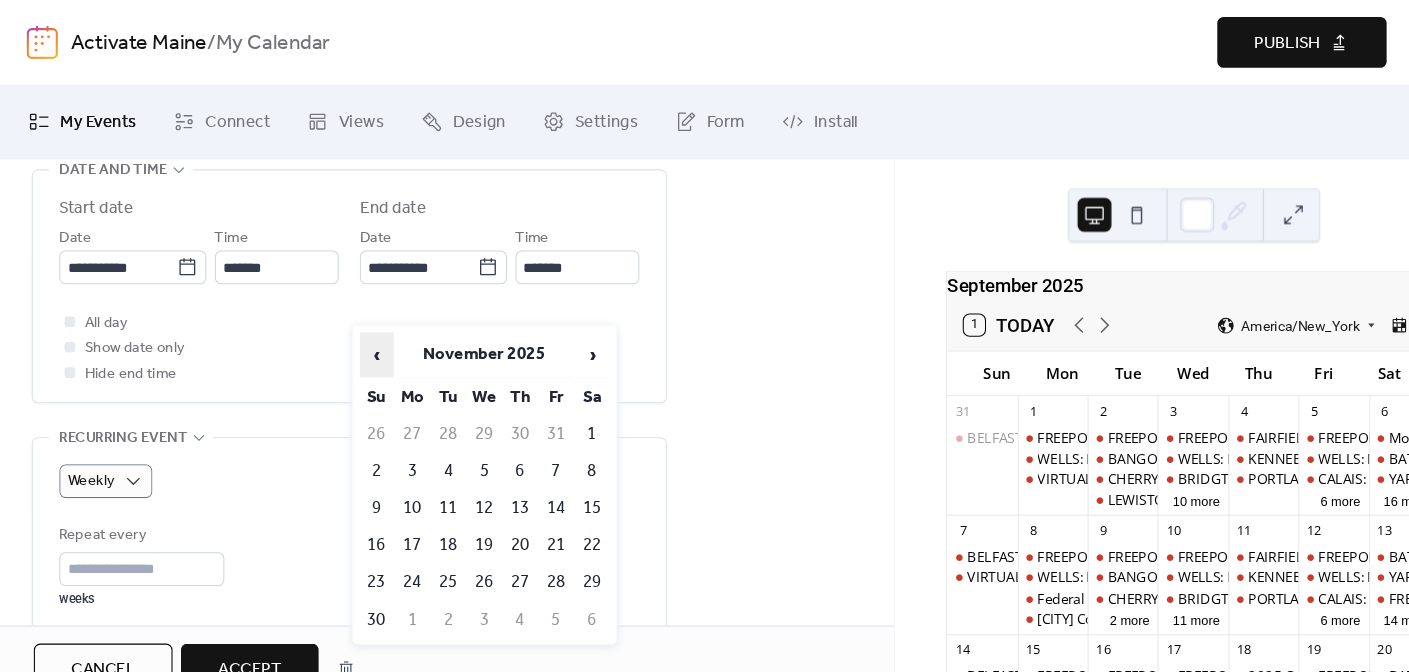 click on "‹" at bounding box center [356, 335] 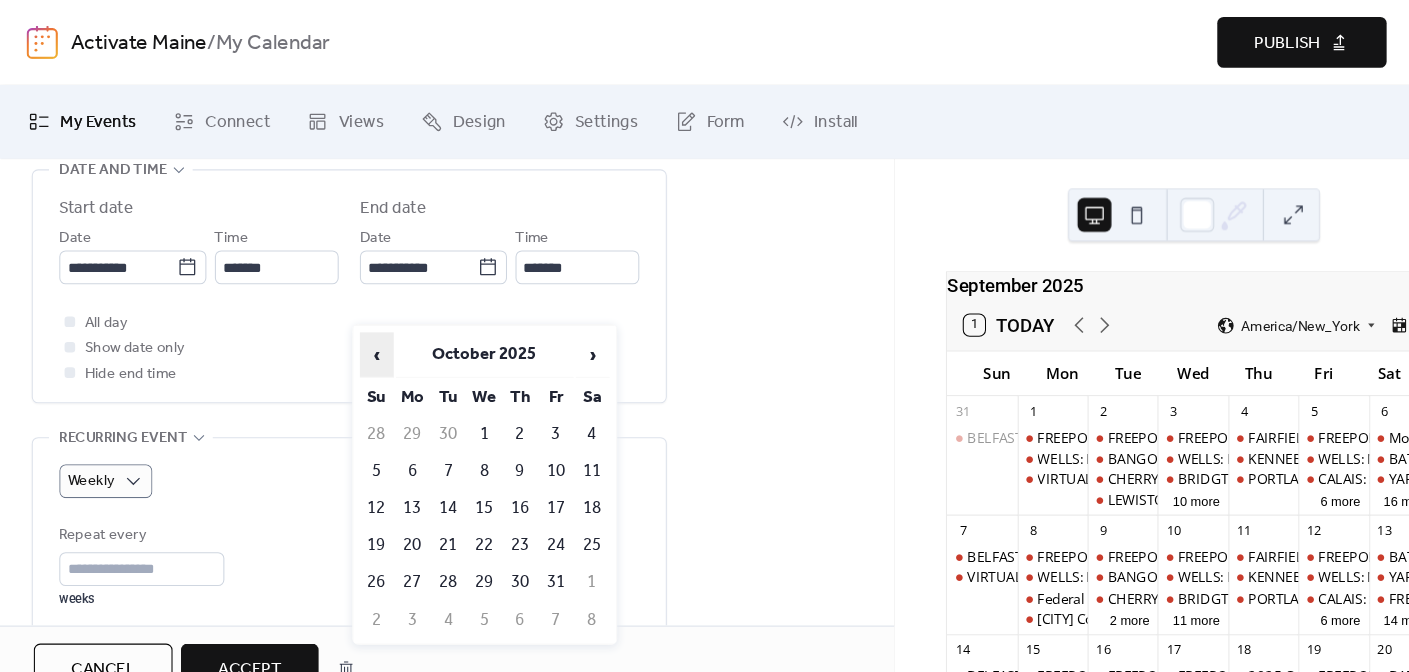 click on "‹" at bounding box center [356, 335] 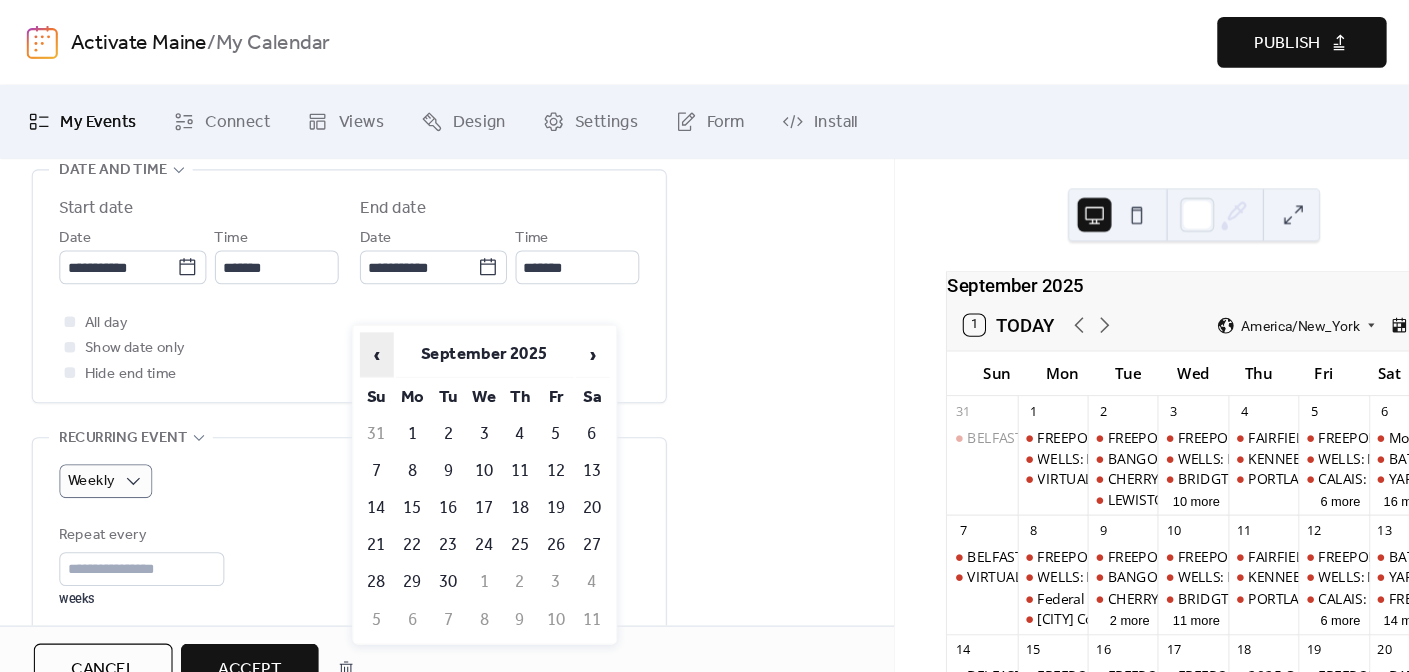 click on "‹" at bounding box center (356, 335) 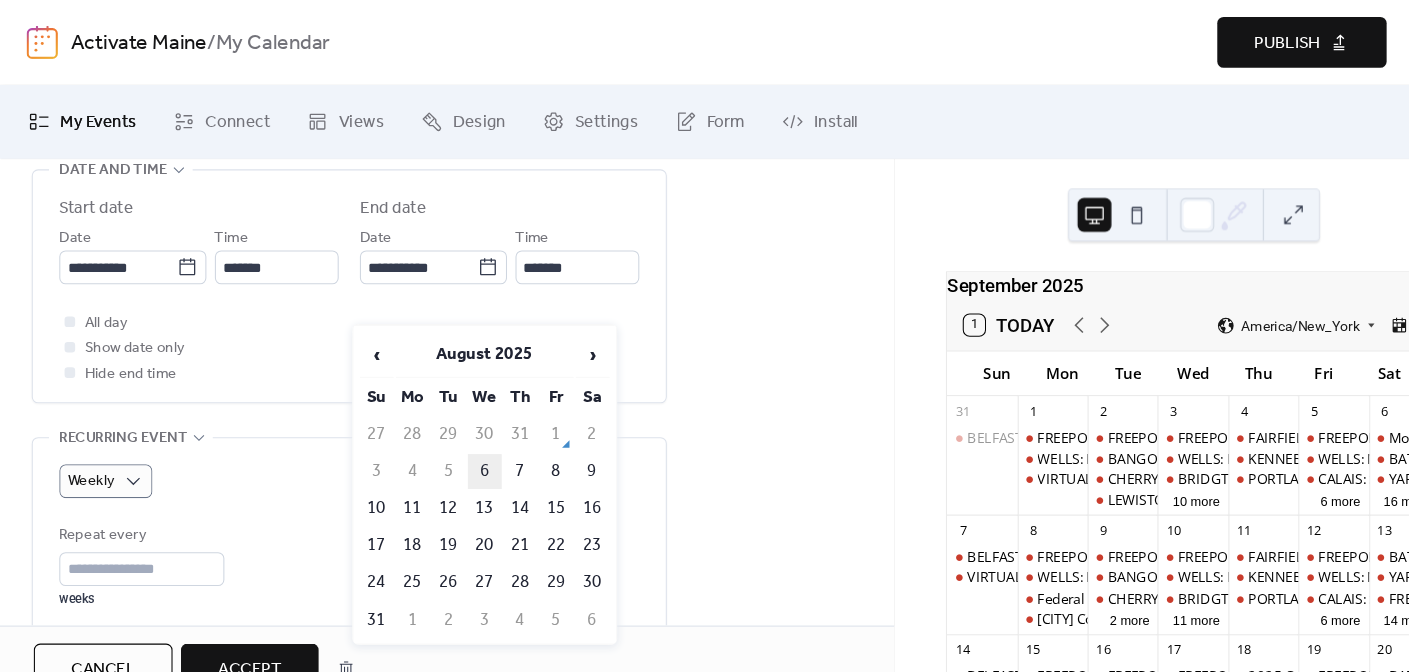 click on "6" at bounding box center [458, 445] 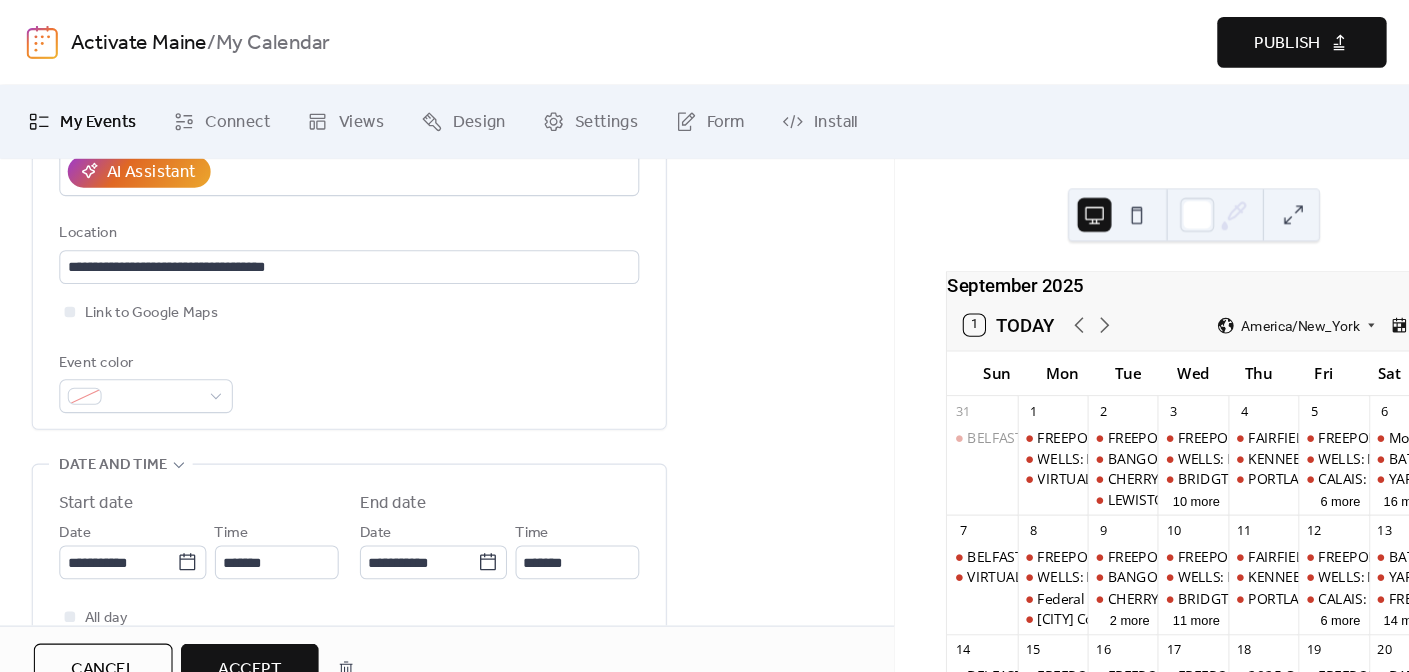 scroll, scrollTop: 507, scrollLeft: 0, axis: vertical 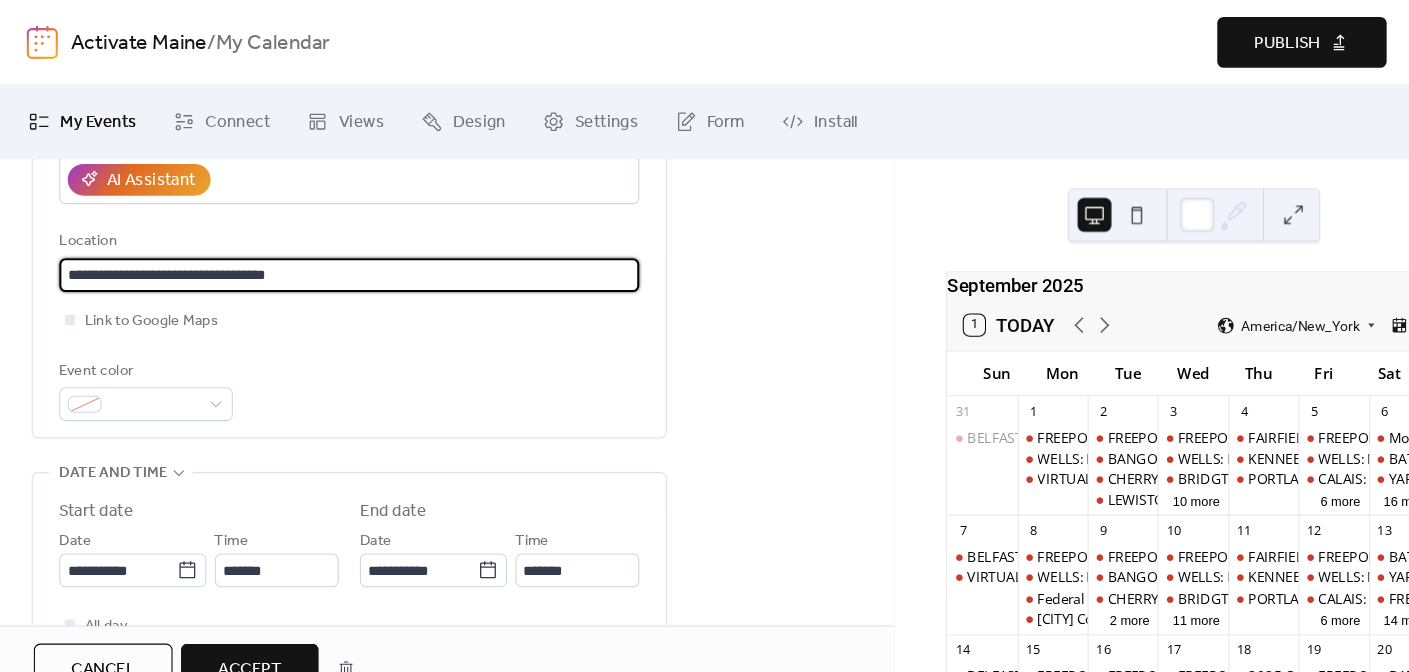 drag, startPoint x: 55, startPoint y: 286, endPoint x: 169, endPoint y: 286, distance: 114 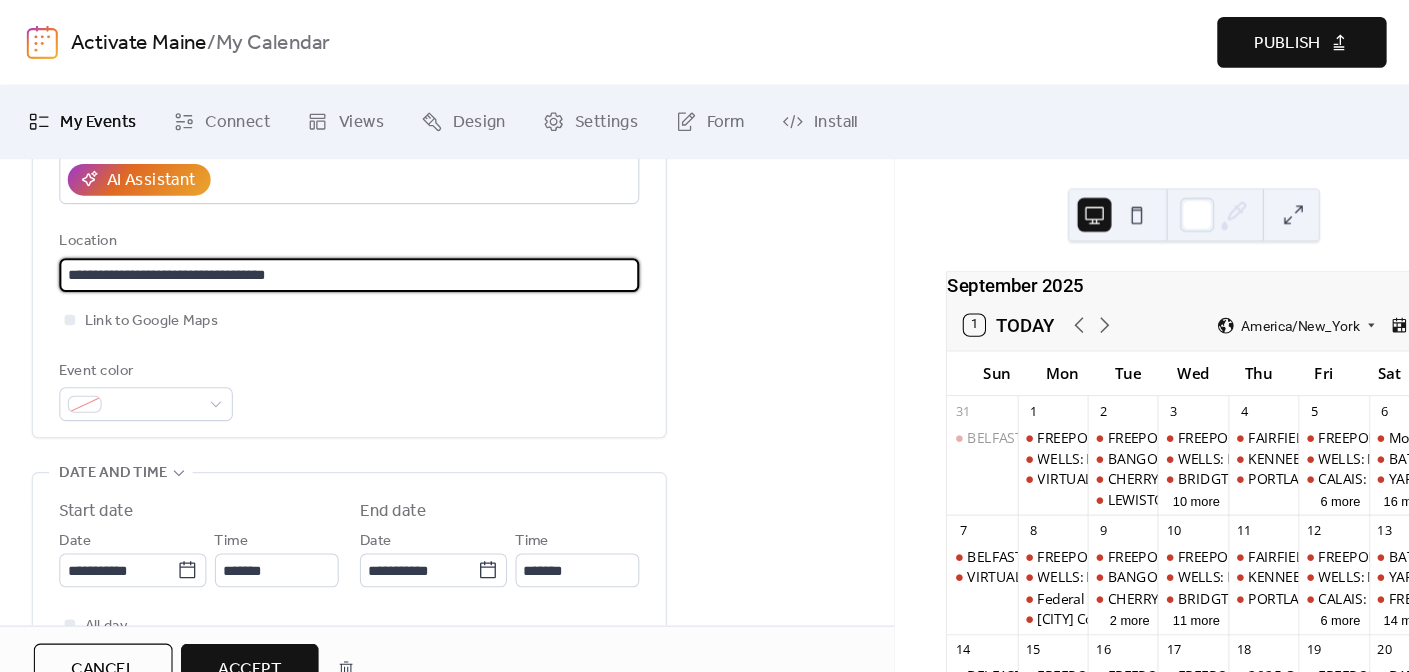 click on "**********" at bounding box center (330, 260) 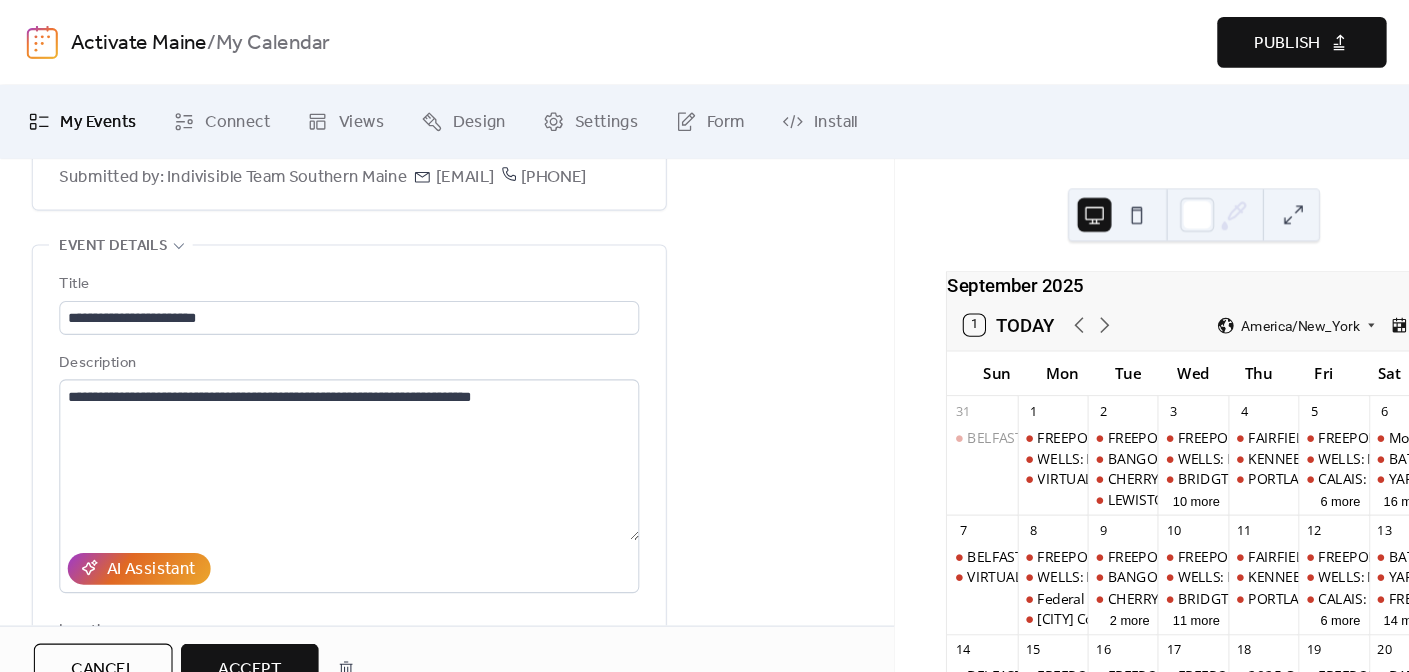 scroll, scrollTop: 144, scrollLeft: 0, axis: vertical 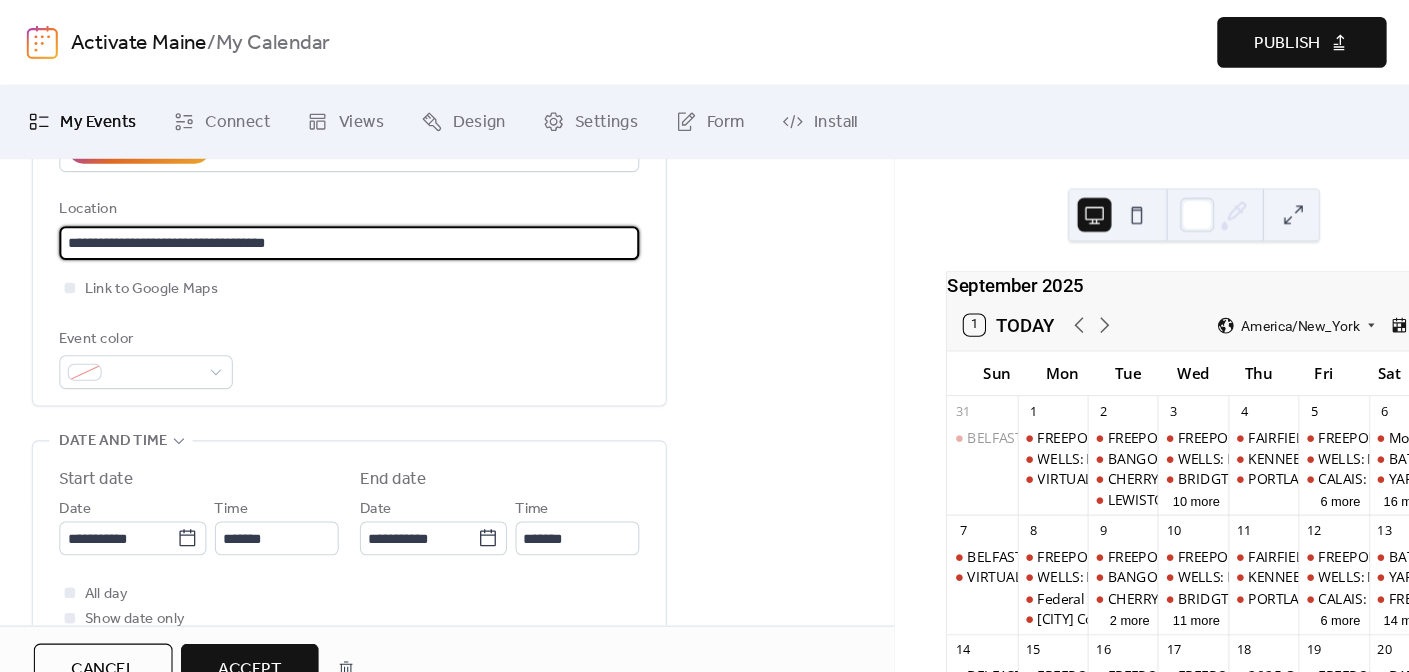 type 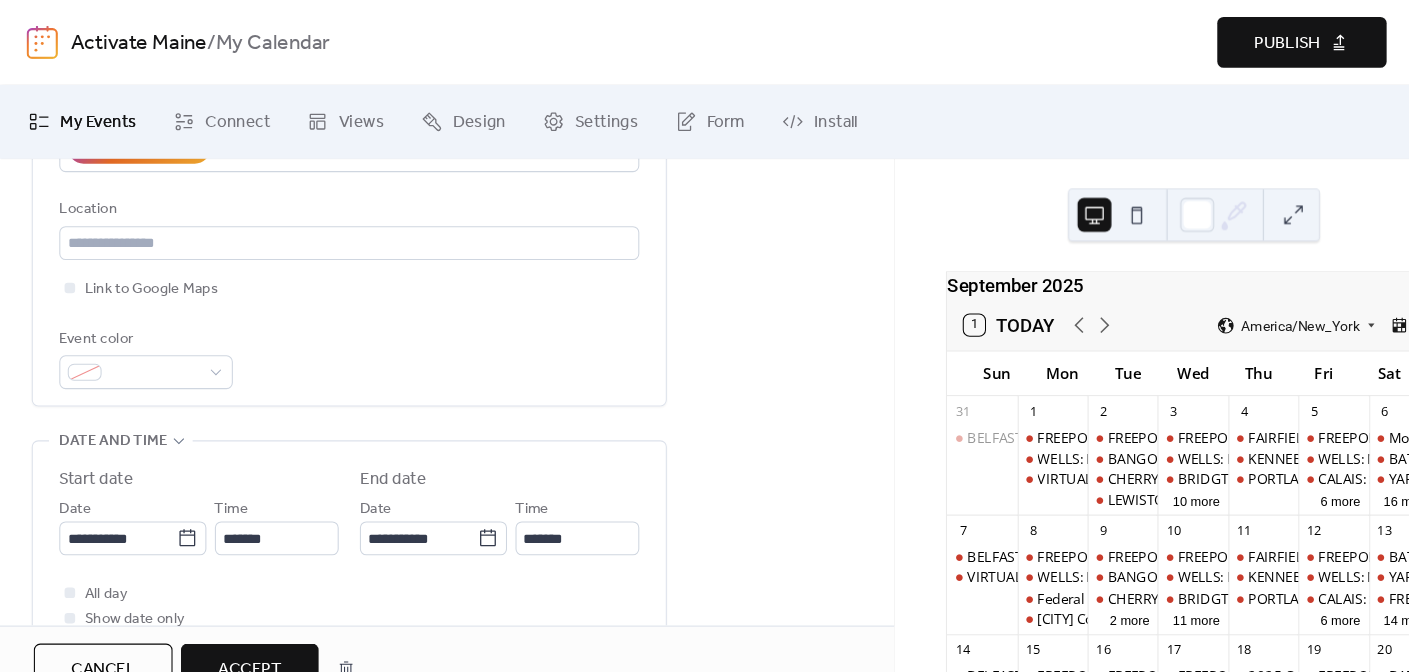 click on "Accept" at bounding box center [236, 633] 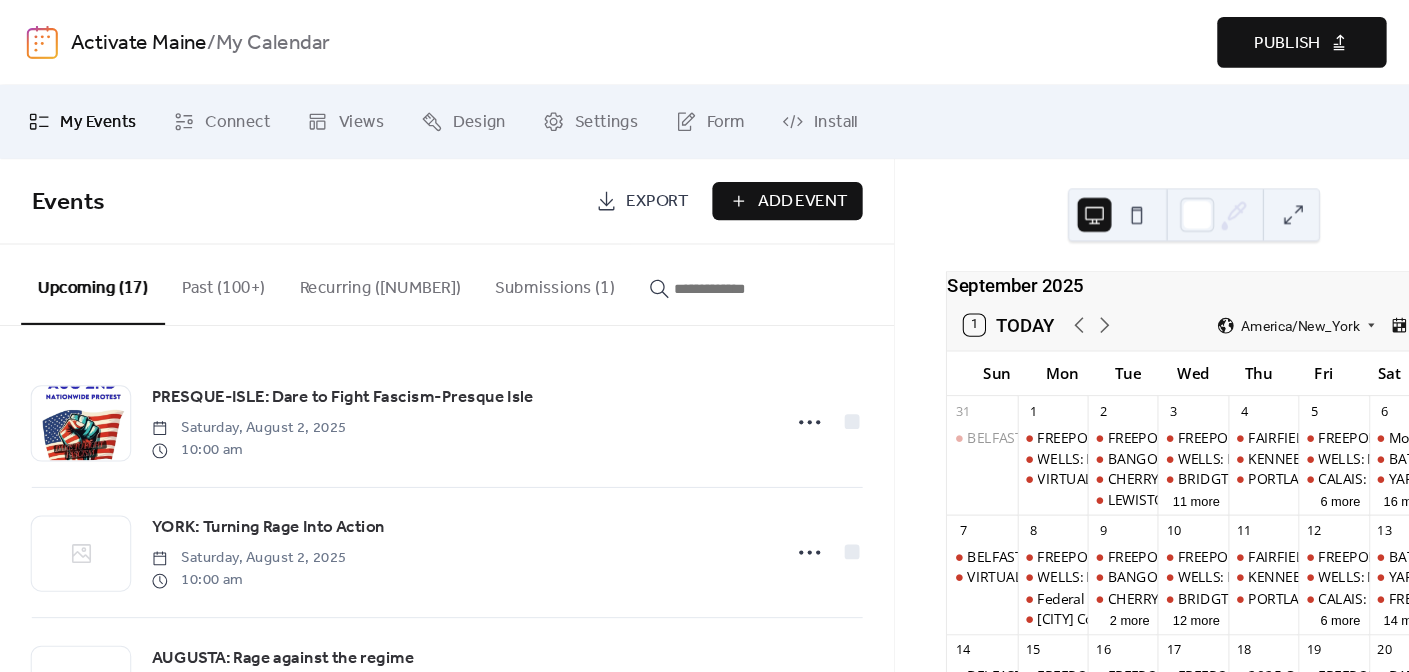 click on "Publish" at bounding box center (1216, 41) 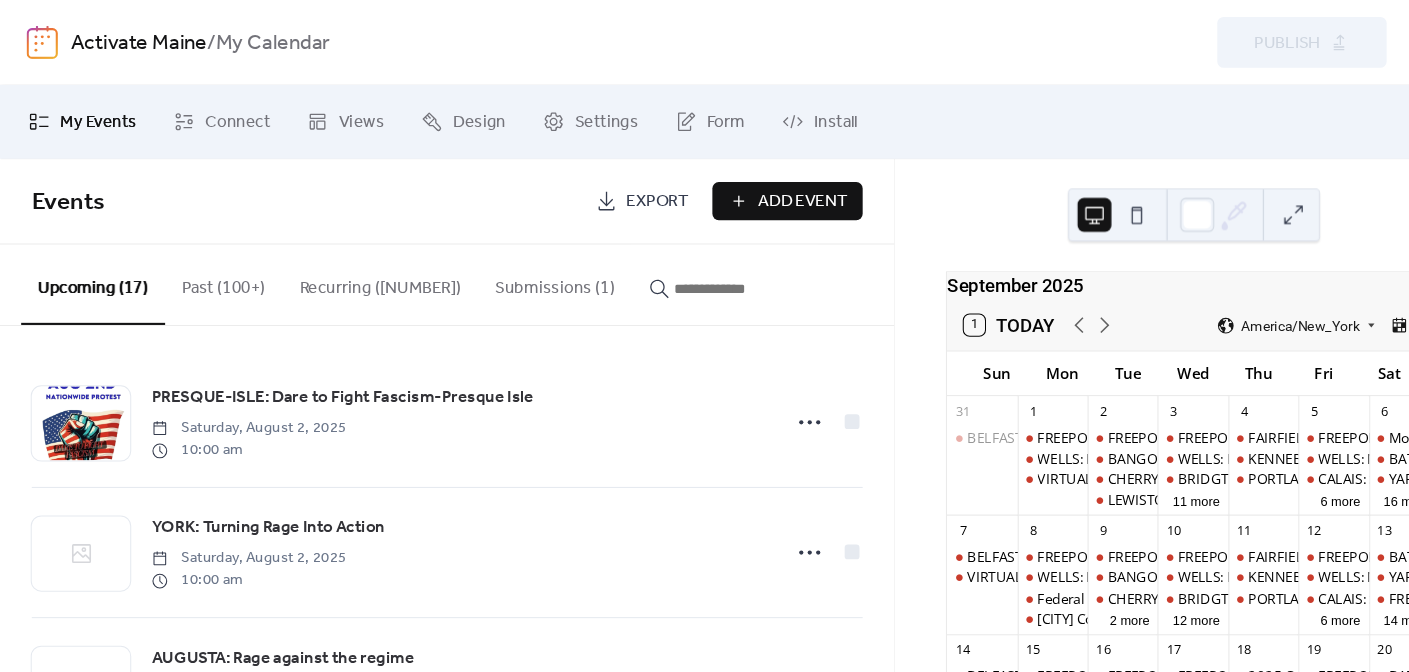 click on "Submissions (1)" at bounding box center (524, 268) 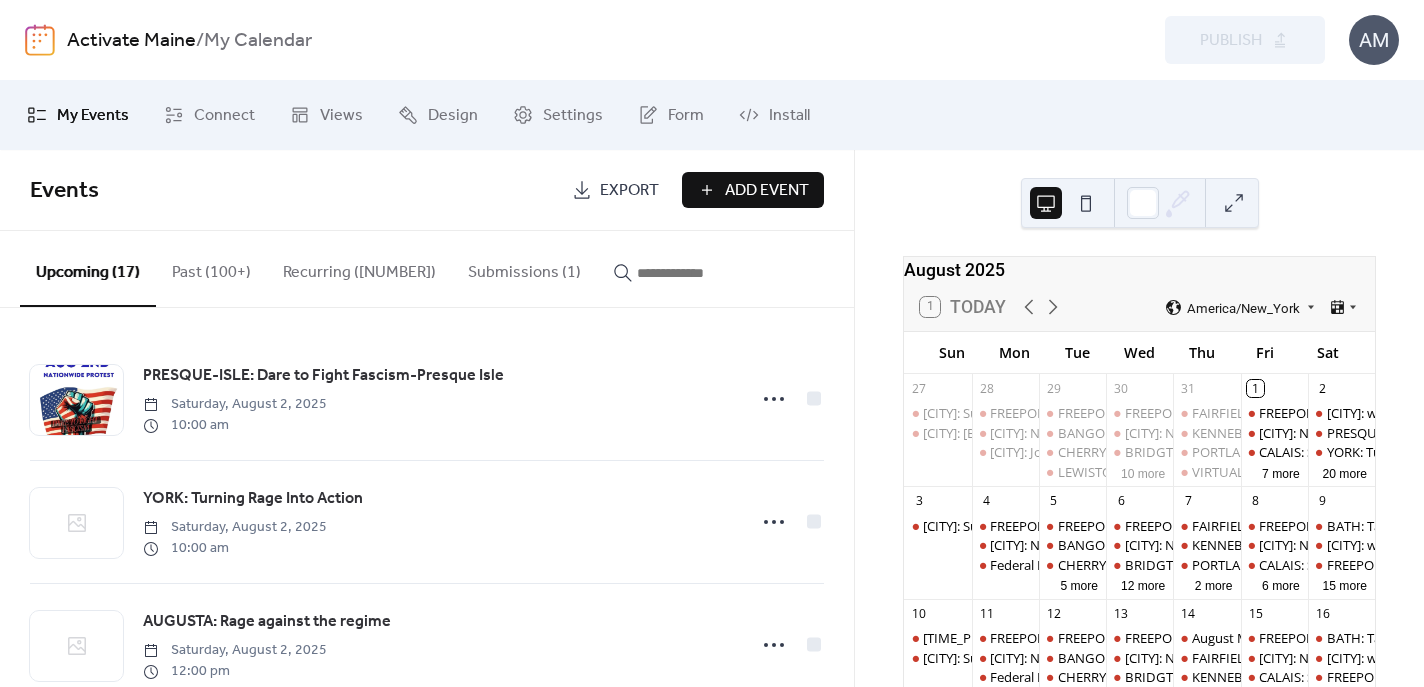 scroll, scrollTop: 0, scrollLeft: 0, axis: both 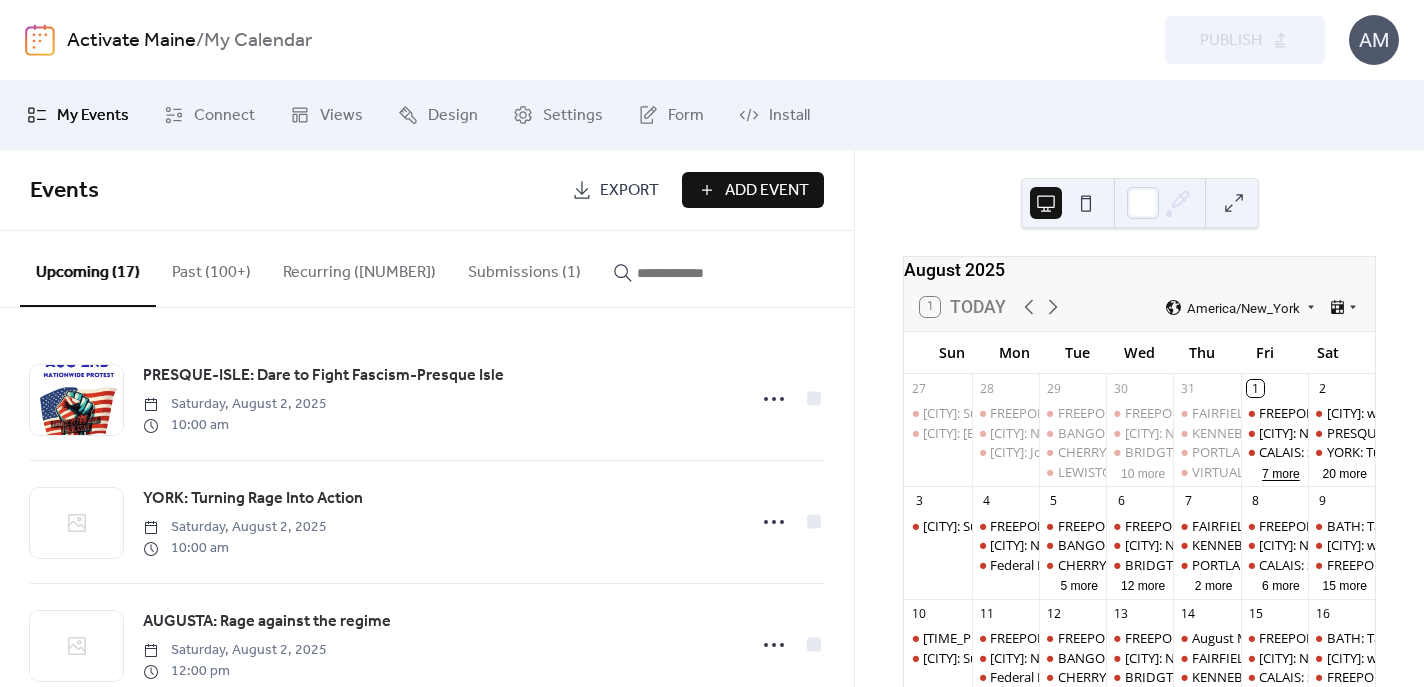 click on "7 more" at bounding box center [1281, 472] 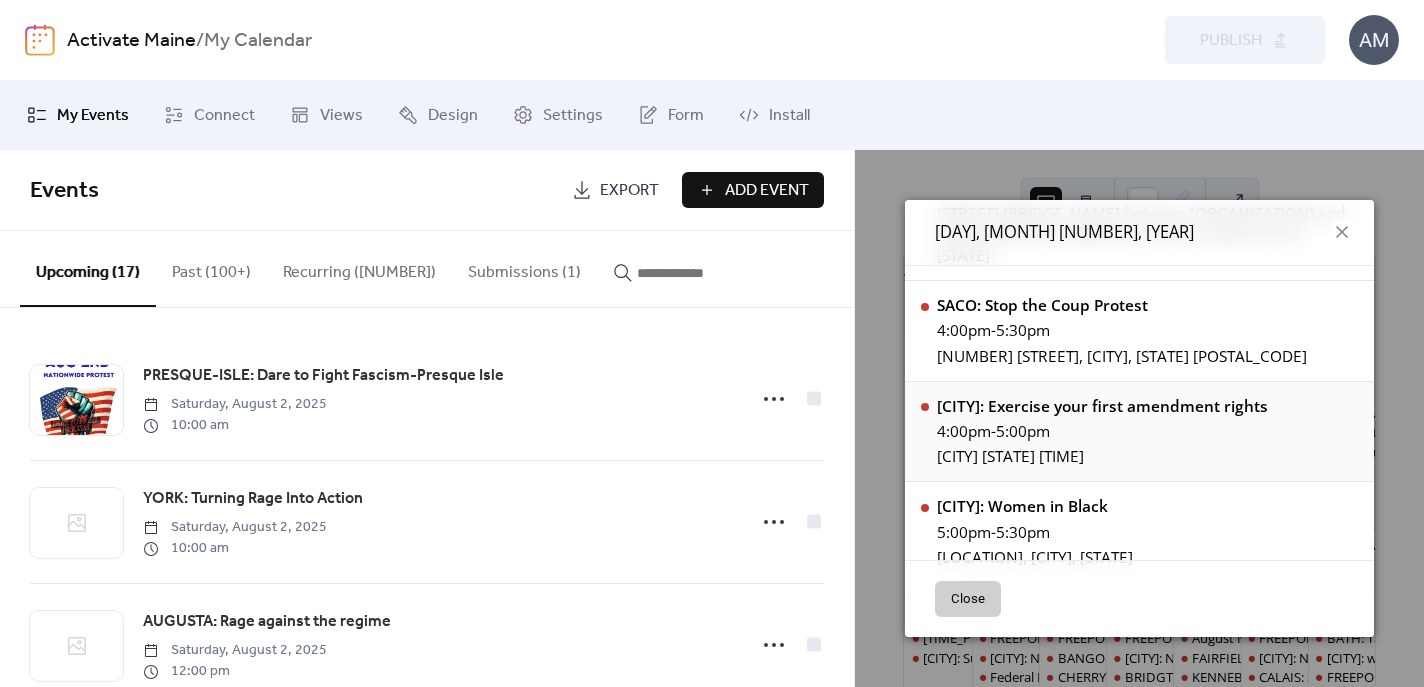 scroll, scrollTop: 706, scrollLeft: 0, axis: vertical 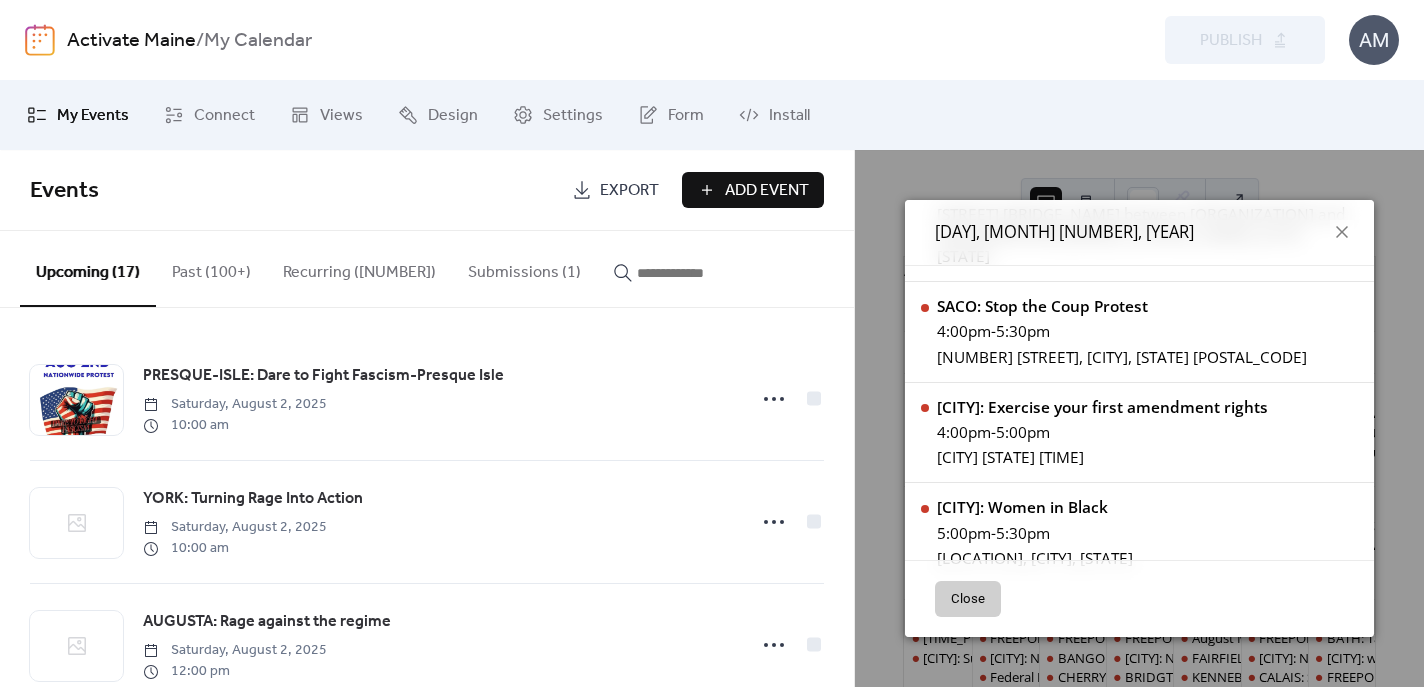 click at bounding box center [697, 273] 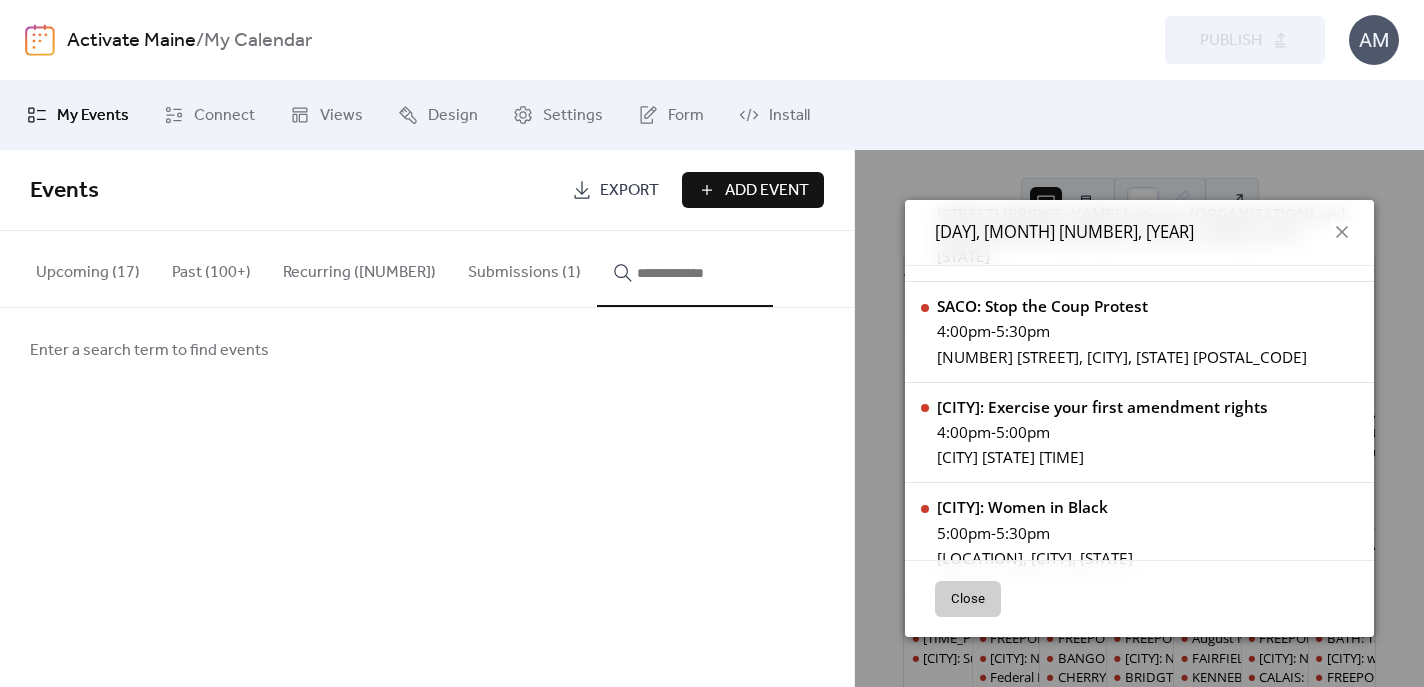 paste on "**********" 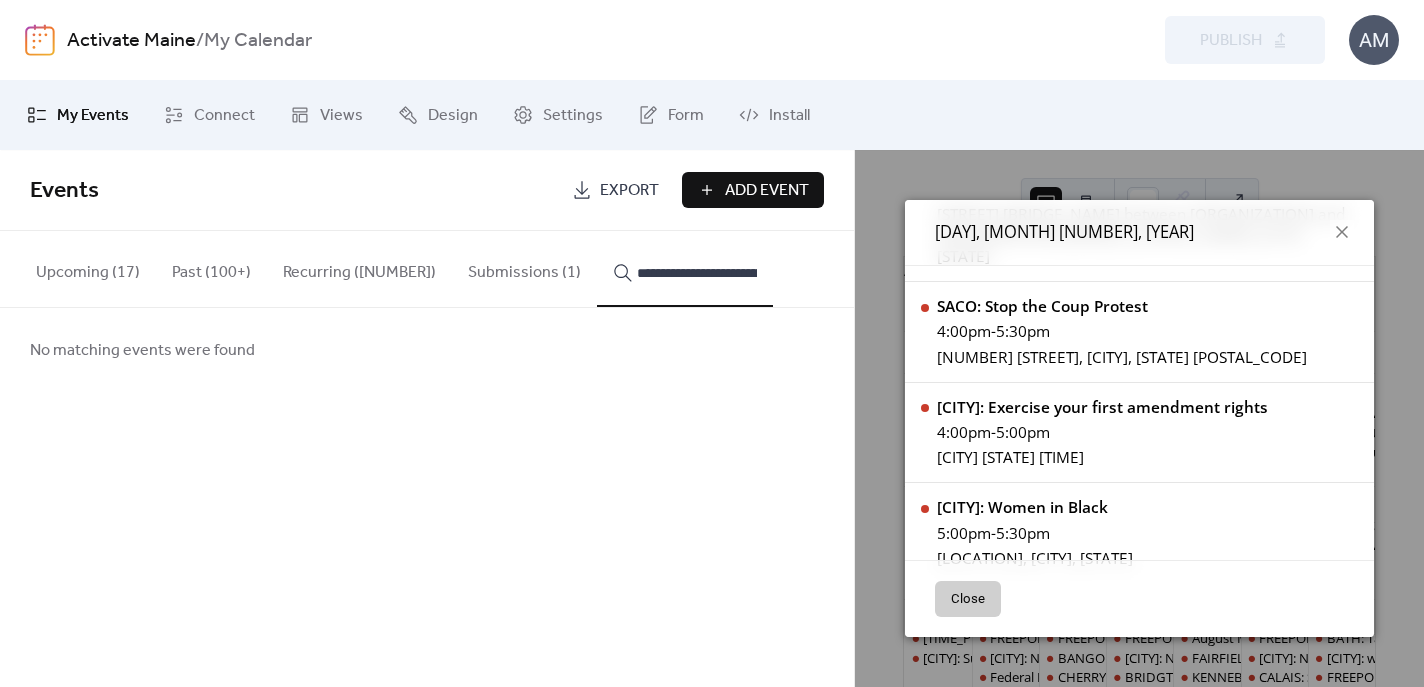 type on "**********" 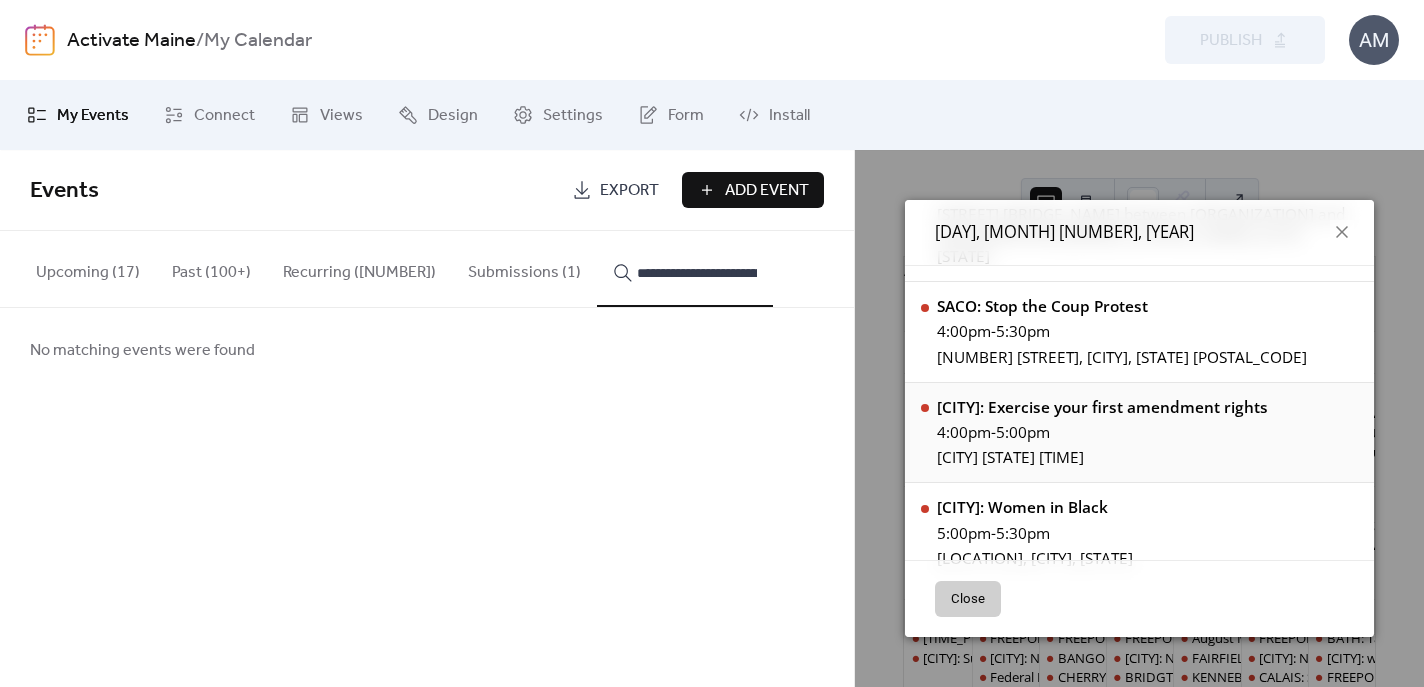 scroll, scrollTop: 0, scrollLeft: 0, axis: both 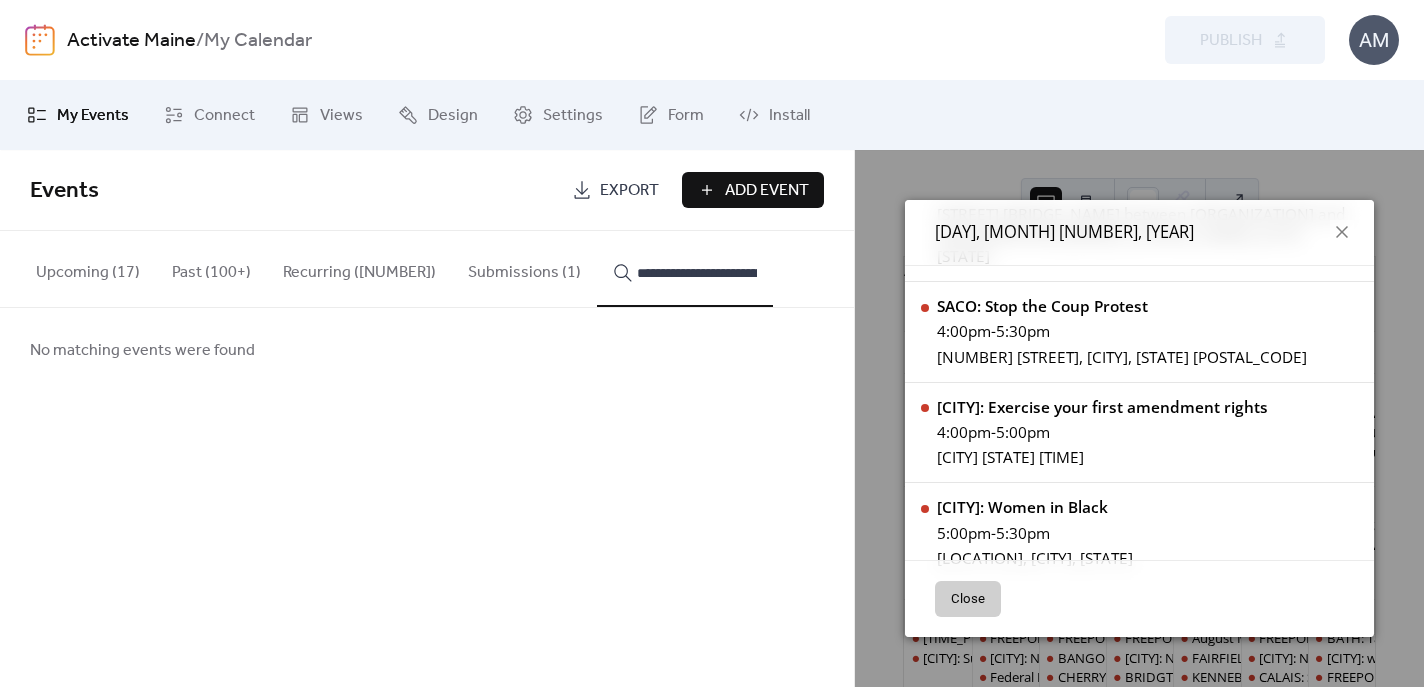 click on "Add Event" at bounding box center (767, 191) 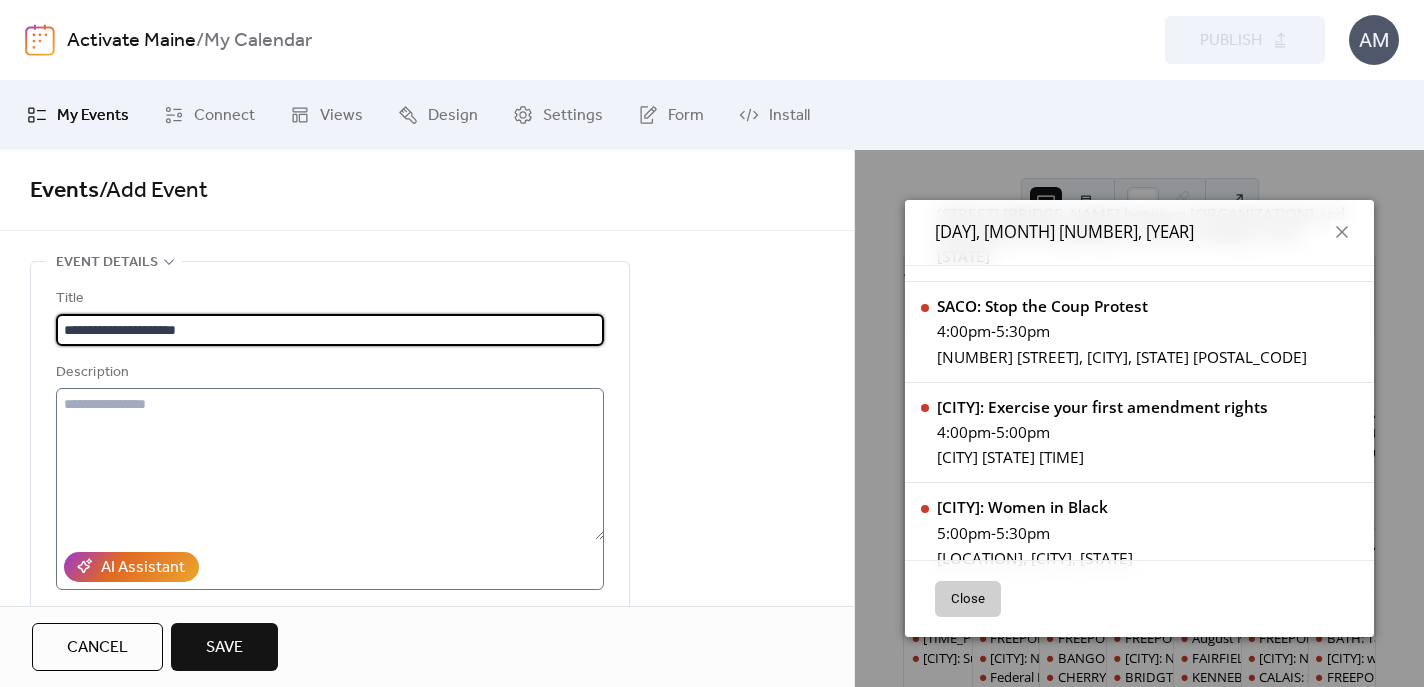 type on "**********" 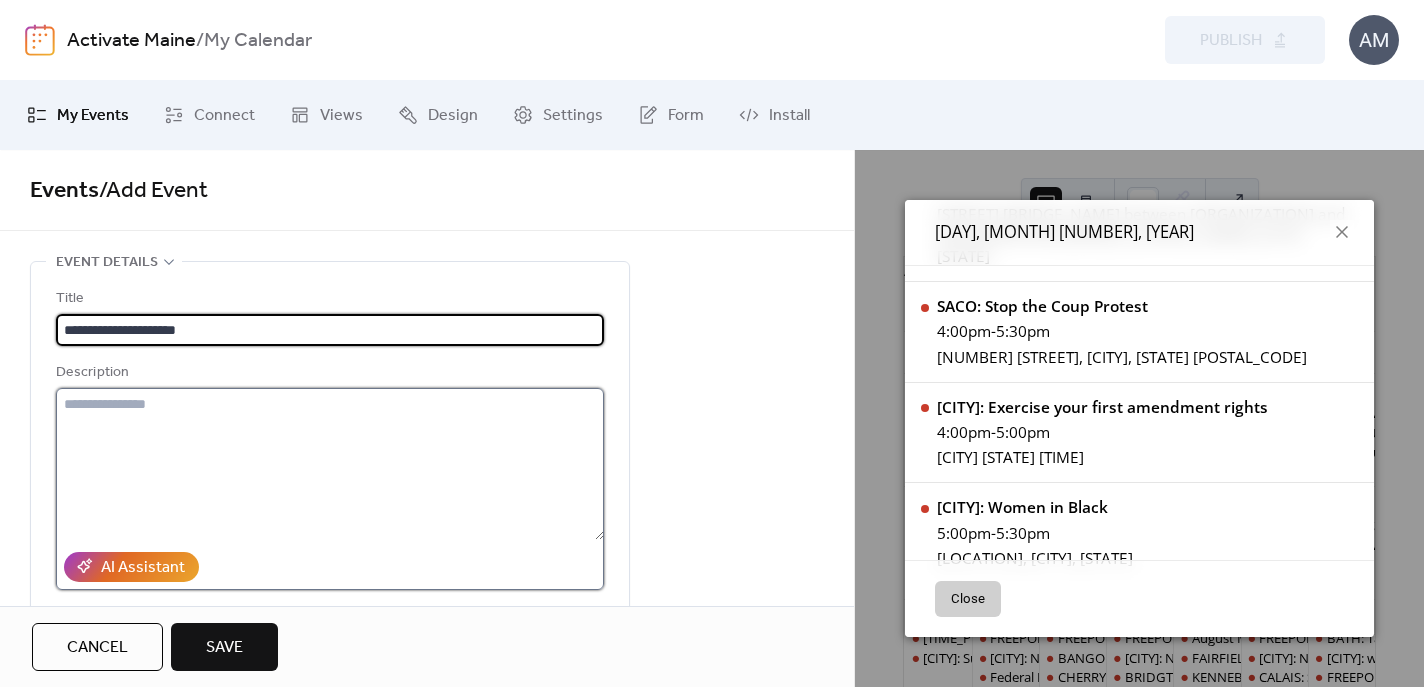click at bounding box center (330, 464) 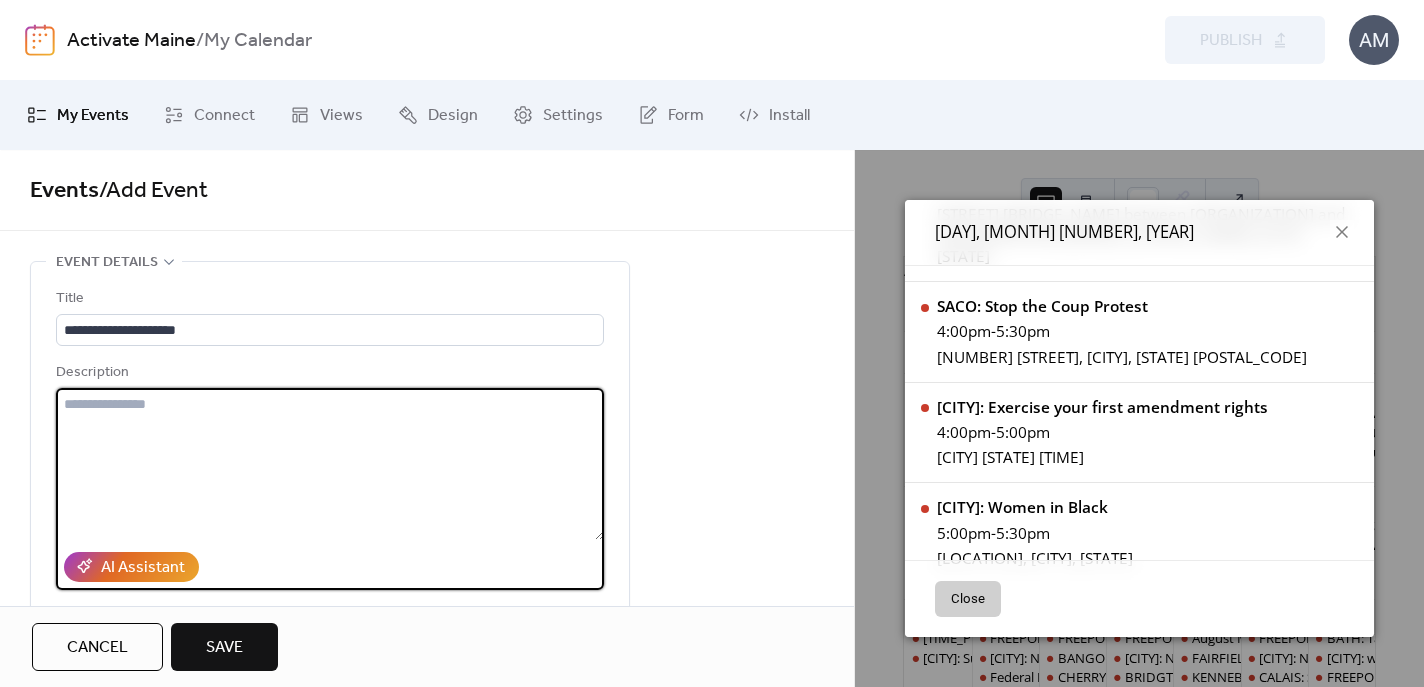 paste on "**********" 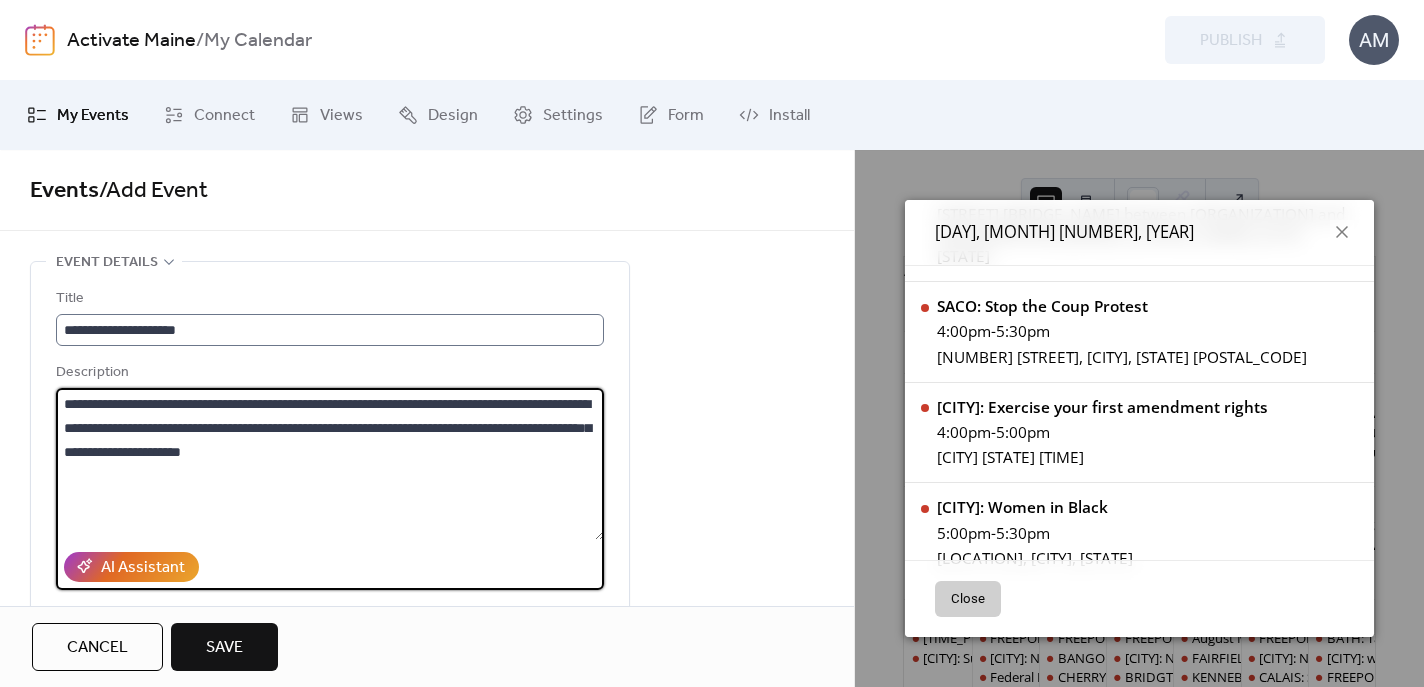 type on "**********" 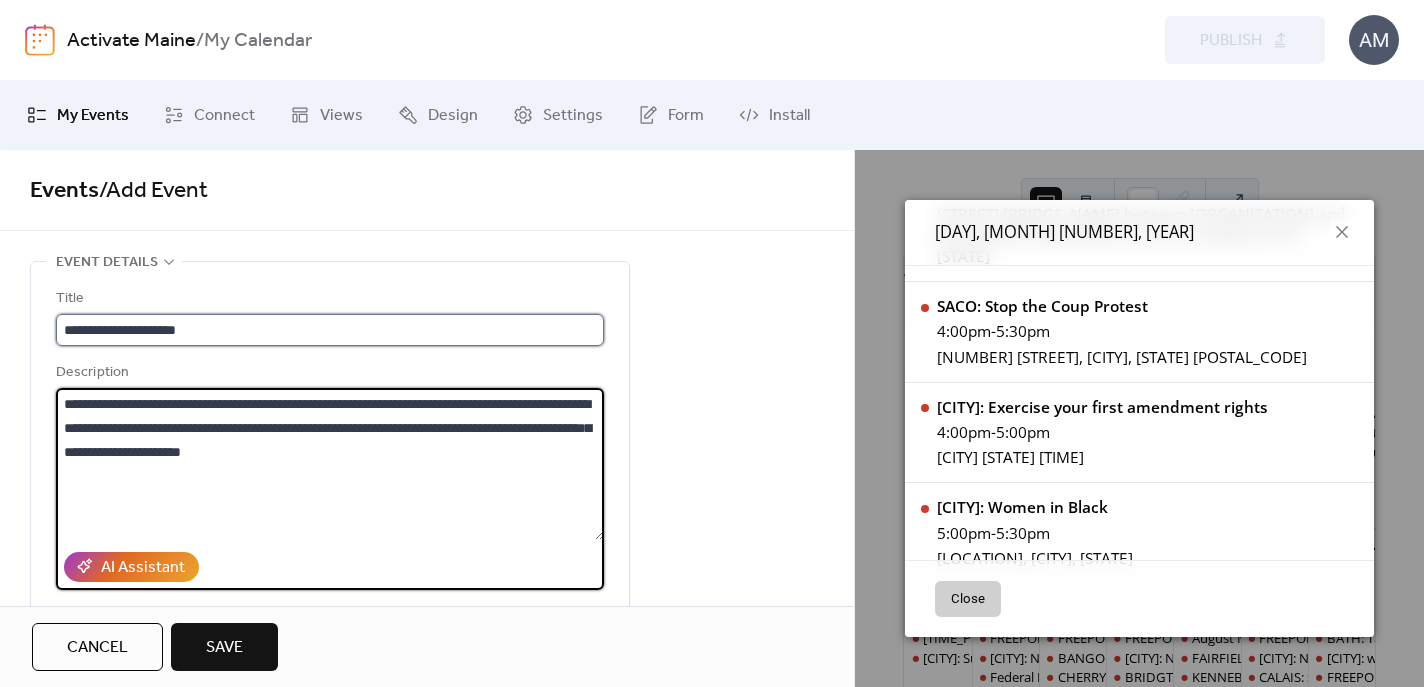 click on "**********" at bounding box center [330, 330] 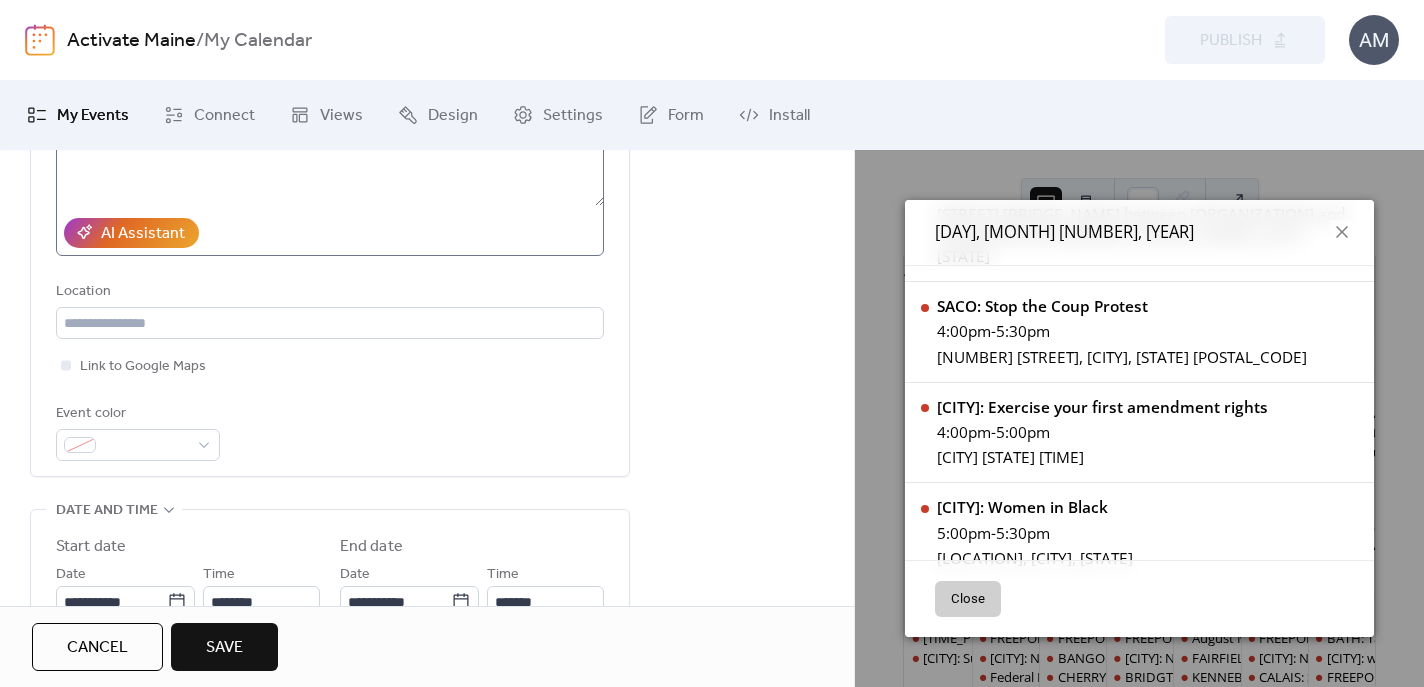 scroll, scrollTop: 336, scrollLeft: 0, axis: vertical 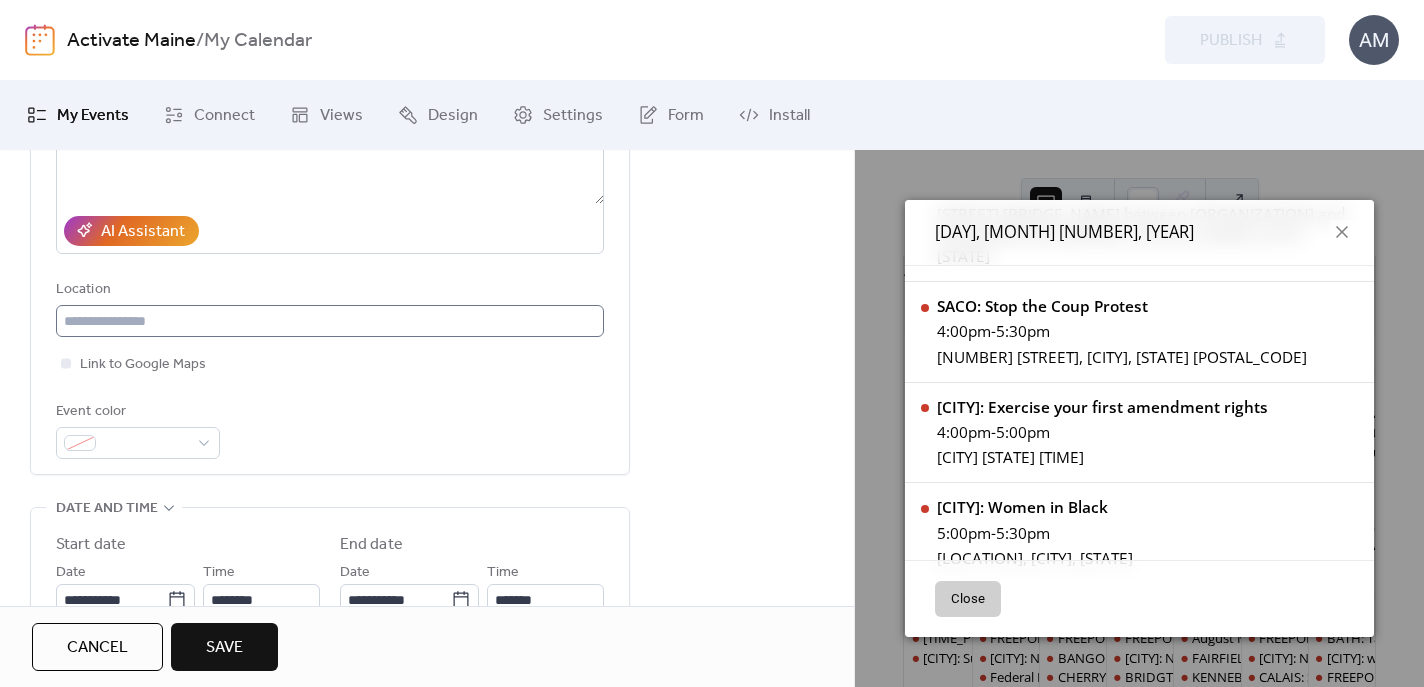 type on "**********" 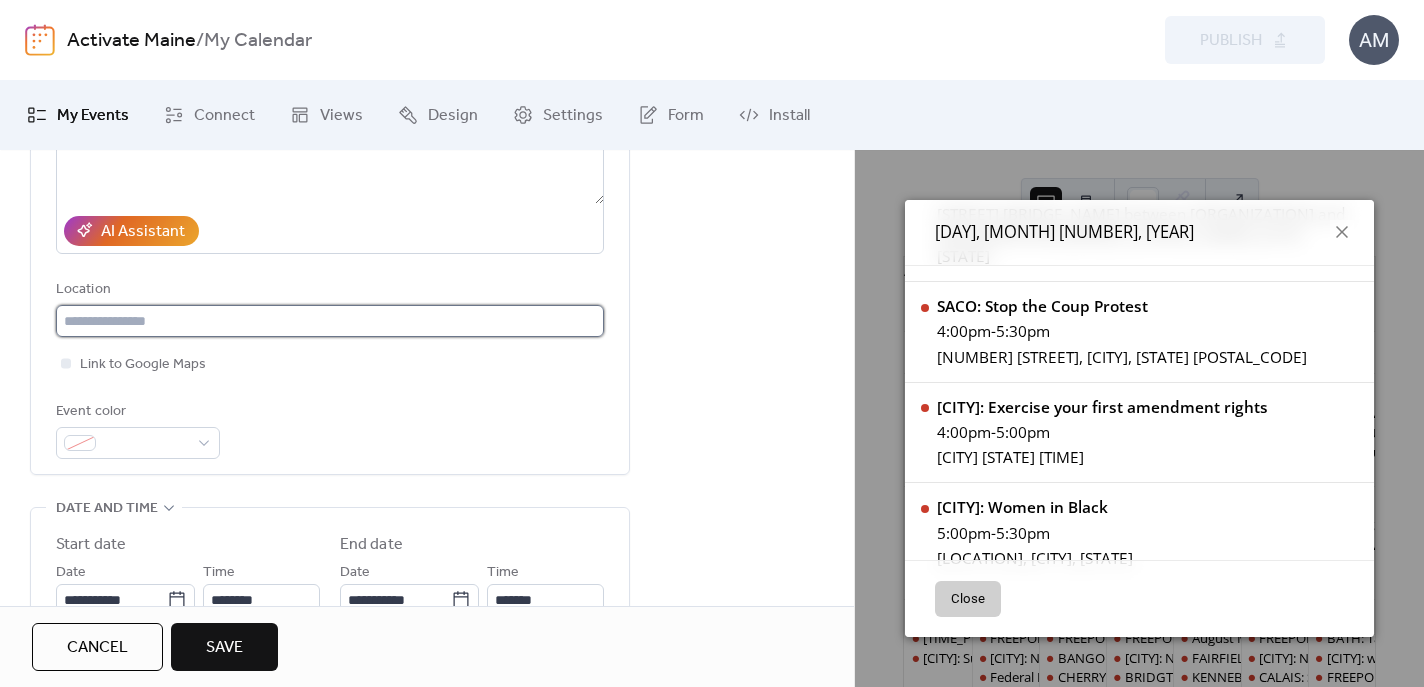 click at bounding box center [330, 321] 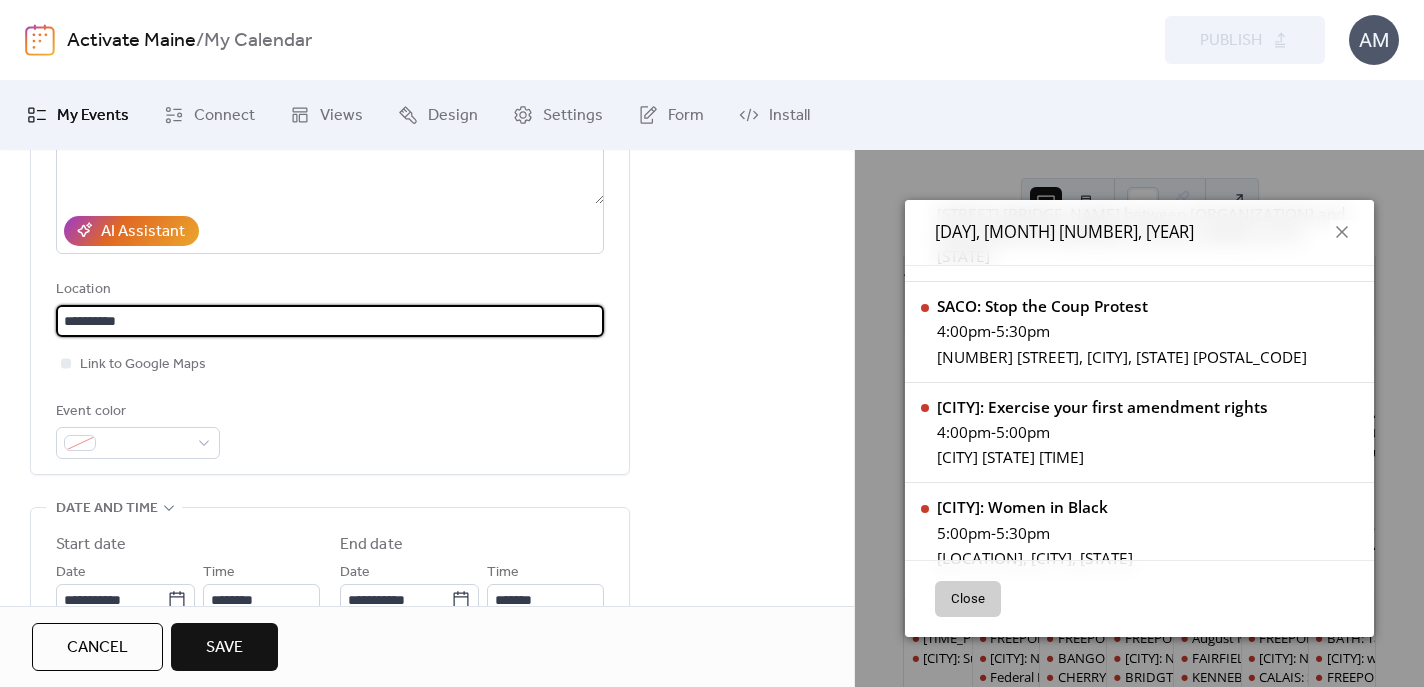 paste on "**********" 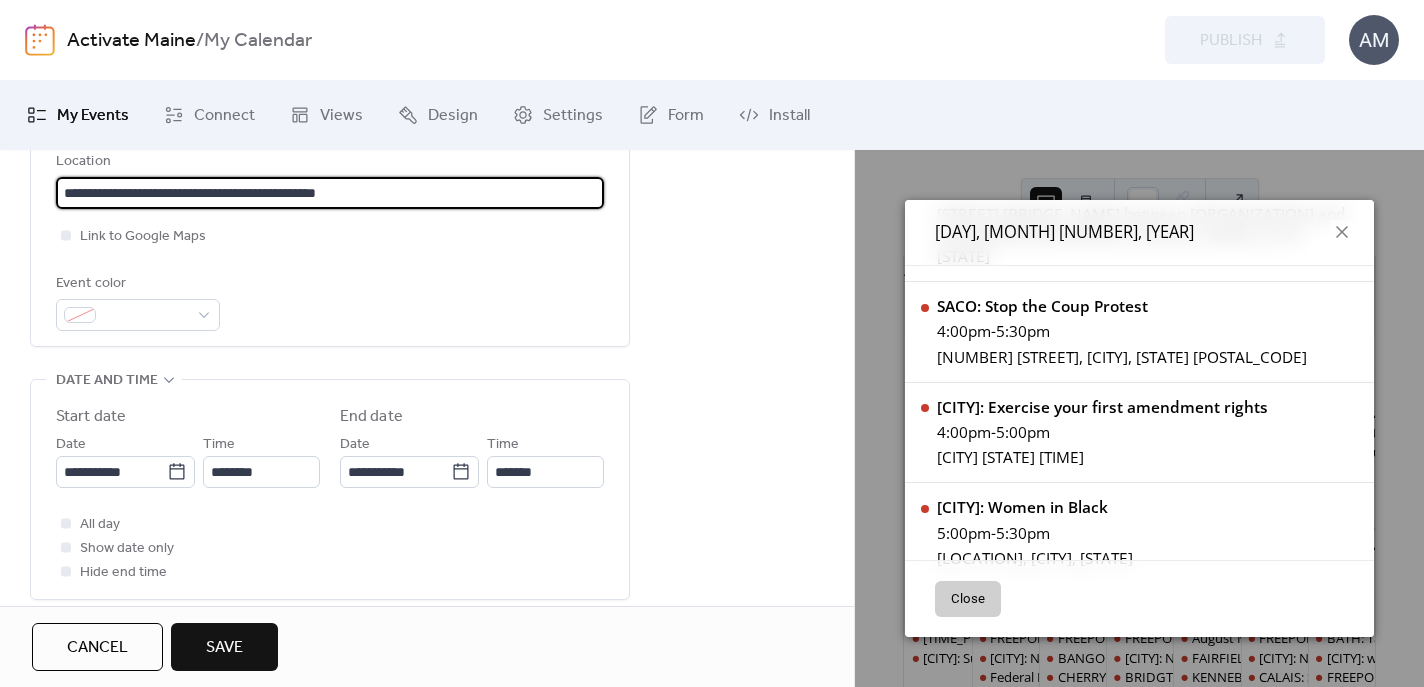 scroll, scrollTop: 466, scrollLeft: 0, axis: vertical 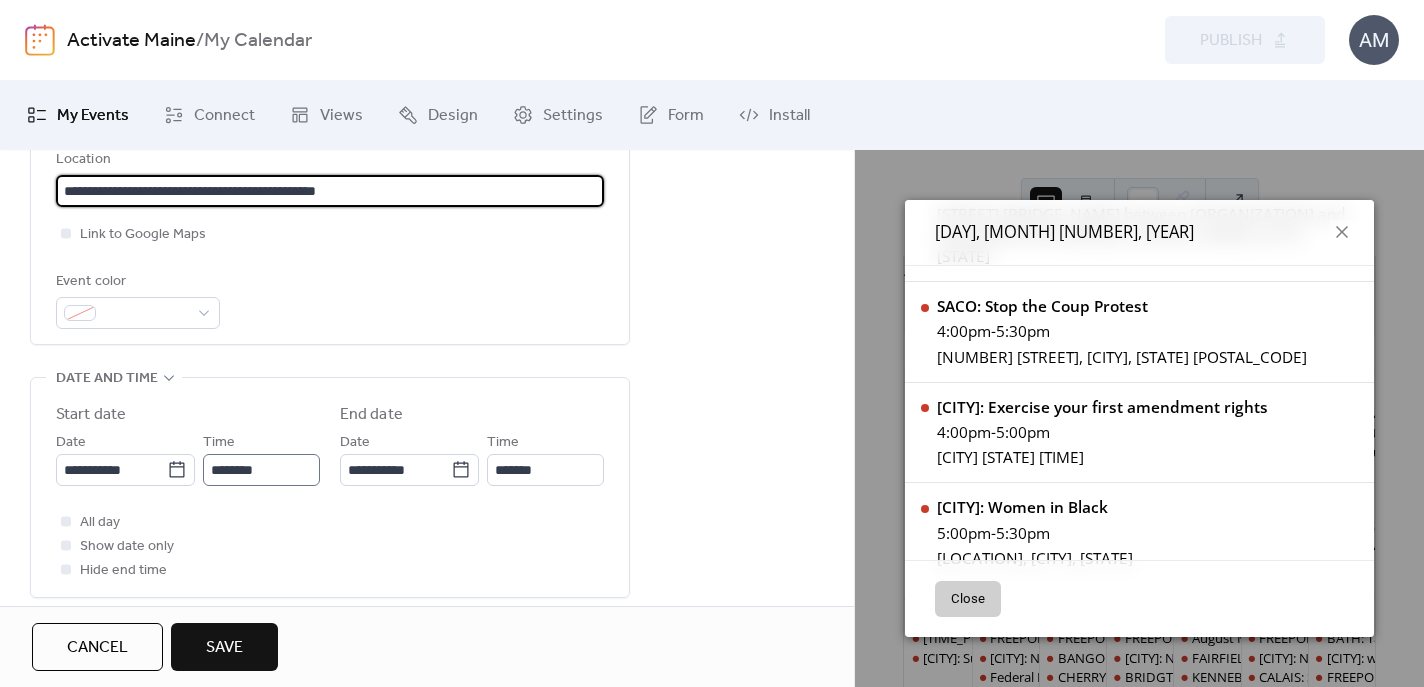 type on "**********" 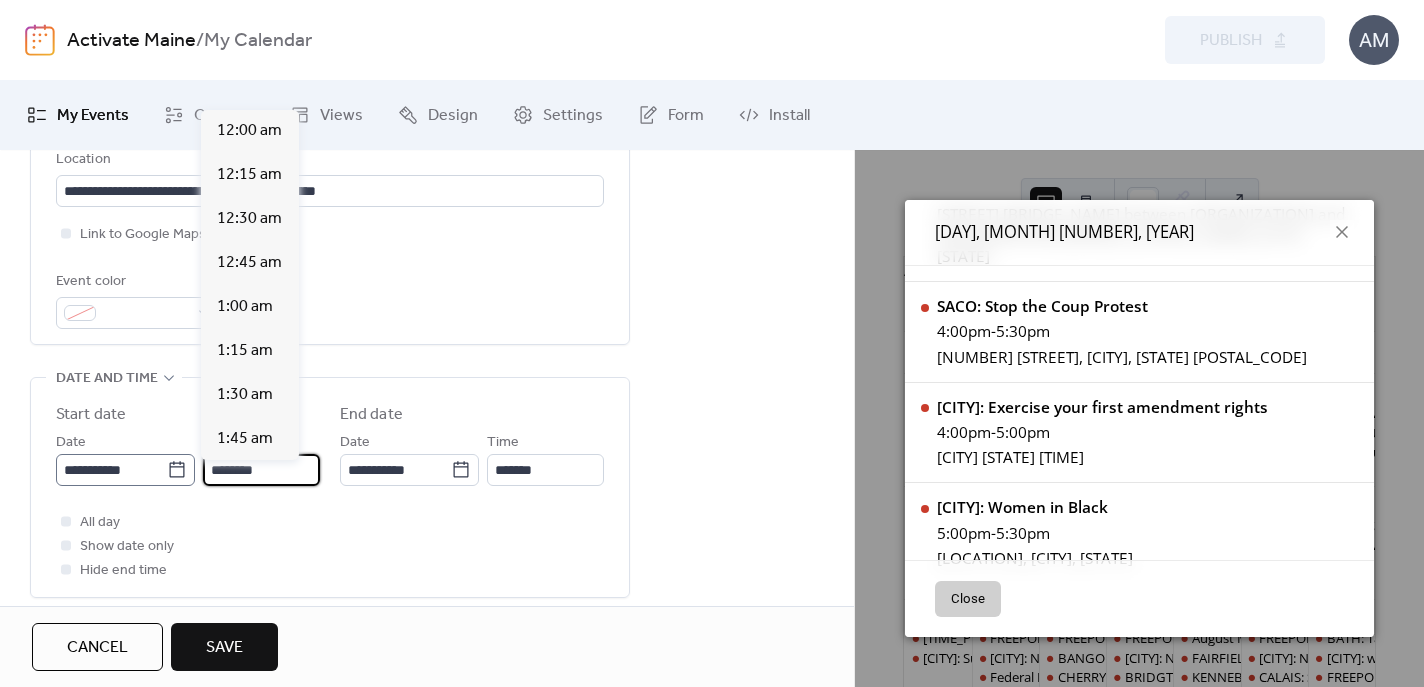 drag, startPoint x: 243, startPoint y: 478, endPoint x: 185, endPoint y: 473, distance: 58.21512 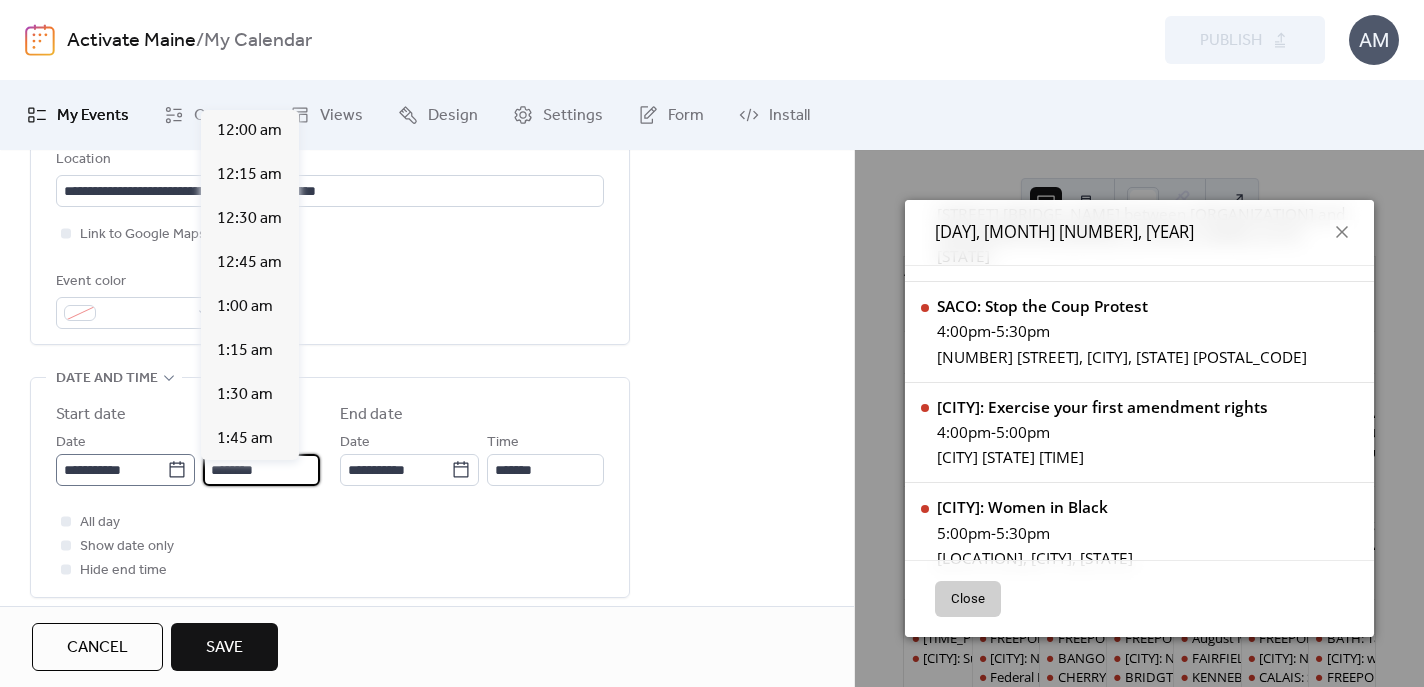 click on "**********" at bounding box center (188, 458) 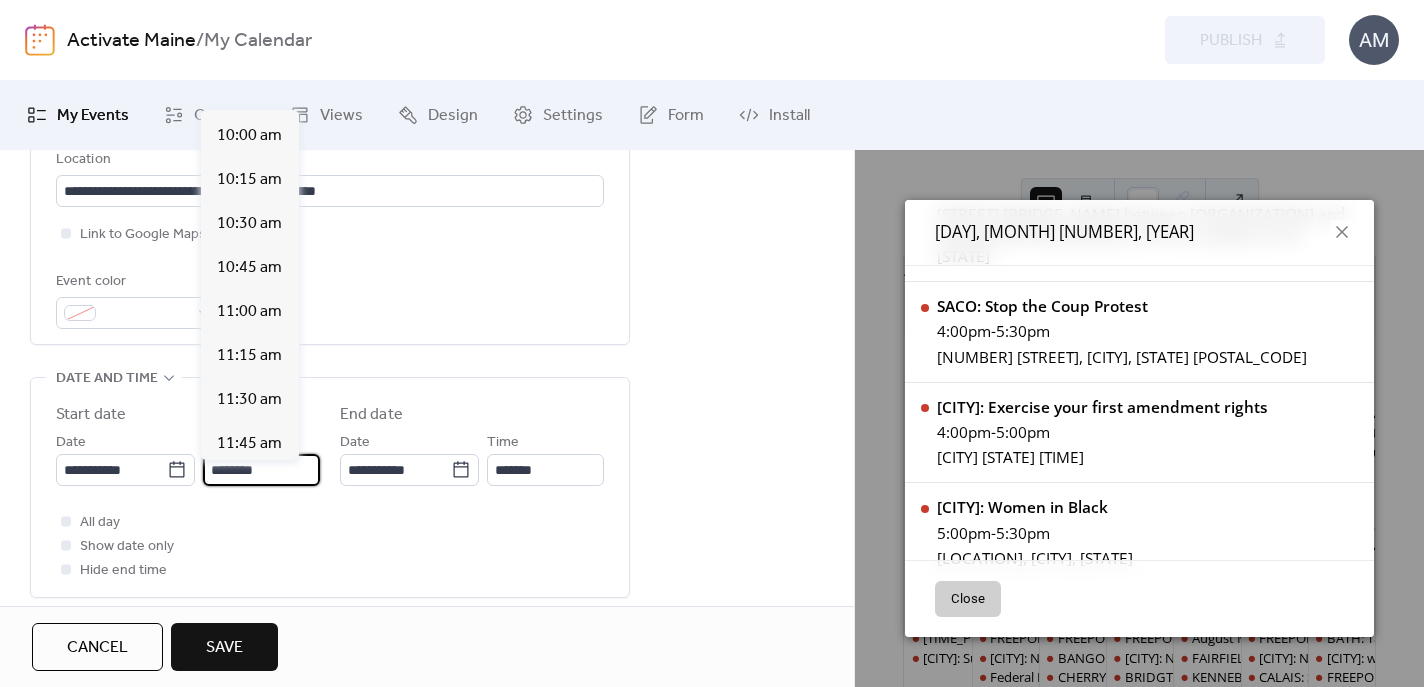 scroll, scrollTop: 1752, scrollLeft: 0, axis: vertical 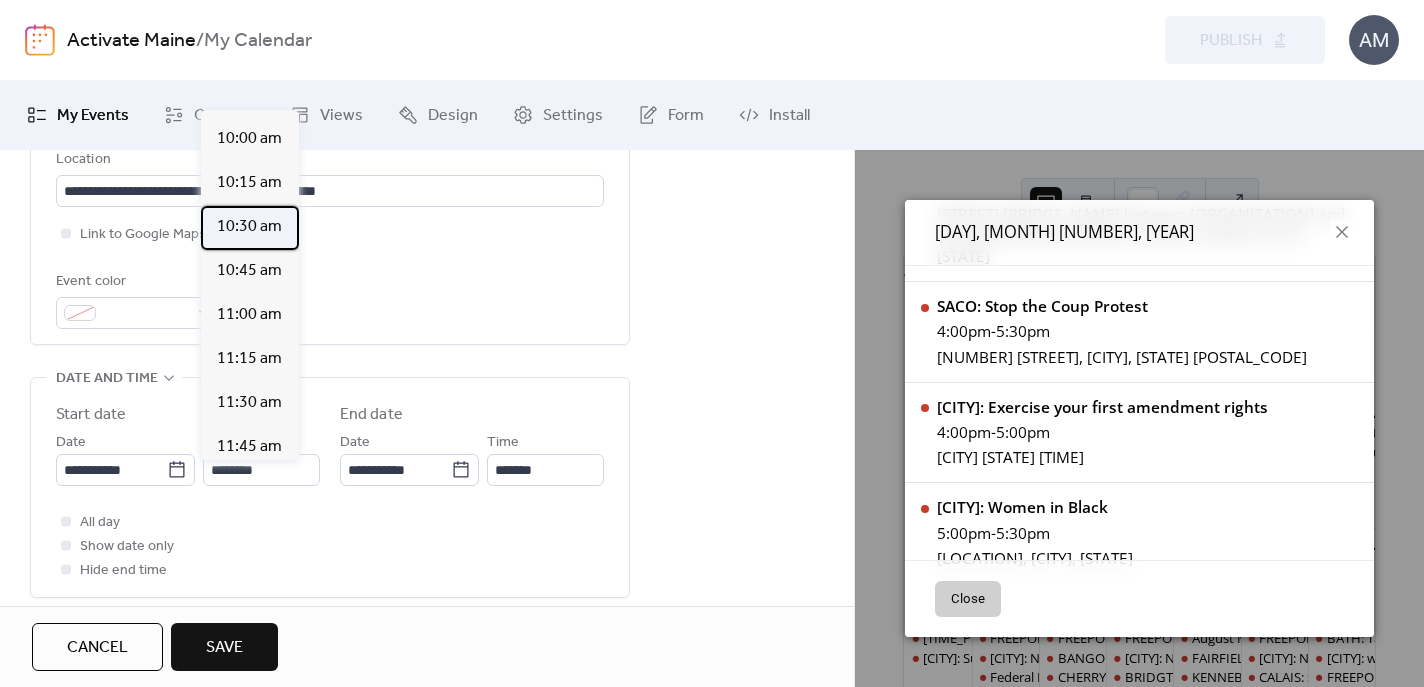 click on "10:30 am" at bounding box center [249, 227] 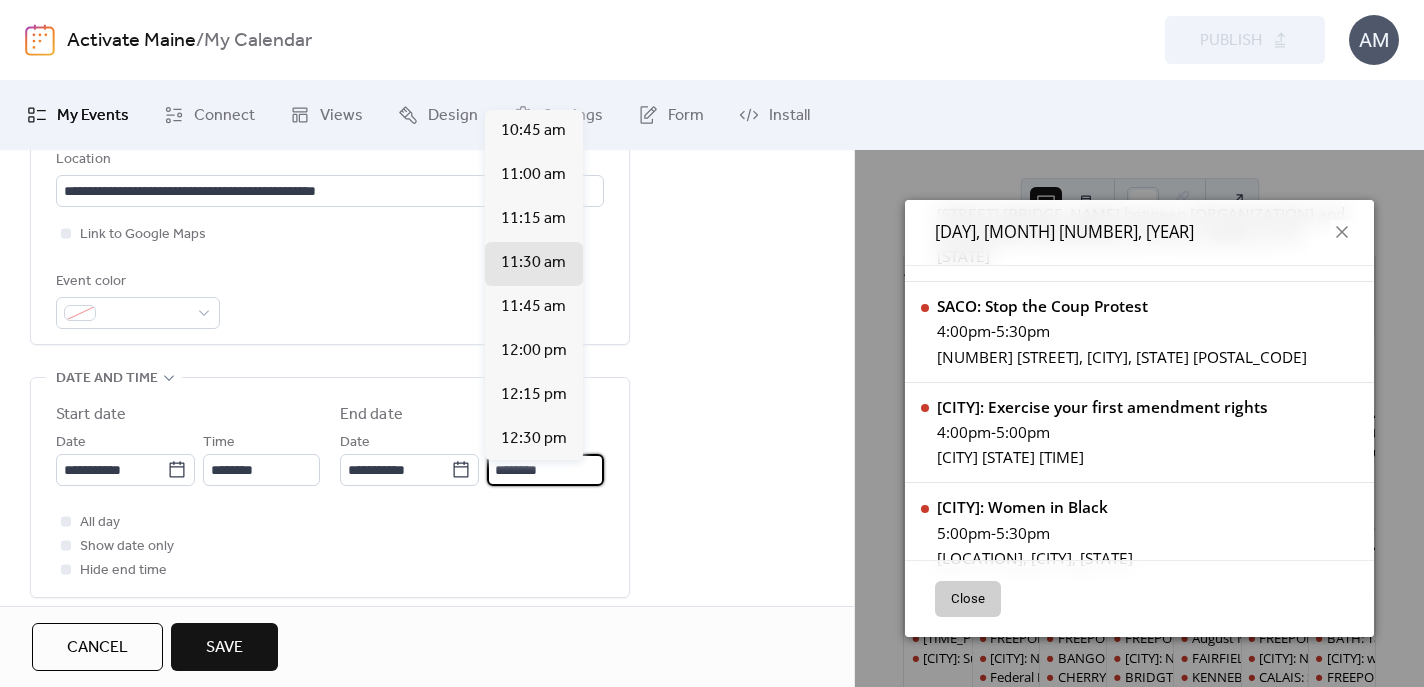 click on "********" at bounding box center [545, 470] 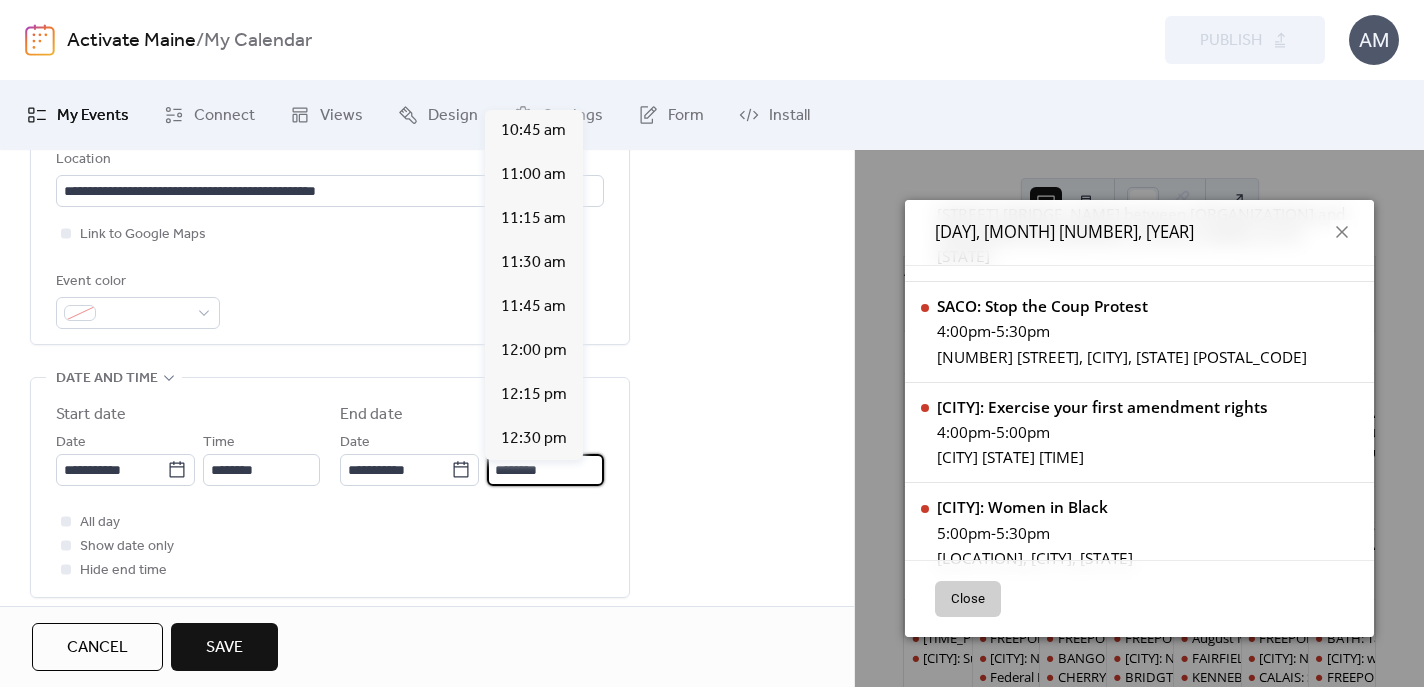 type on "********" 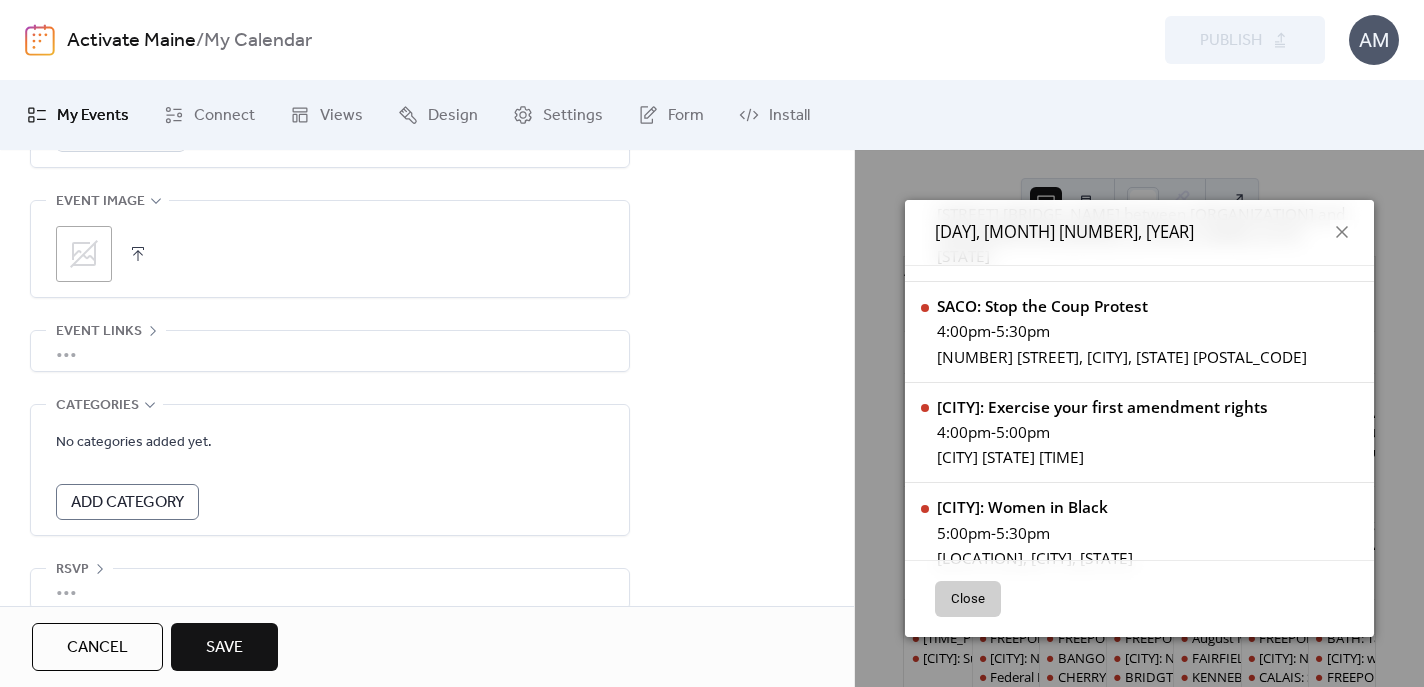 scroll, scrollTop: 1014, scrollLeft: 0, axis: vertical 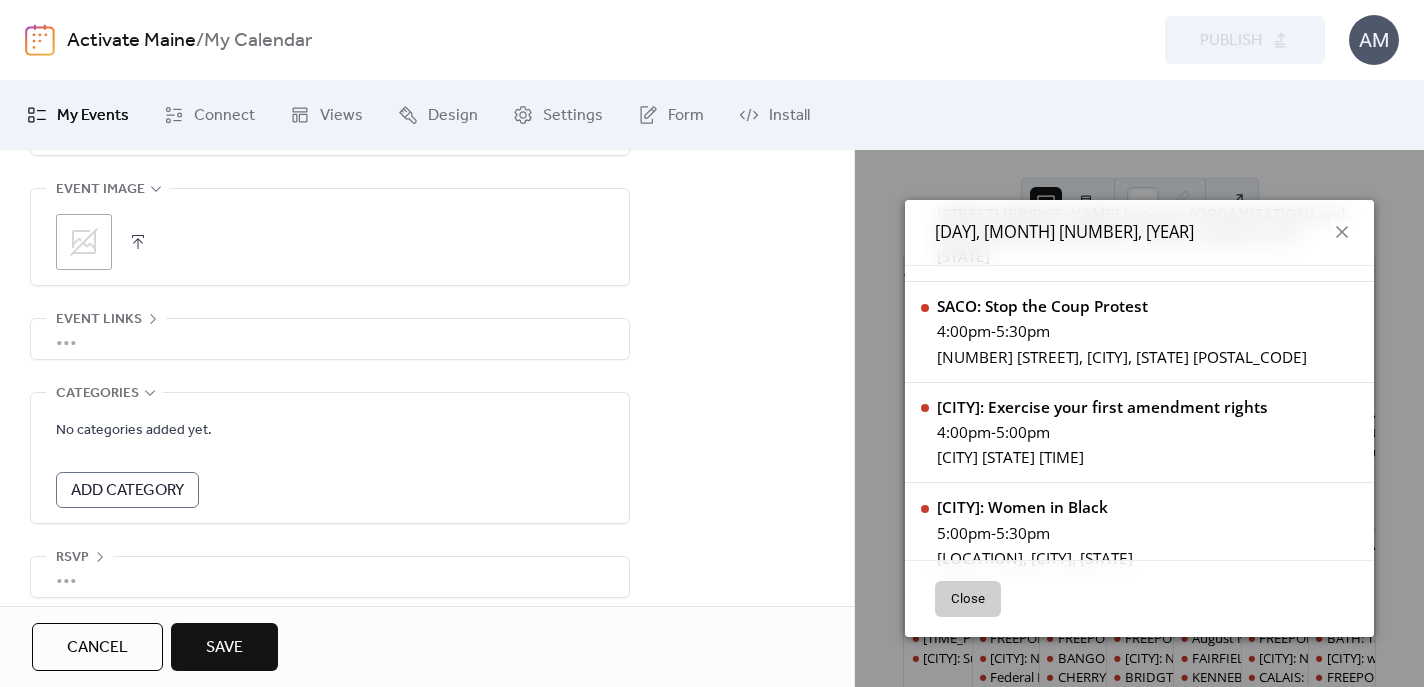 click on "Save" at bounding box center [224, 648] 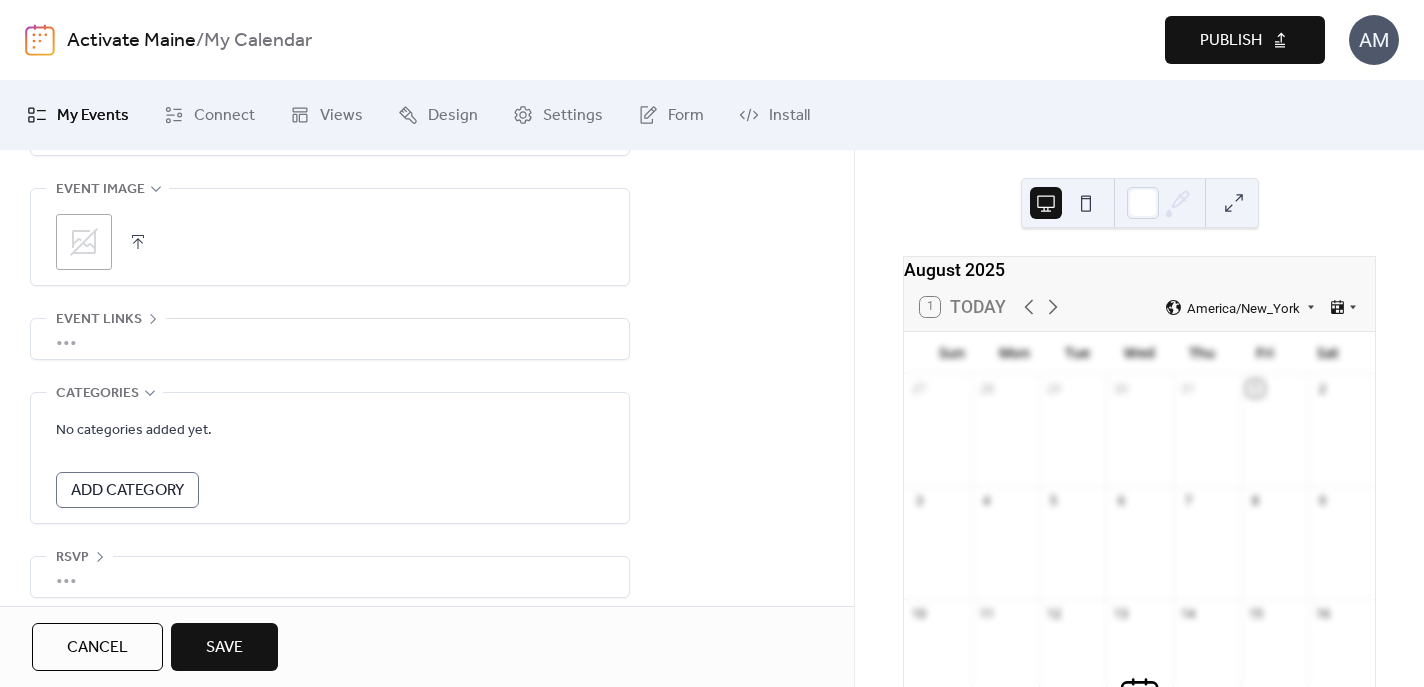 click on "Publish" at bounding box center (1231, 41) 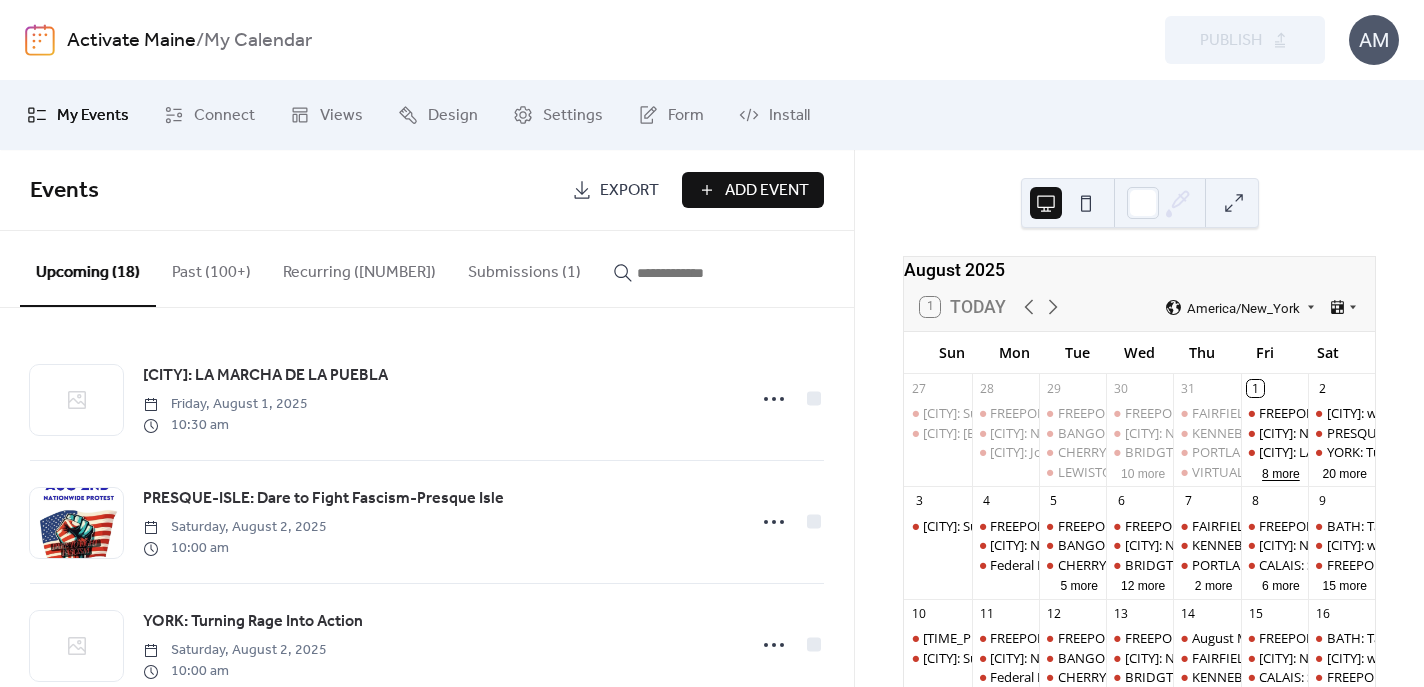click on "8 more" at bounding box center [1281, 472] 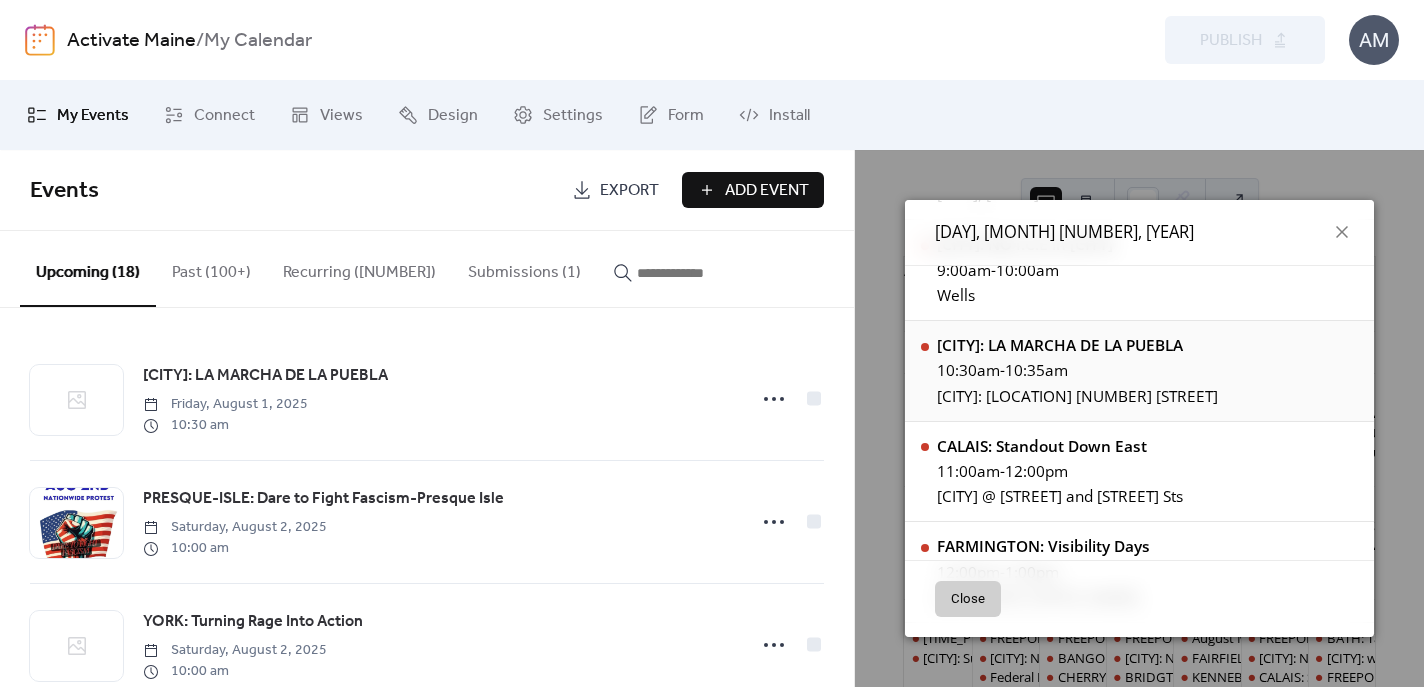 scroll, scrollTop: 61, scrollLeft: 0, axis: vertical 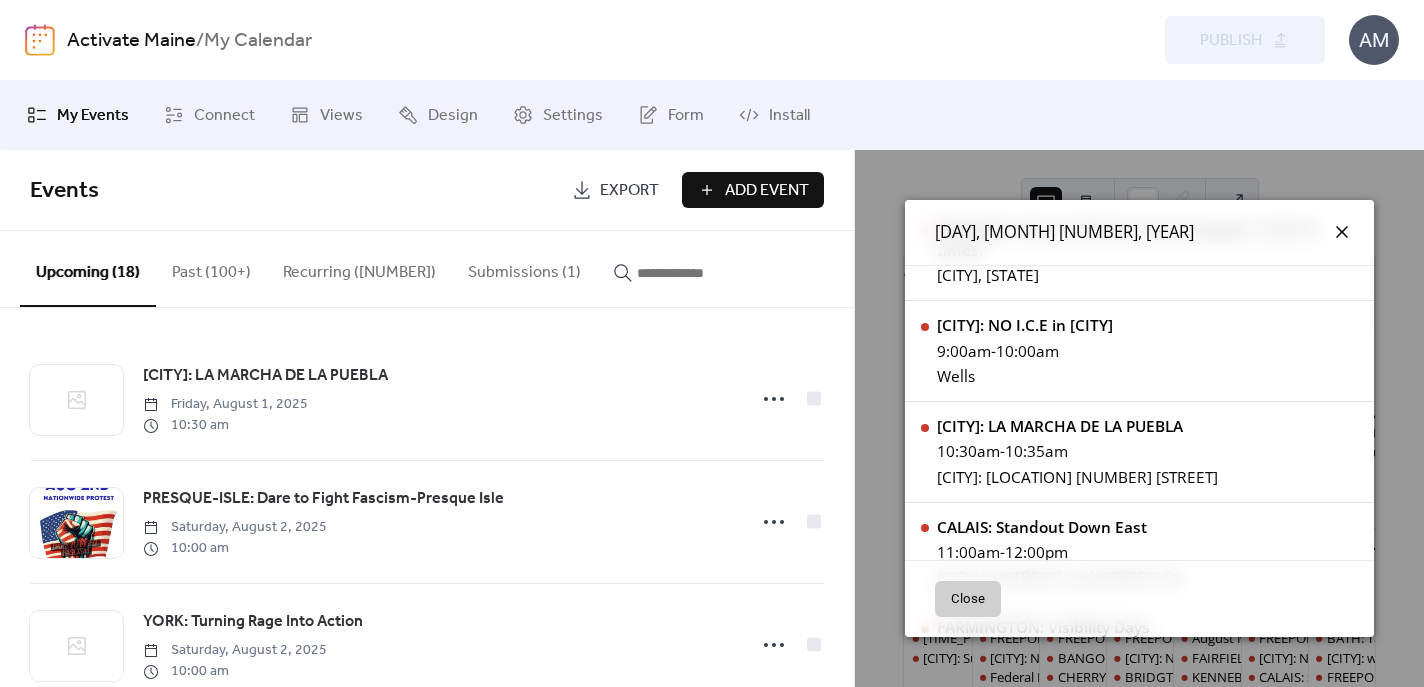 click 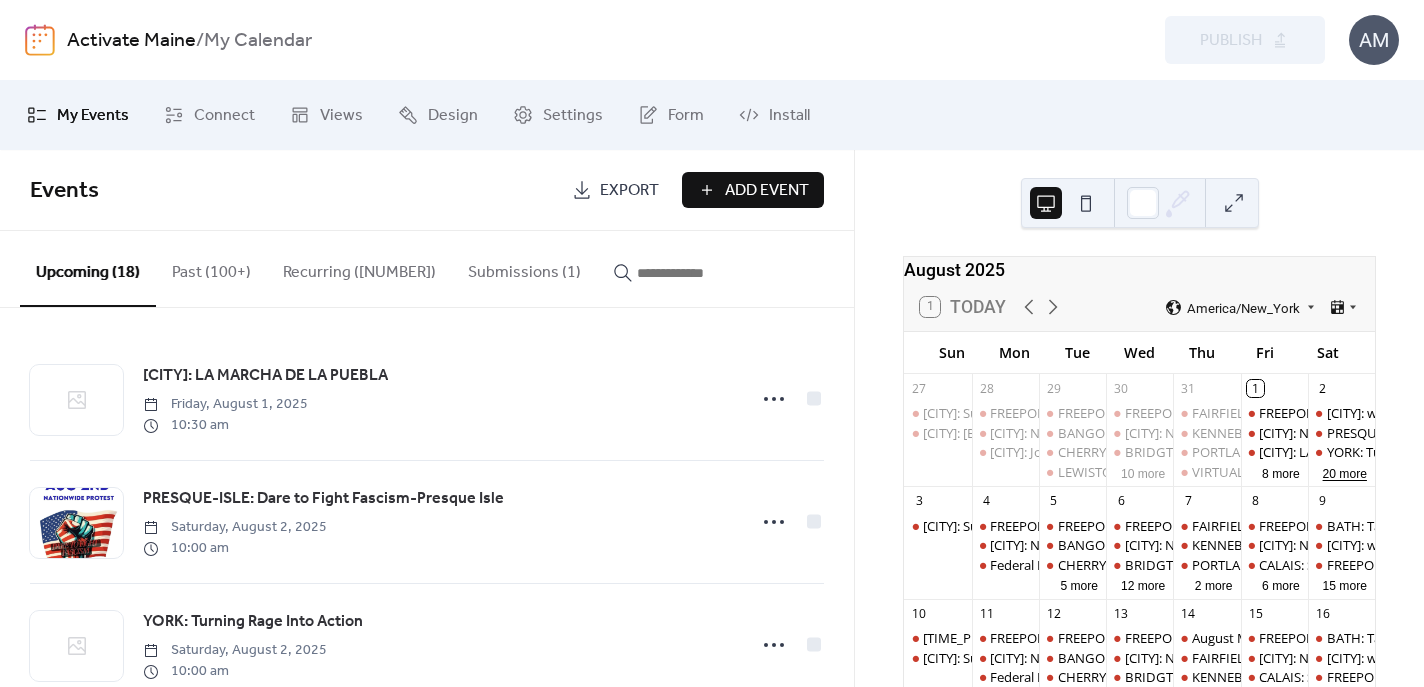click on "20 more" at bounding box center (1345, 472) 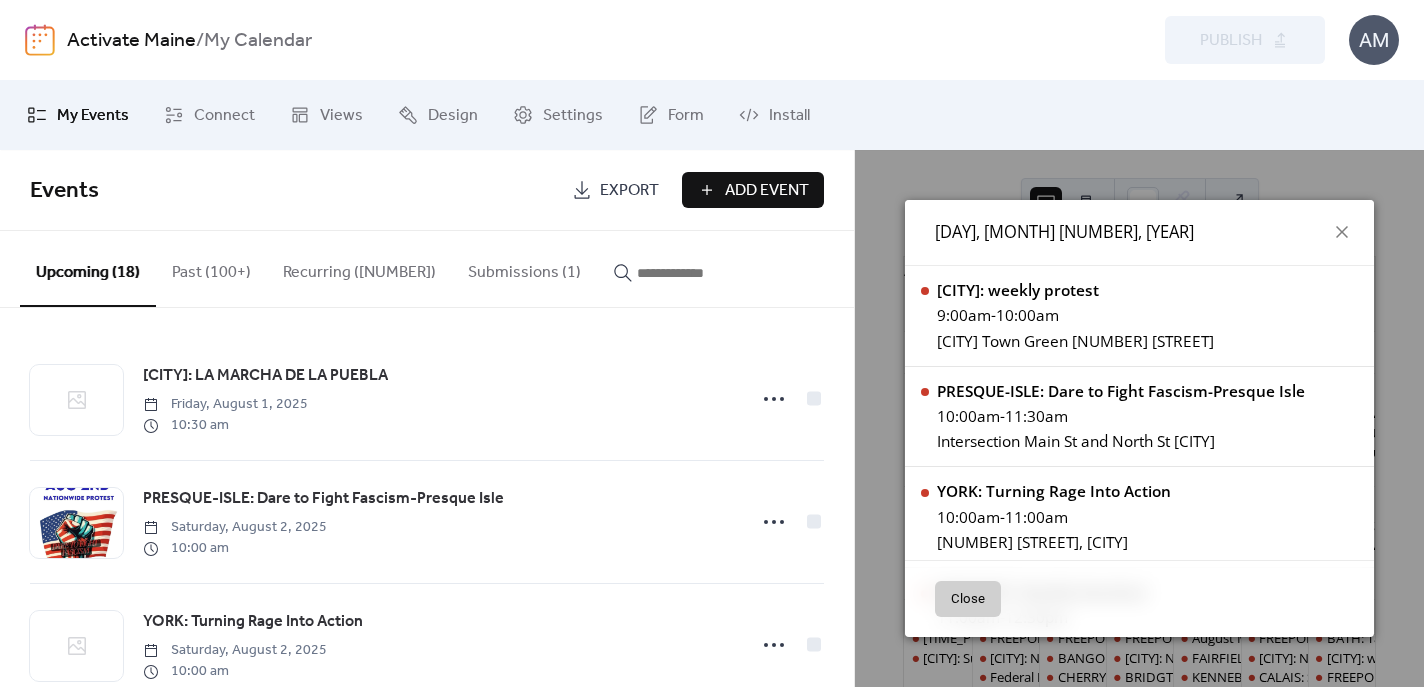 scroll, scrollTop: 0, scrollLeft: 0, axis: both 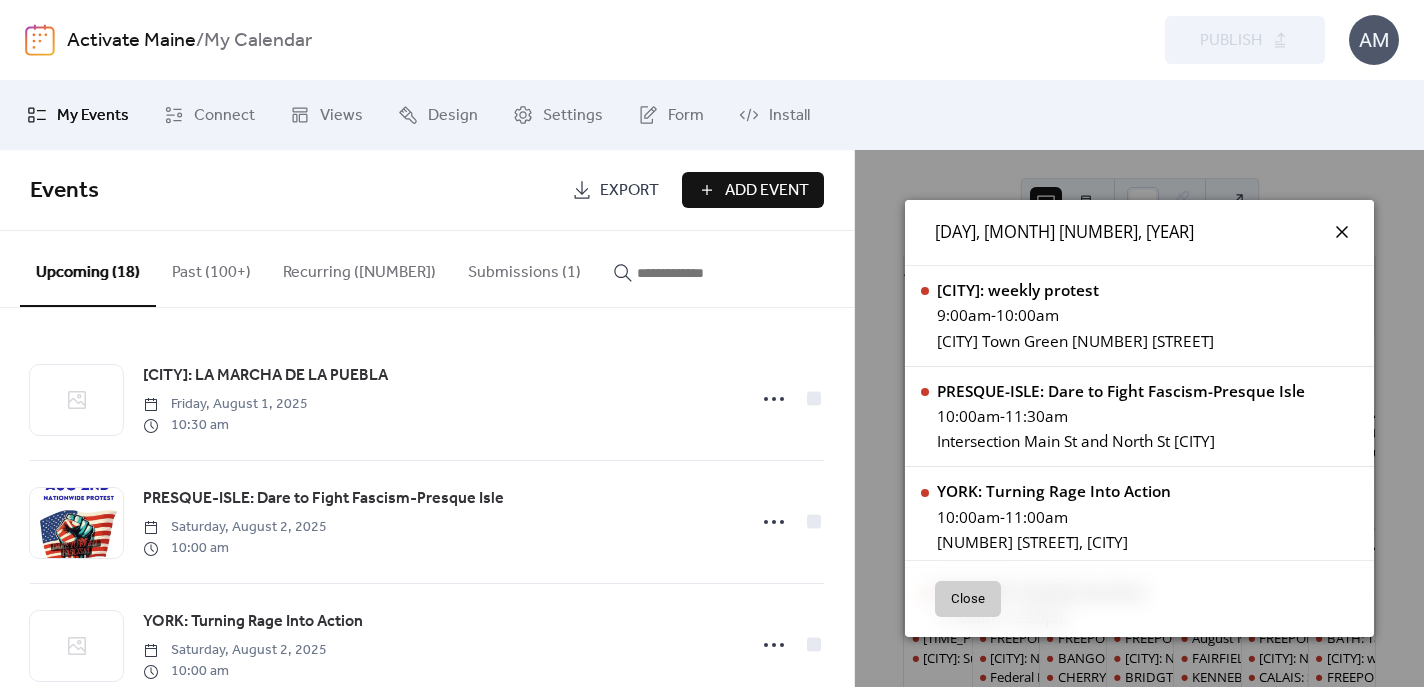 click 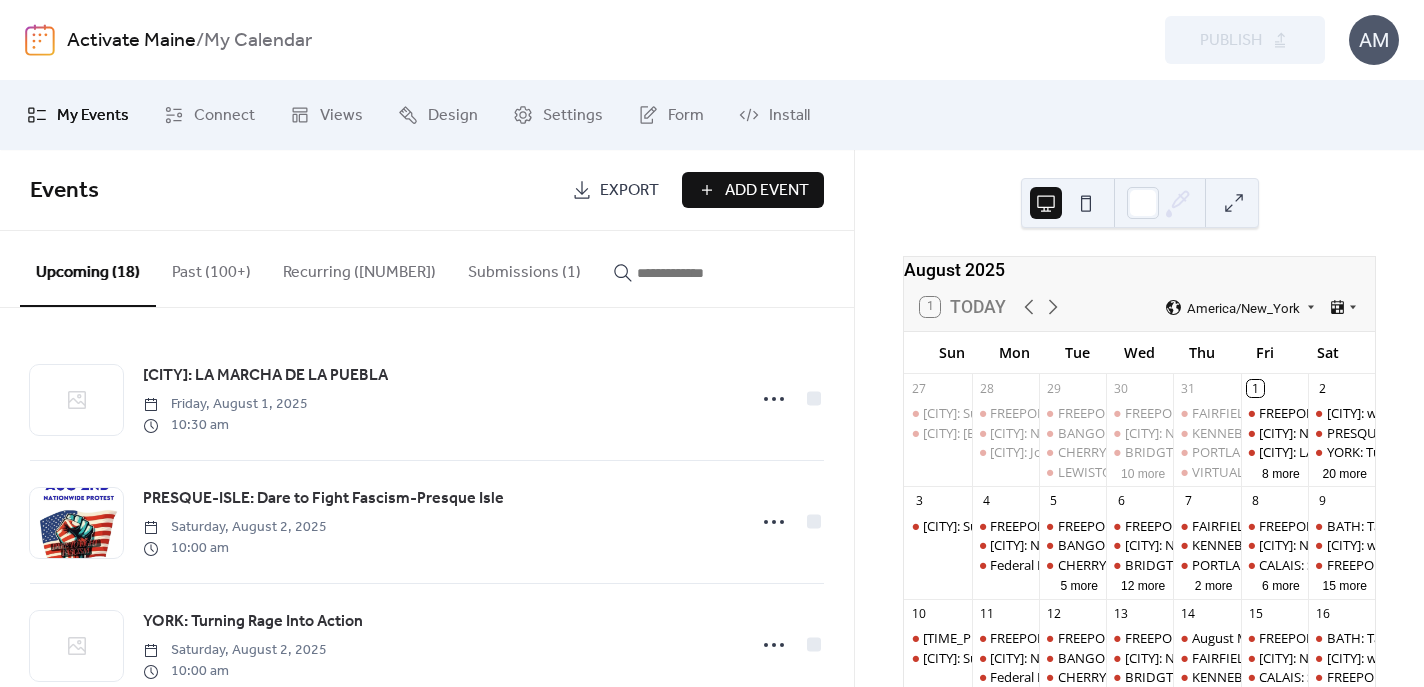 click on "Submissions (1)" at bounding box center (524, 268) 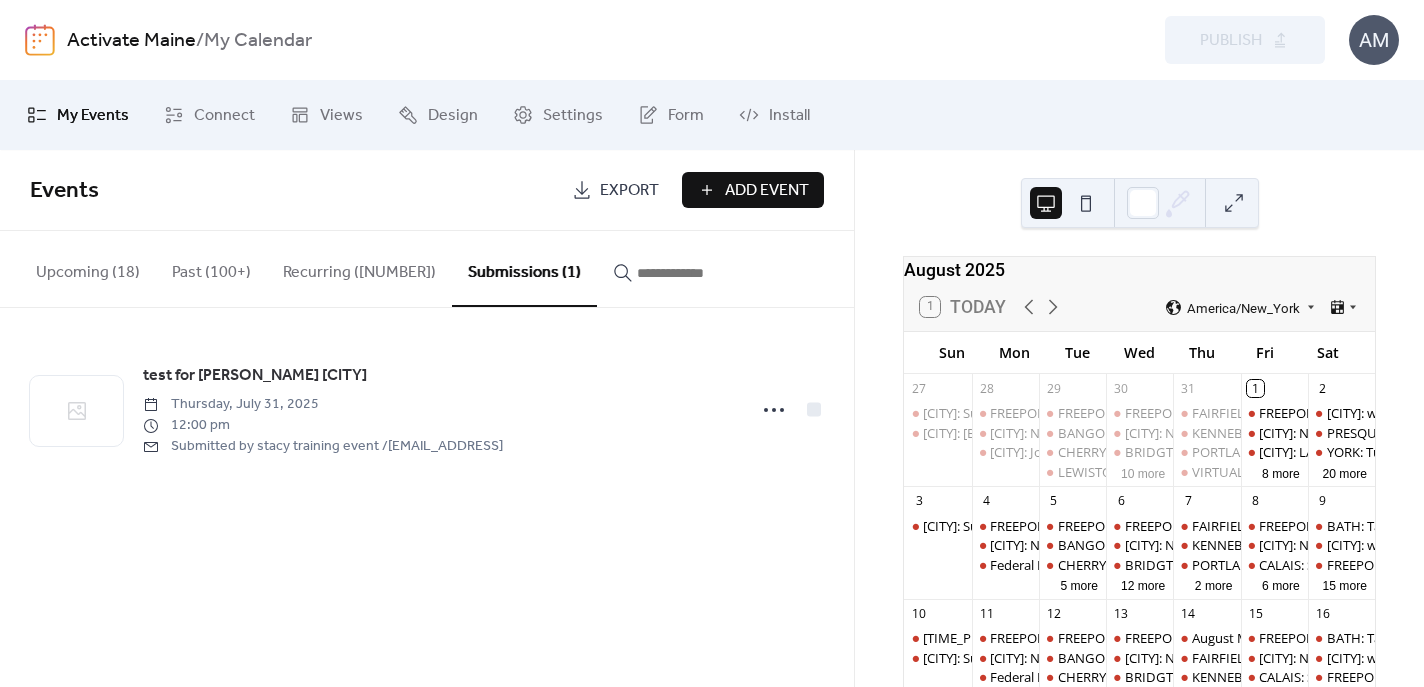 click on "Upcoming (18)" at bounding box center (88, 268) 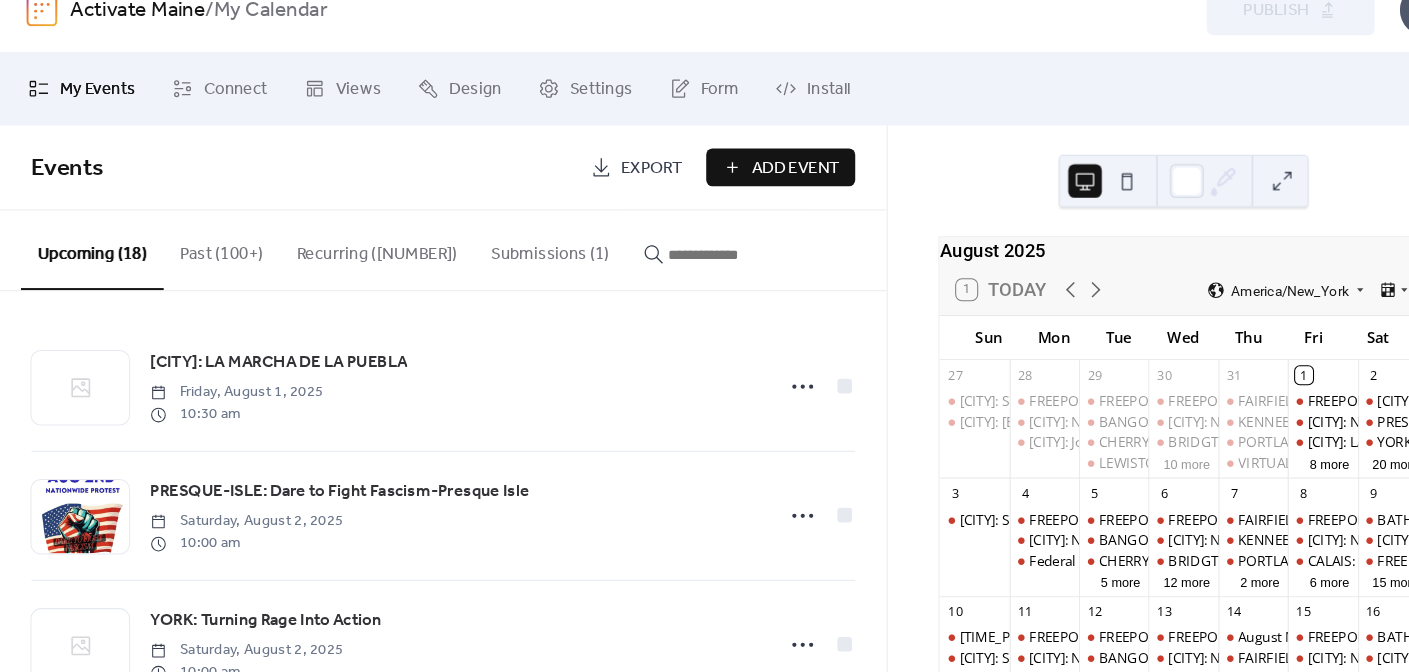 scroll, scrollTop: 0, scrollLeft: 0, axis: both 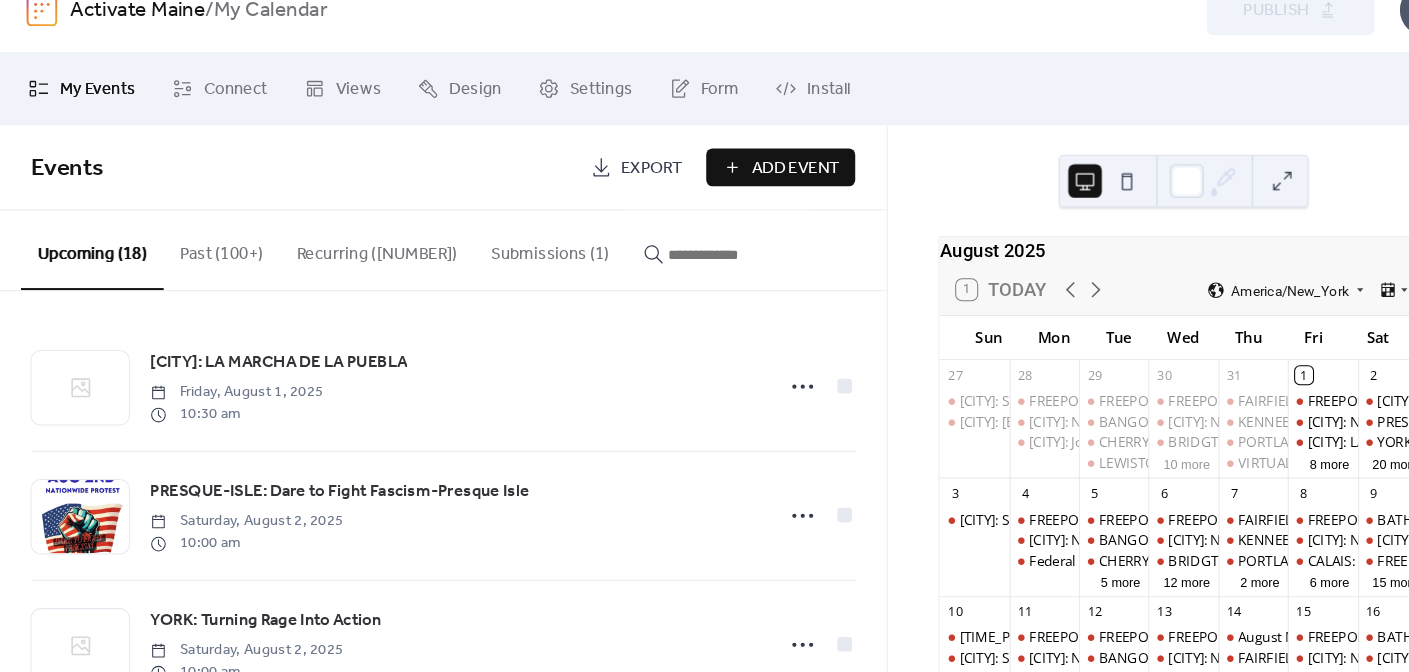 click on "Submissions (1)" at bounding box center [524, 268] 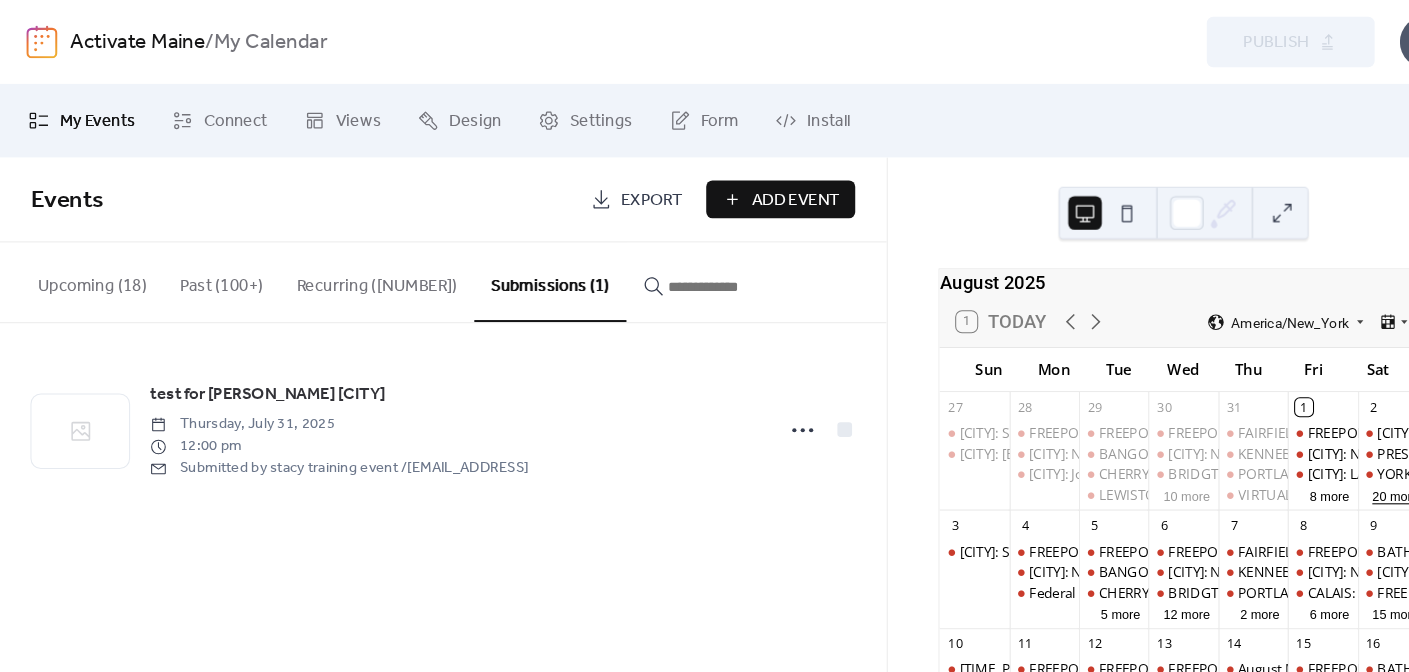 click on "20 more" at bounding box center (1330, 472) 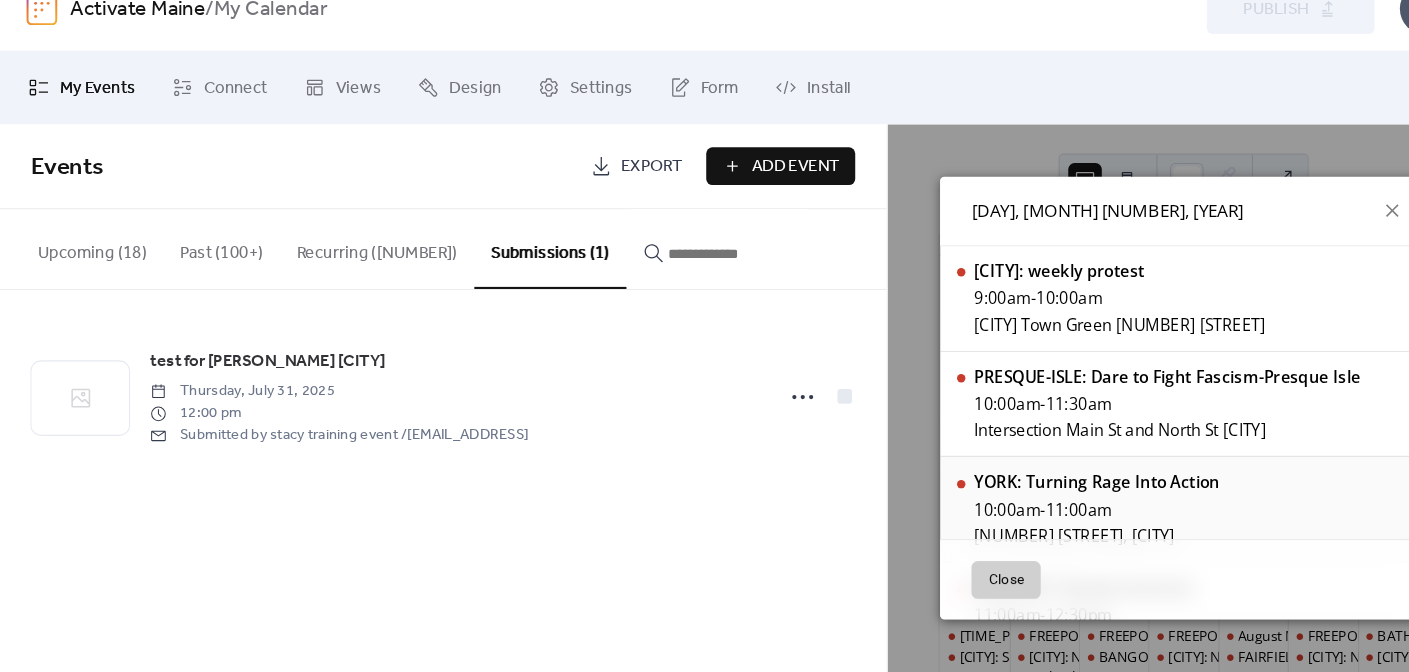 scroll, scrollTop: 0, scrollLeft: 0, axis: both 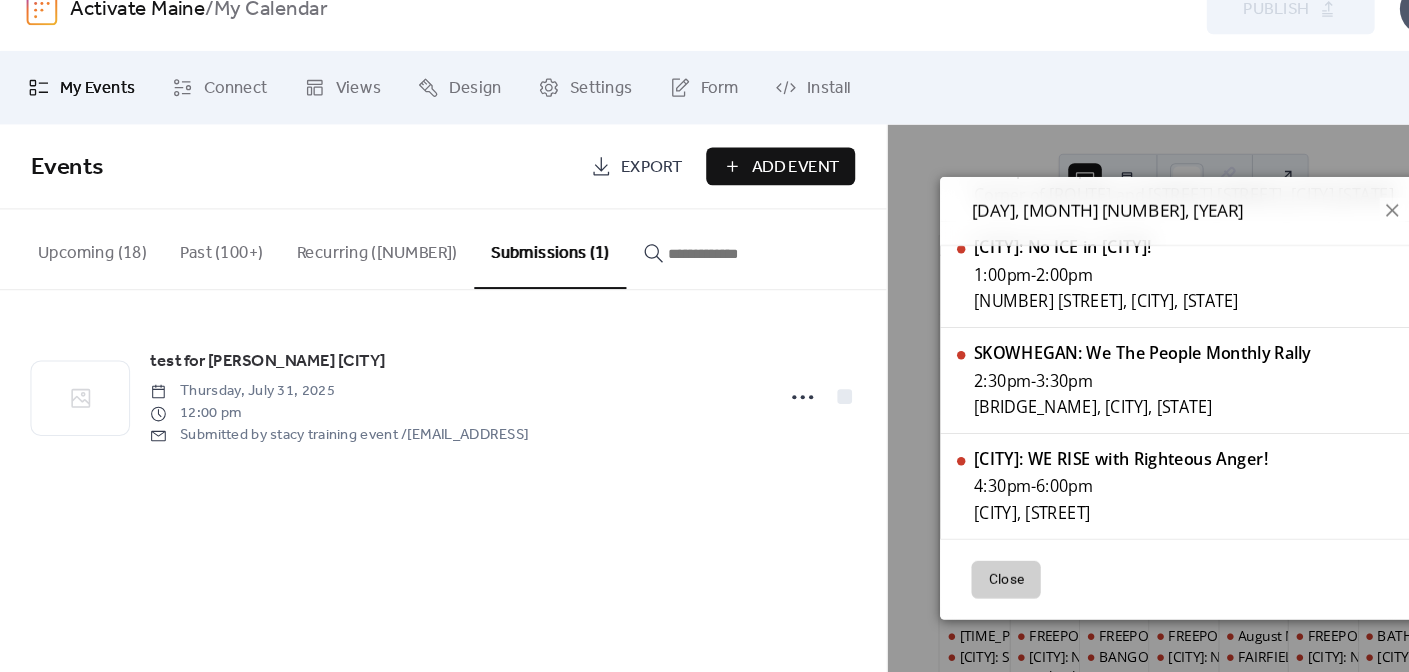 click on "test for stacy portand Thursday, July 31, 2025 12:00 pm Submitted by   stacy training event   /  rachel@activatemaine.com" at bounding box center (422, 409) 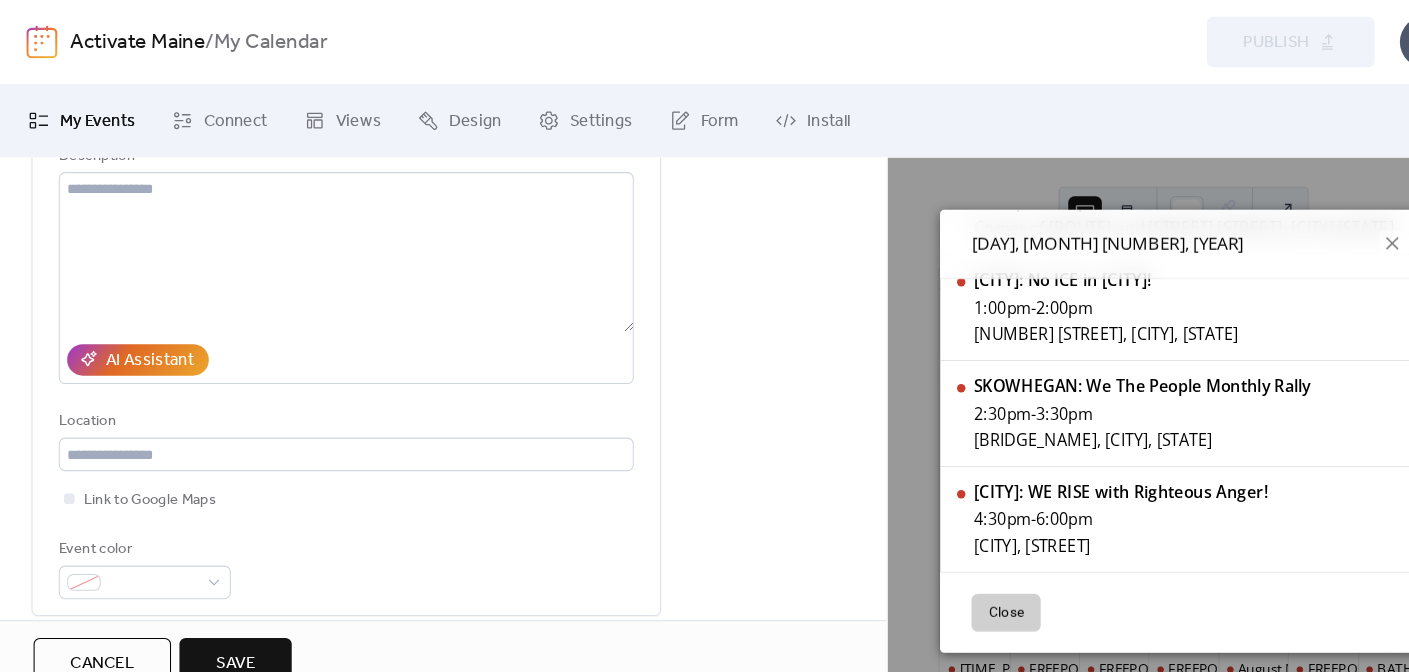 scroll, scrollTop: 239, scrollLeft: 0, axis: vertical 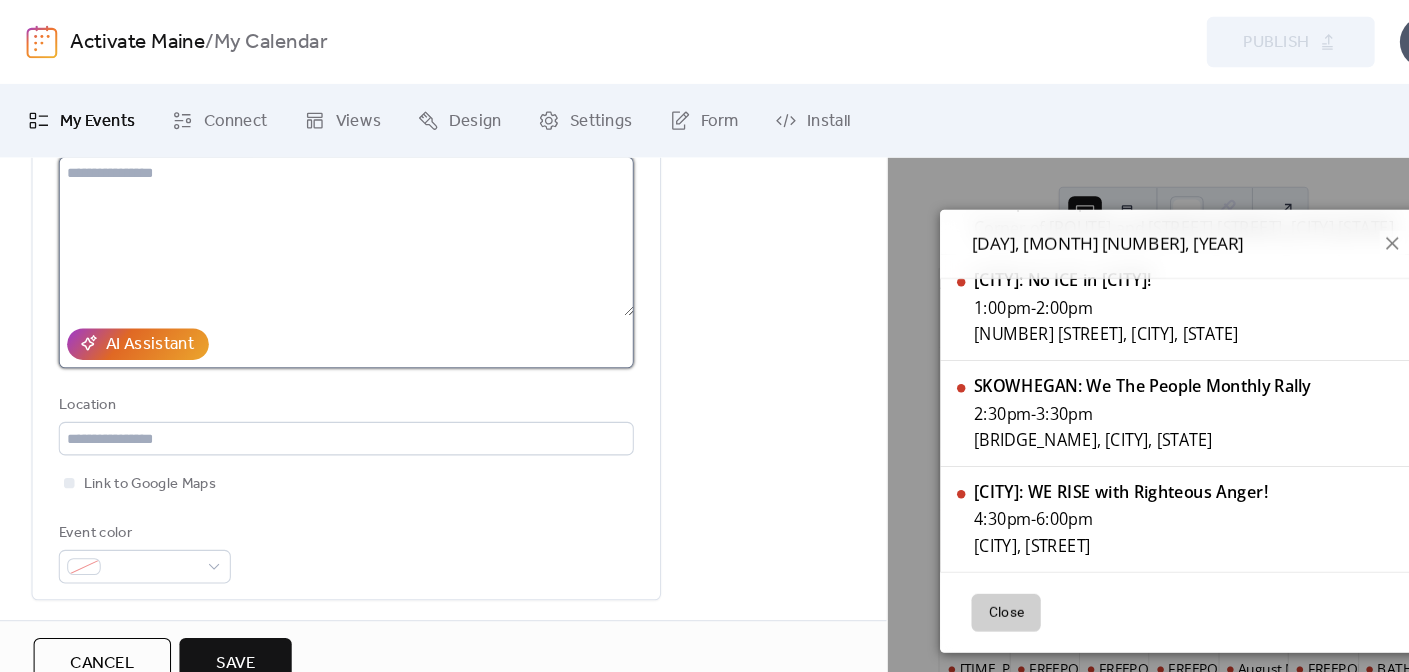 click at bounding box center [330, 225] 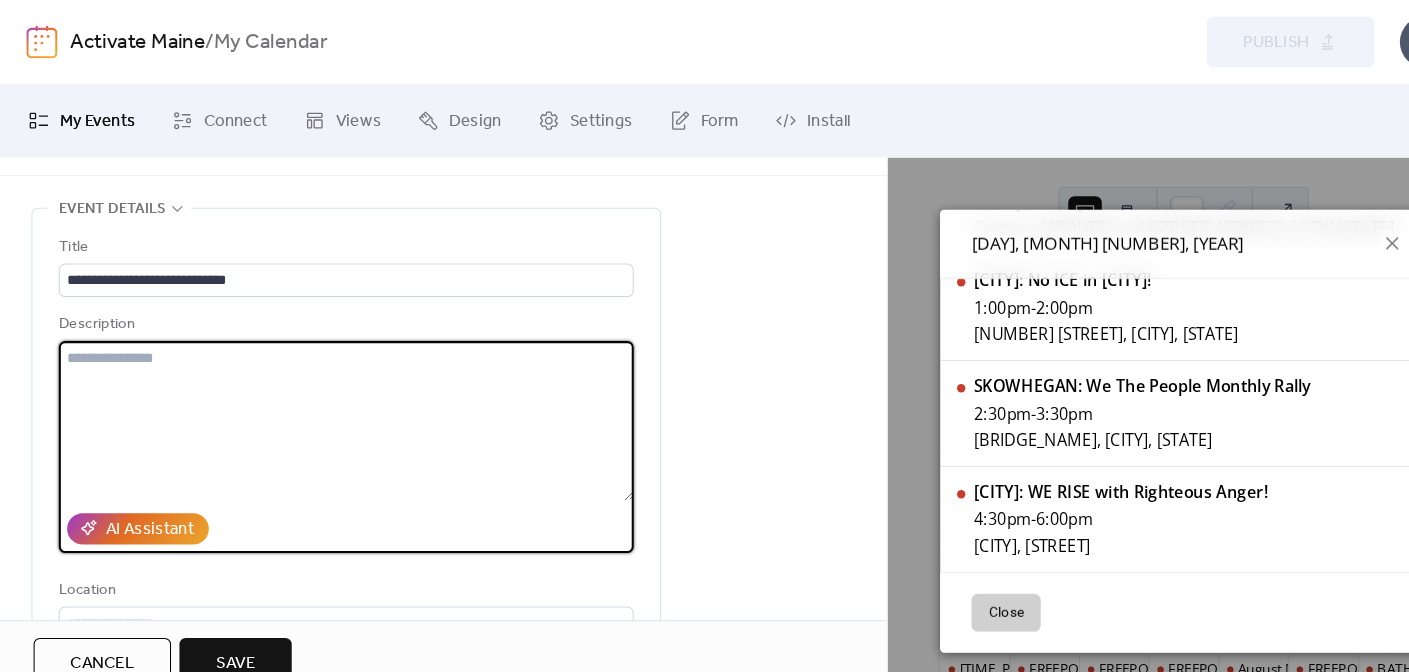 scroll, scrollTop: 80, scrollLeft: 0, axis: vertical 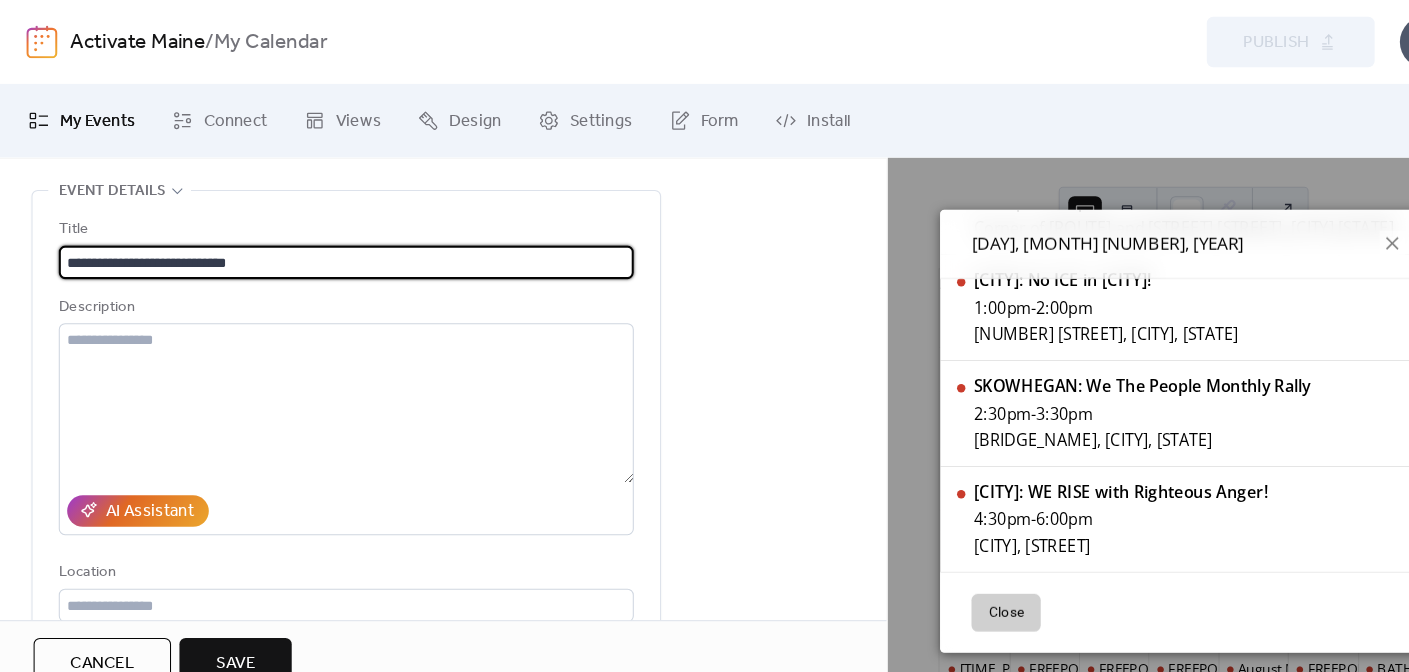 click on "**********" at bounding box center (330, 250) 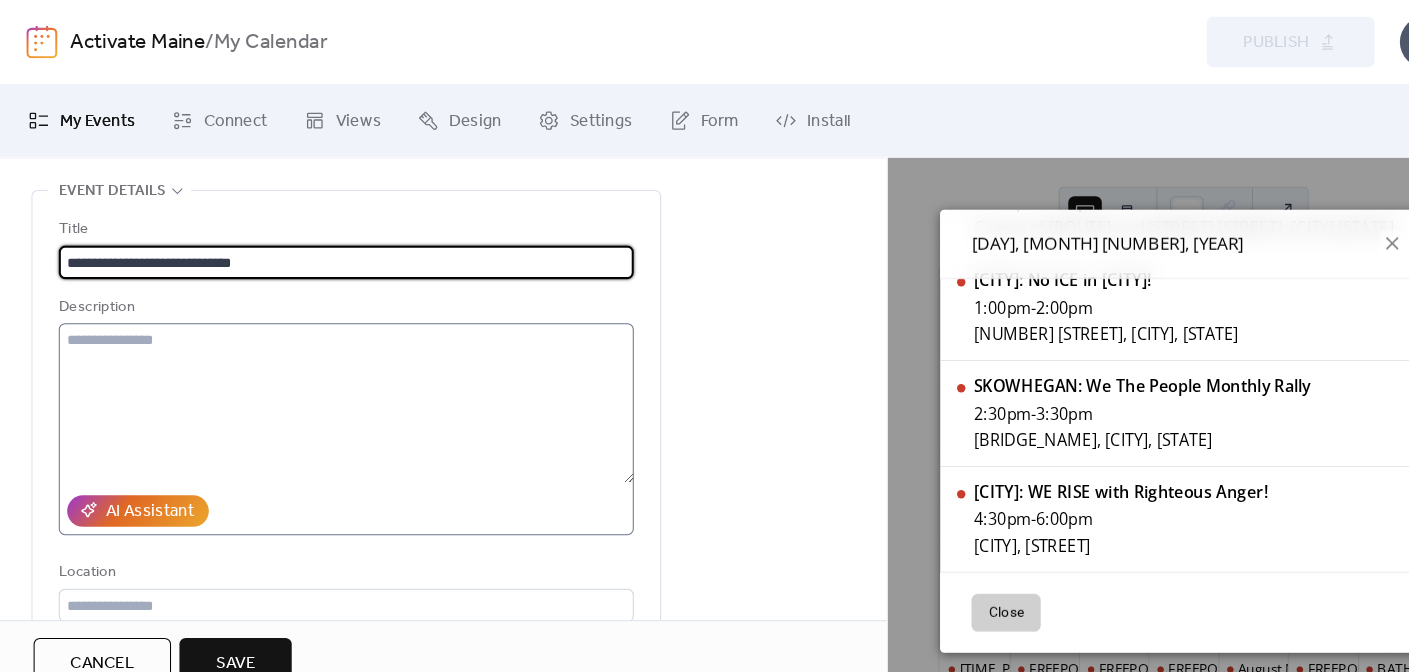 type on "**********" 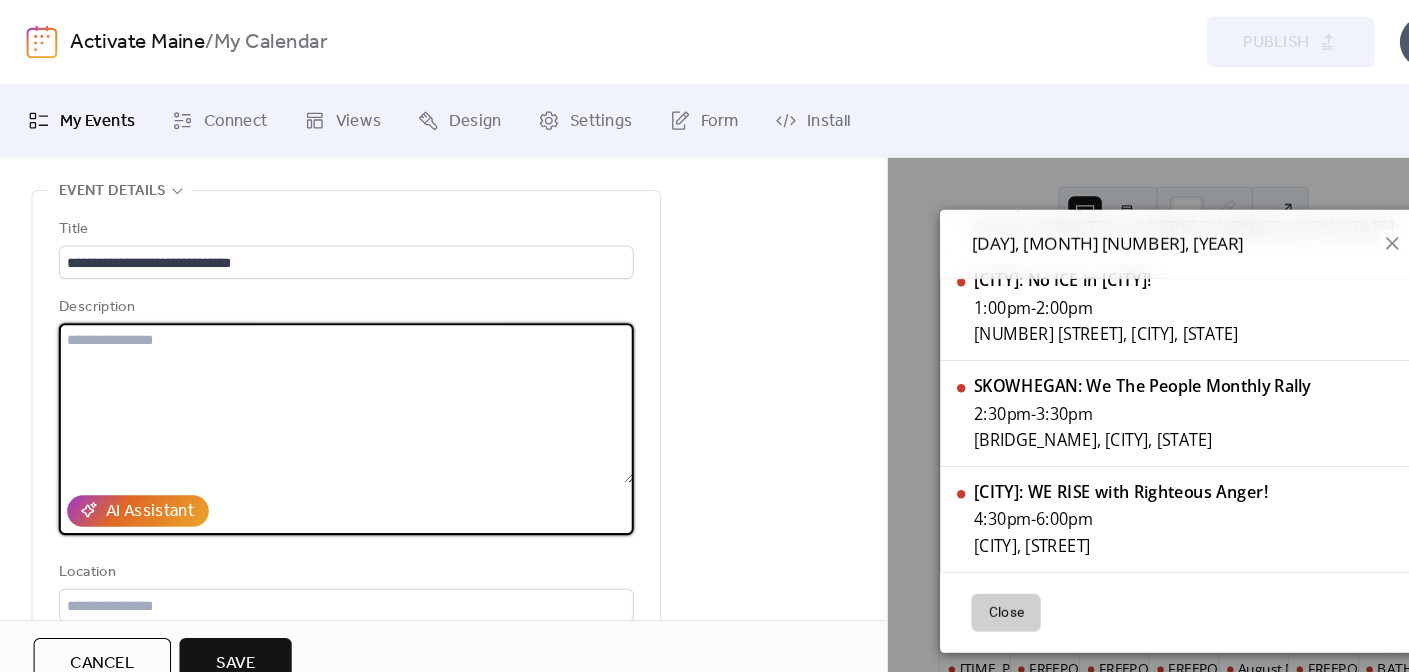 click at bounding box center (330, 384) 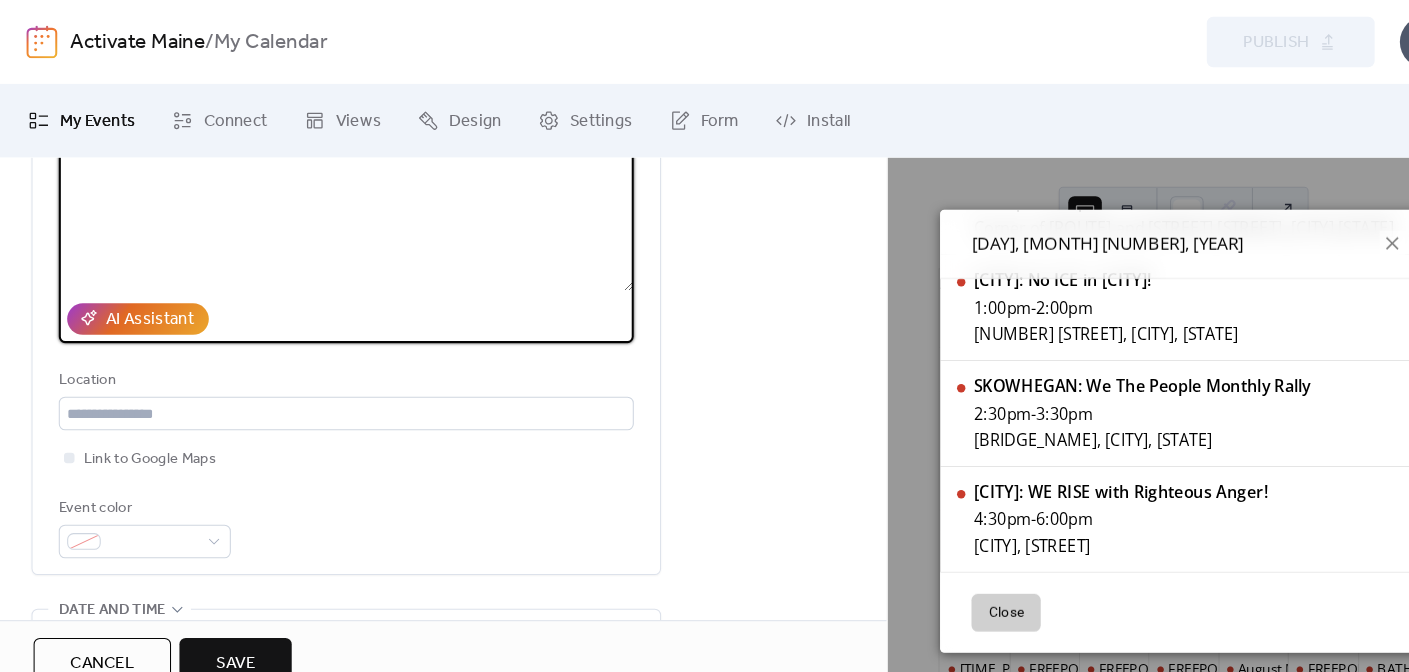 scroll, scrollTop: 272, scrollLeft: 0, axis: vertical 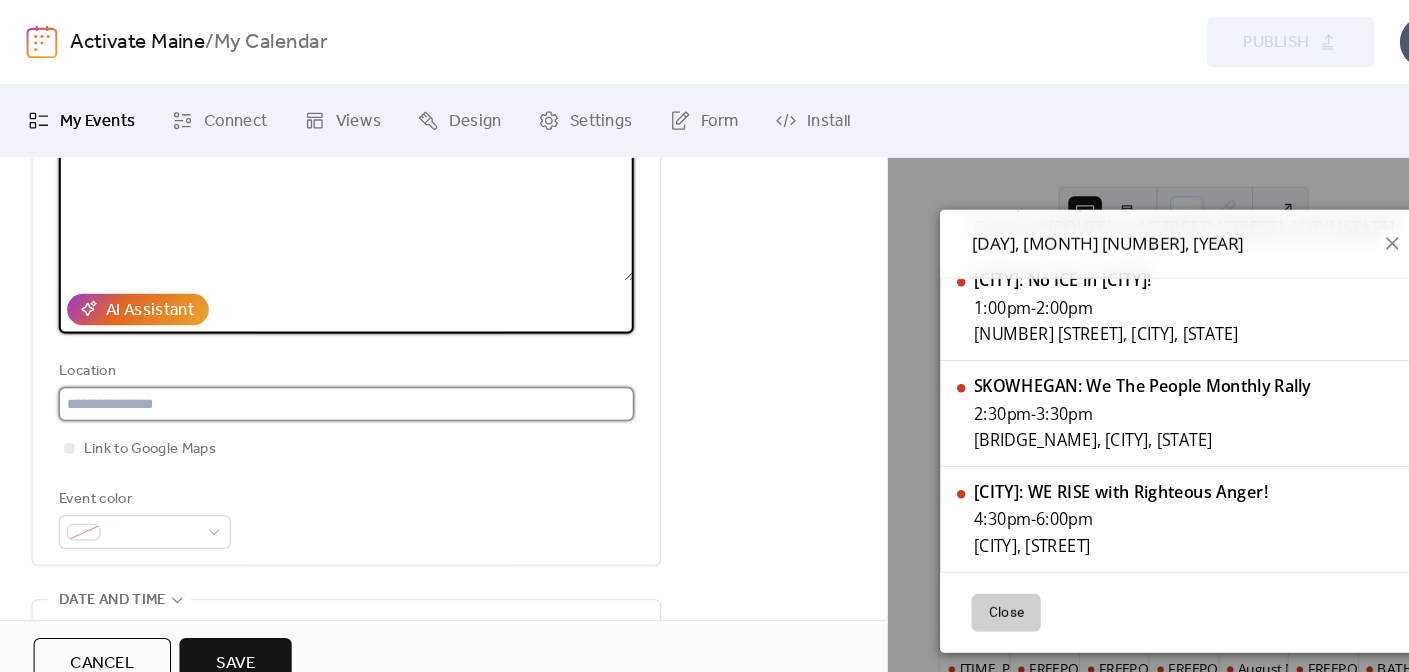 click at bounding box center (330, 385) 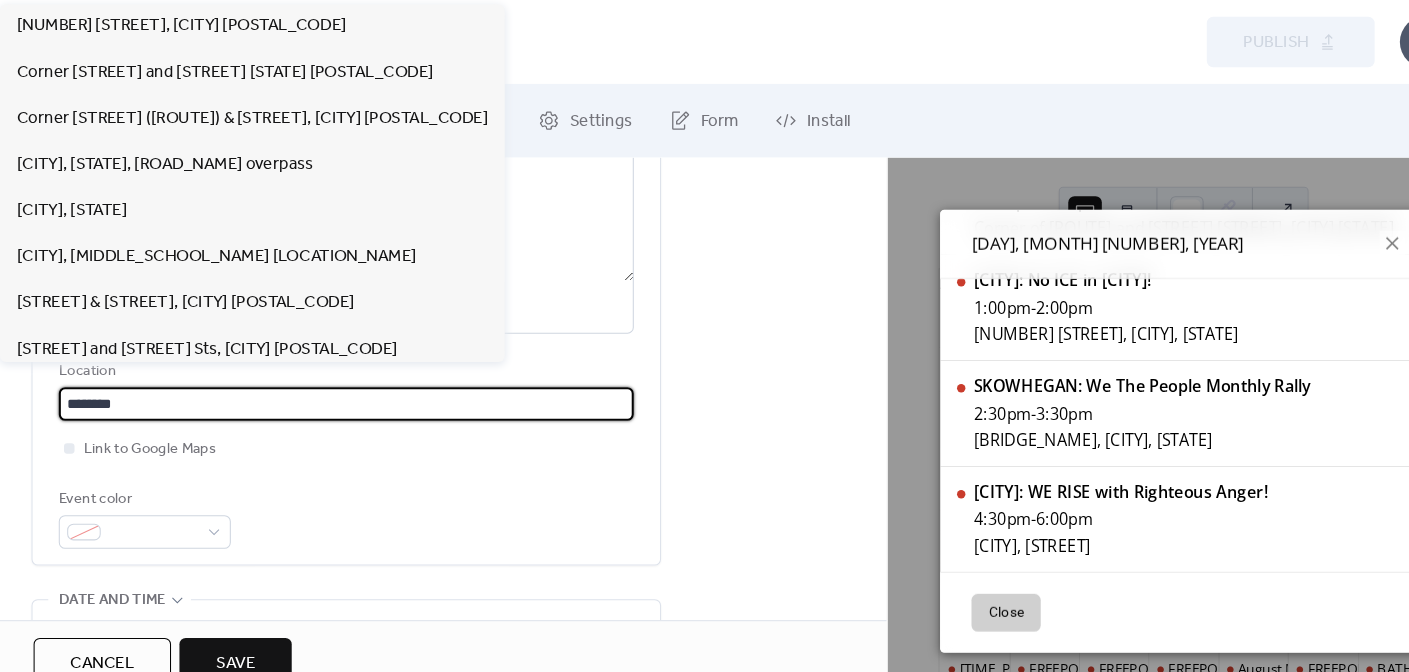 type on "********" 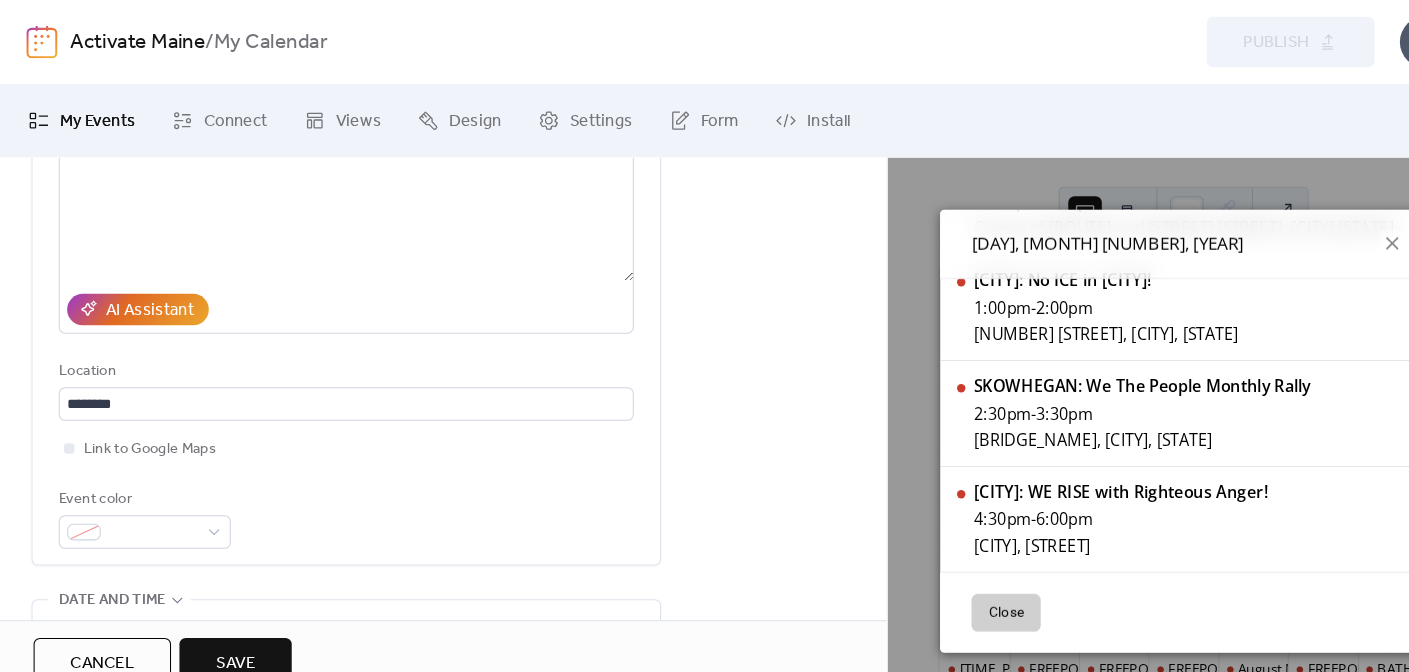 click on "**********" at bounding box center (330, 269) 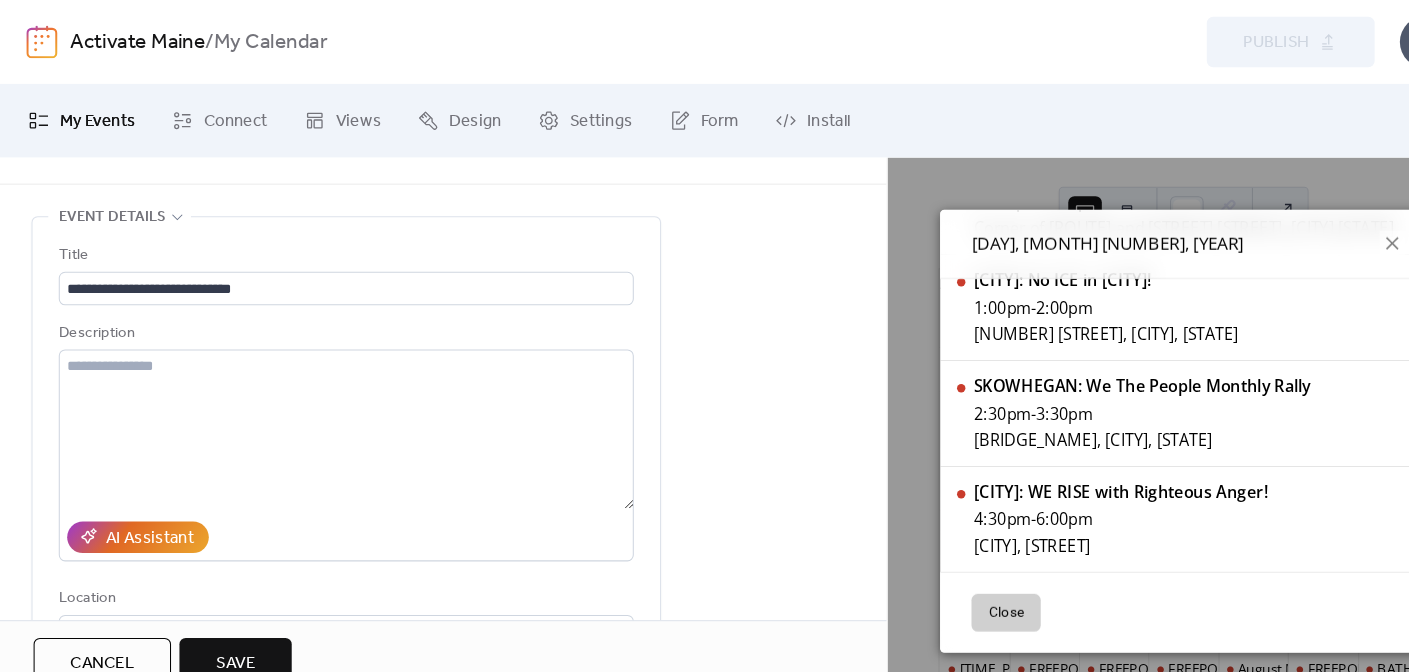 scroll, scrollTop: 44, scrollLeft: 0, axis: vertical 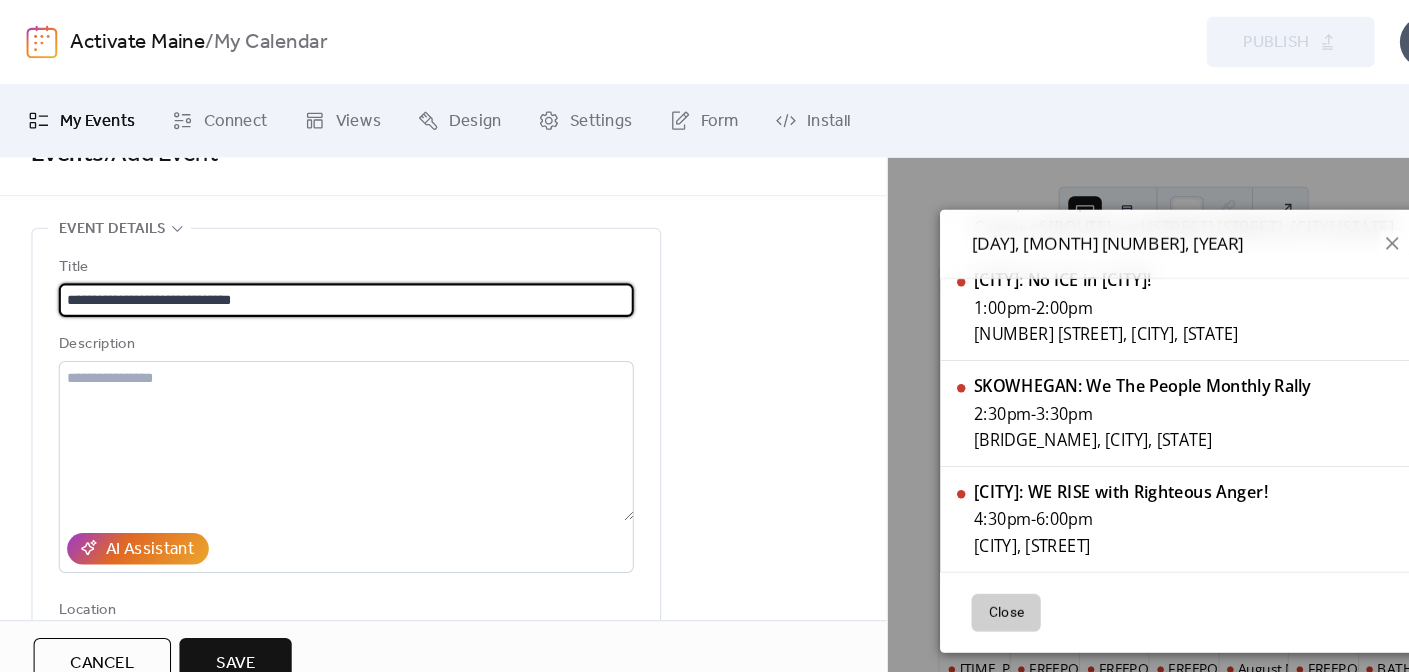 click on "**********" at bounding box center (330, 286) 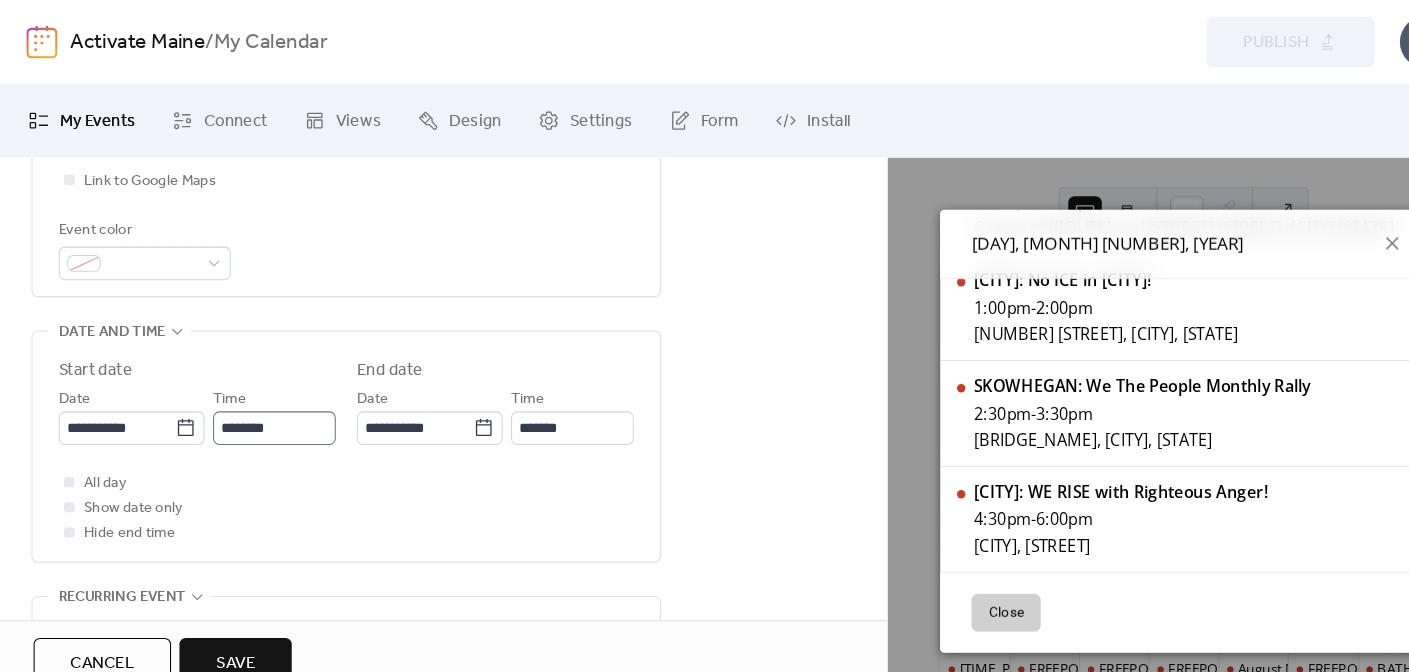 scroll, scrollTop: 534, scrollLeft: 0, axis: vertical 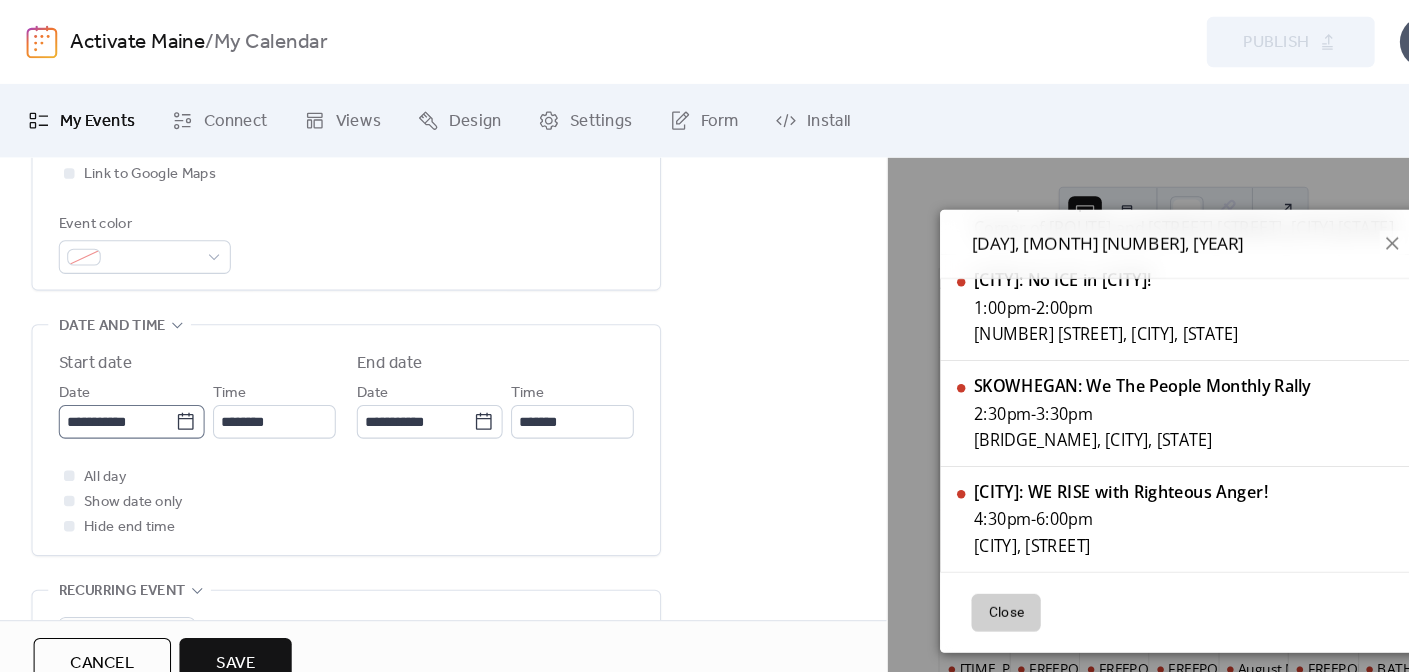 type on "**********" 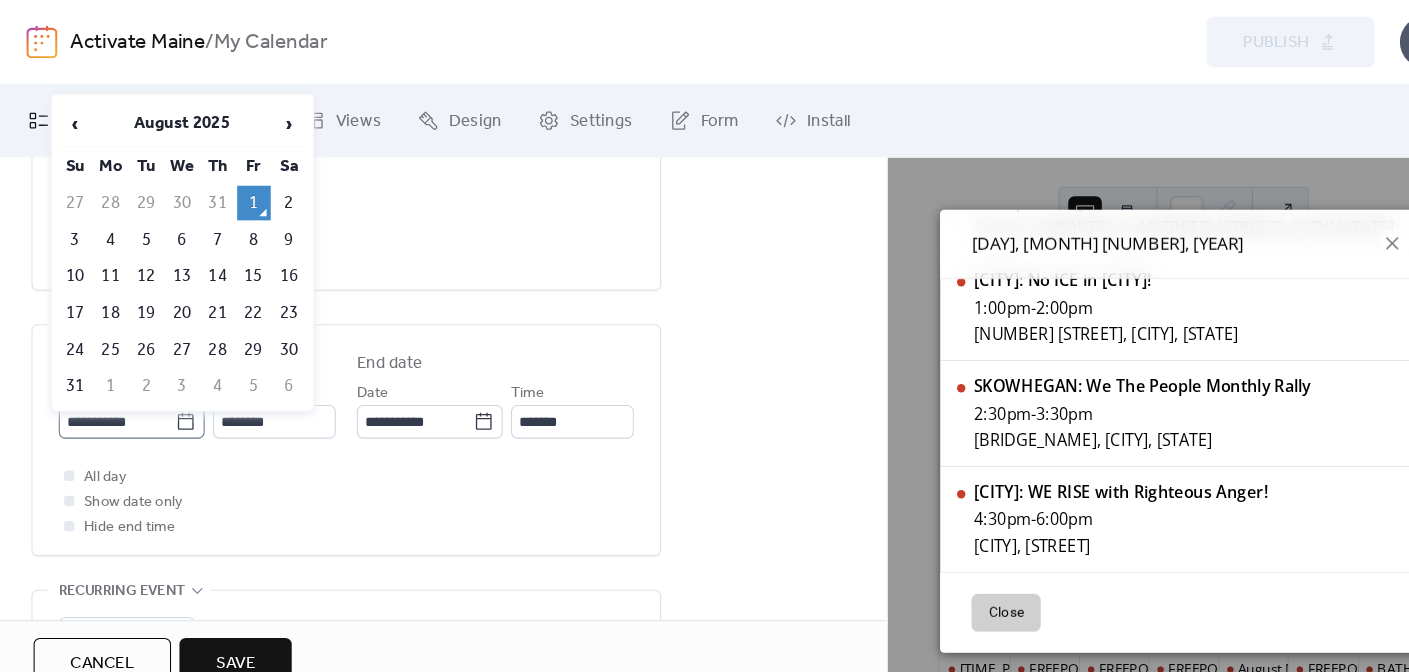 click 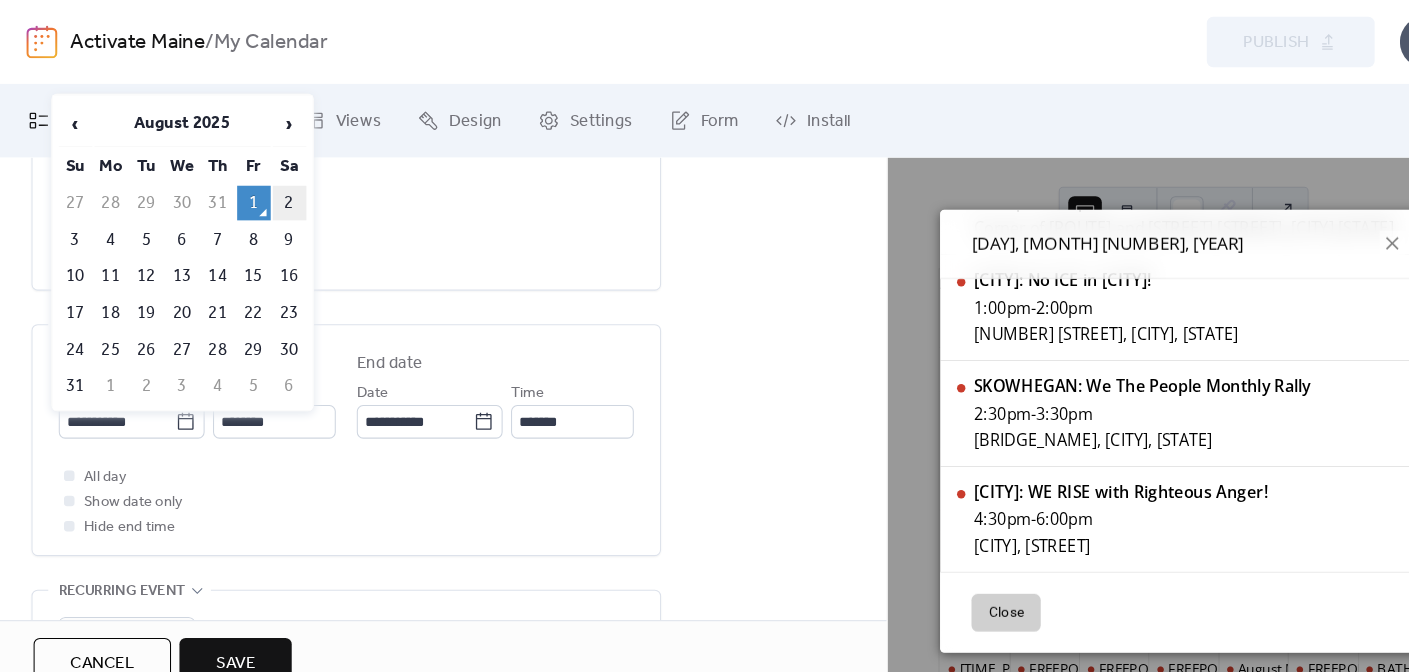 click on "2" at bounding box center (276, 193) 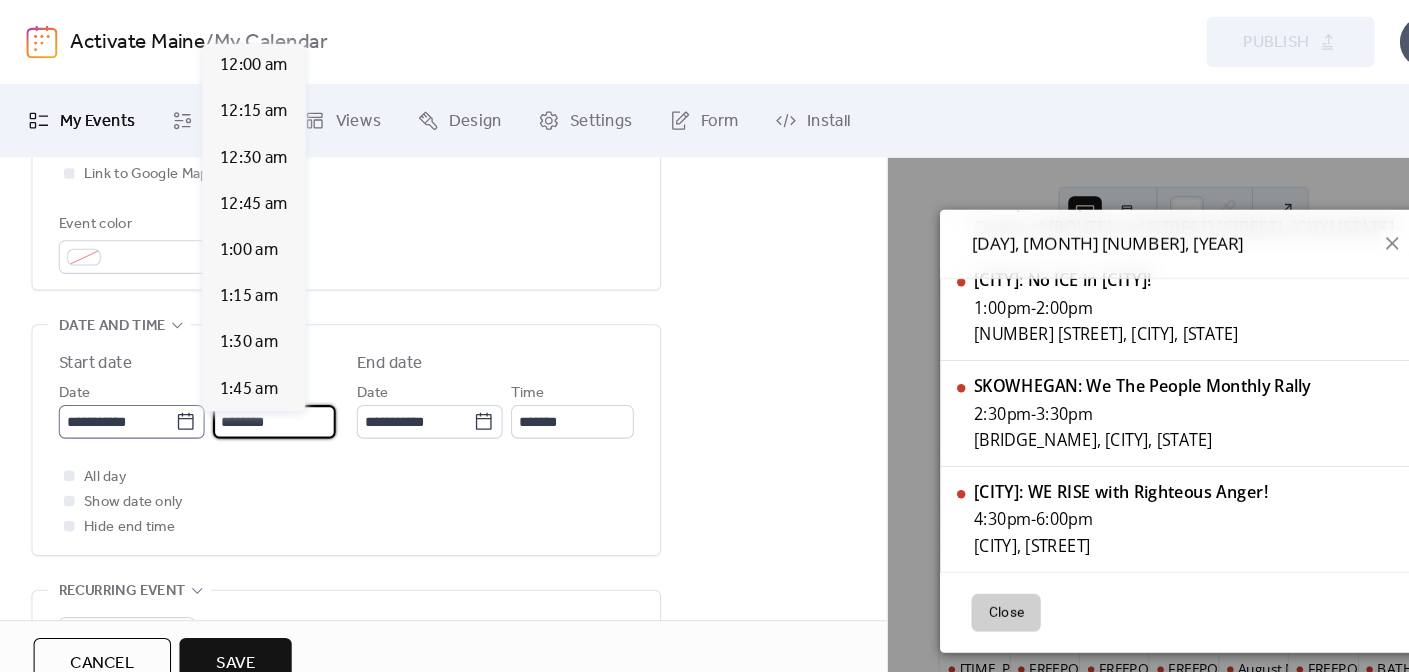 scroll, scrollTop: 2112, scrollLeft: 0, axis: vertical 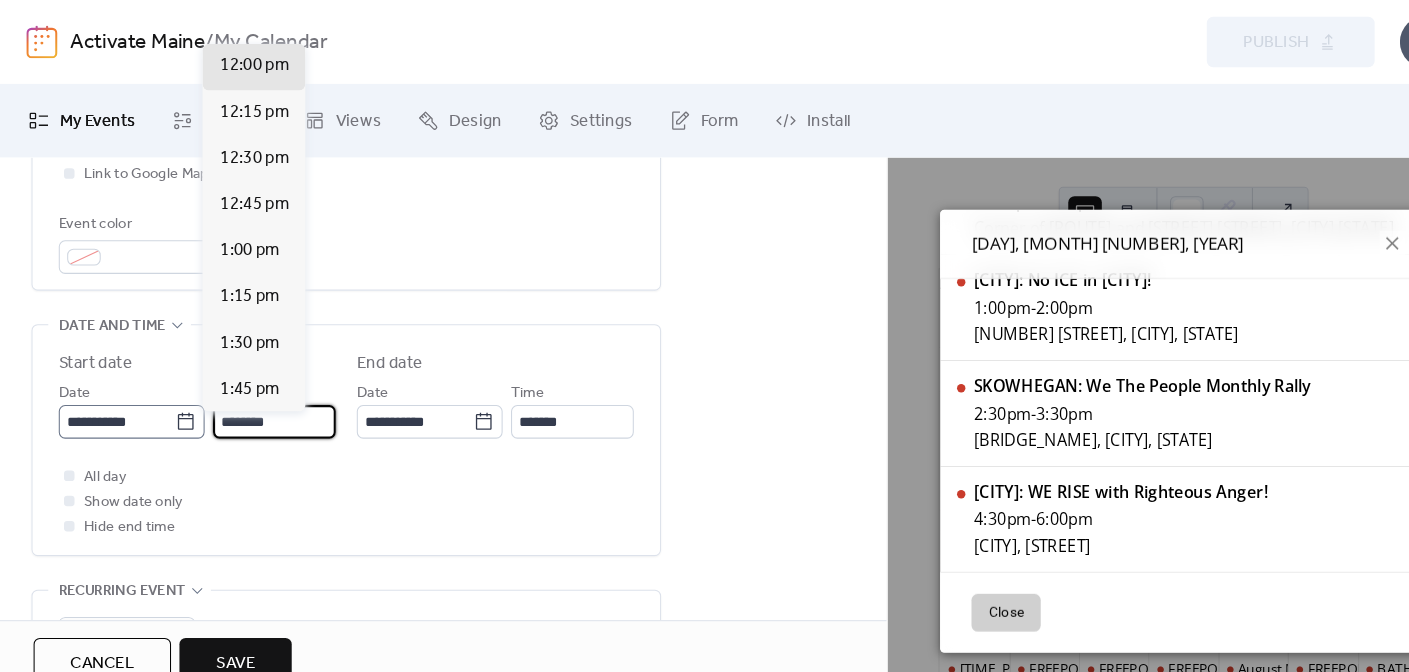 drag, startPoint x: 268, startPoint y: 410, endPoint x: 155, endPoint y: 410, distance: 113 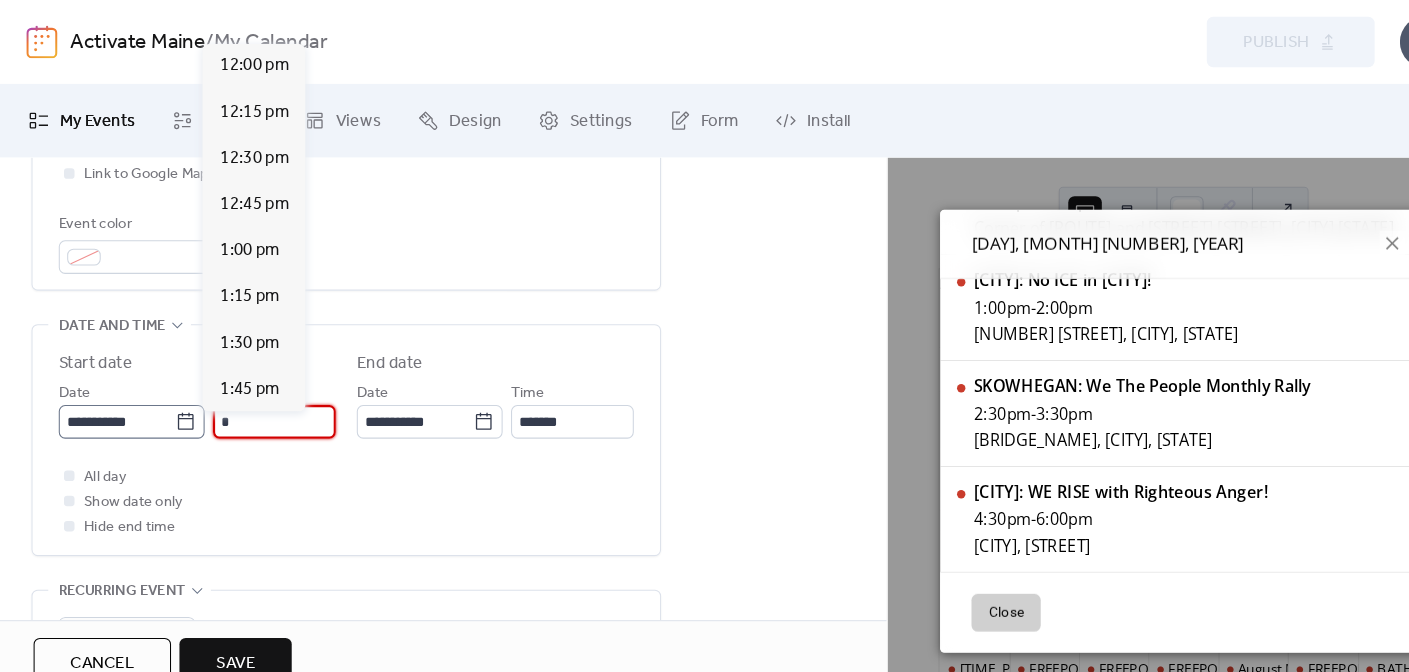 scroll, scrollTop: 1408, scrollLeft: 0, axis: vertical 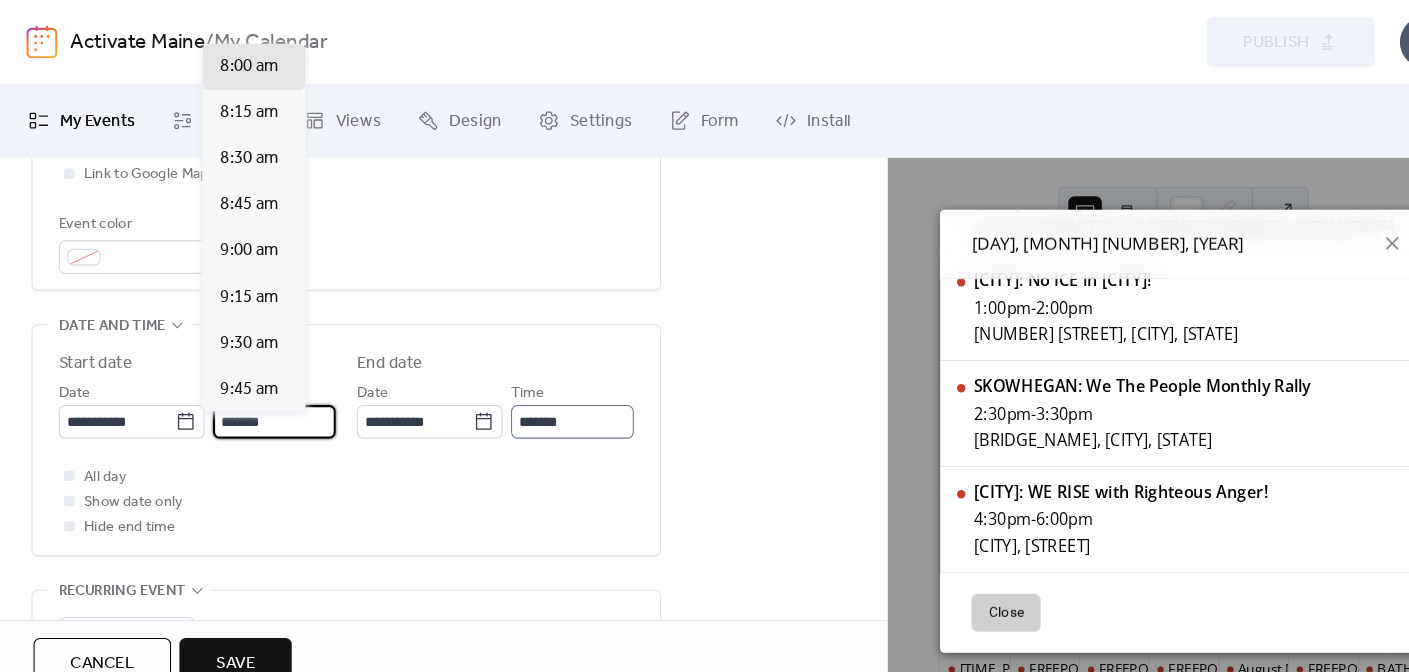 type on "*******" 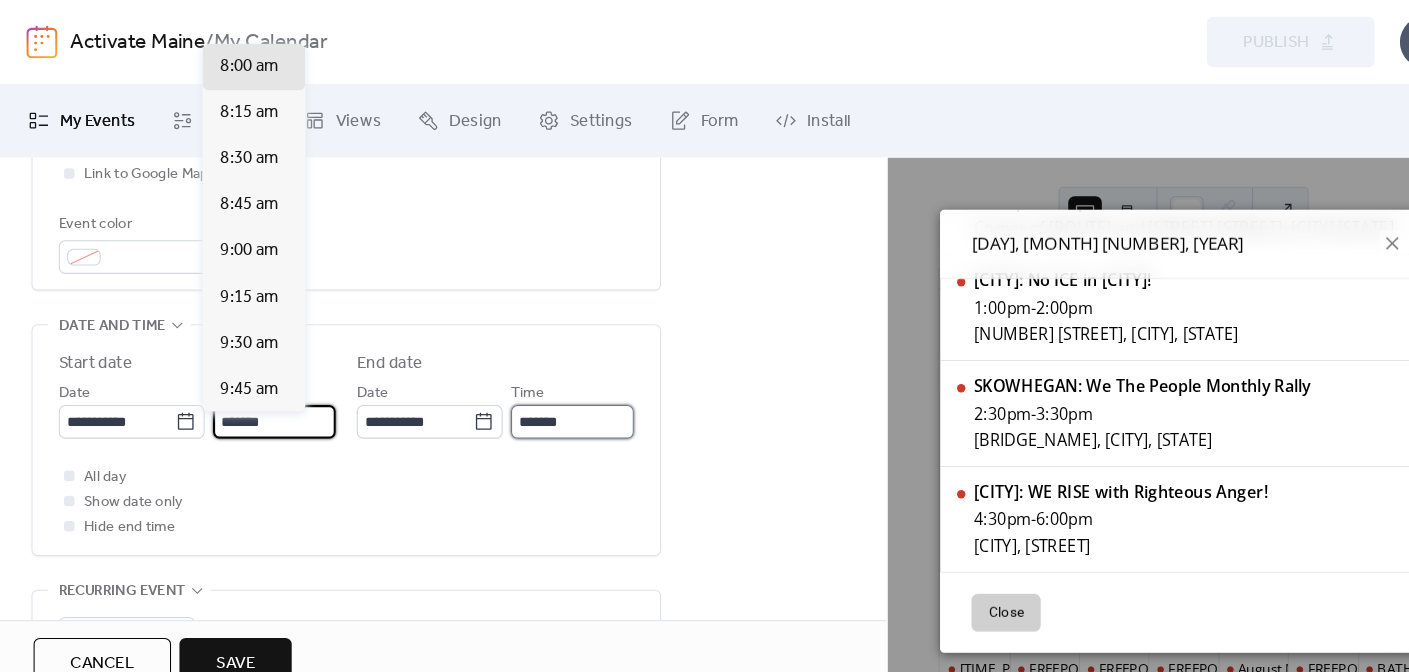type on "*******" 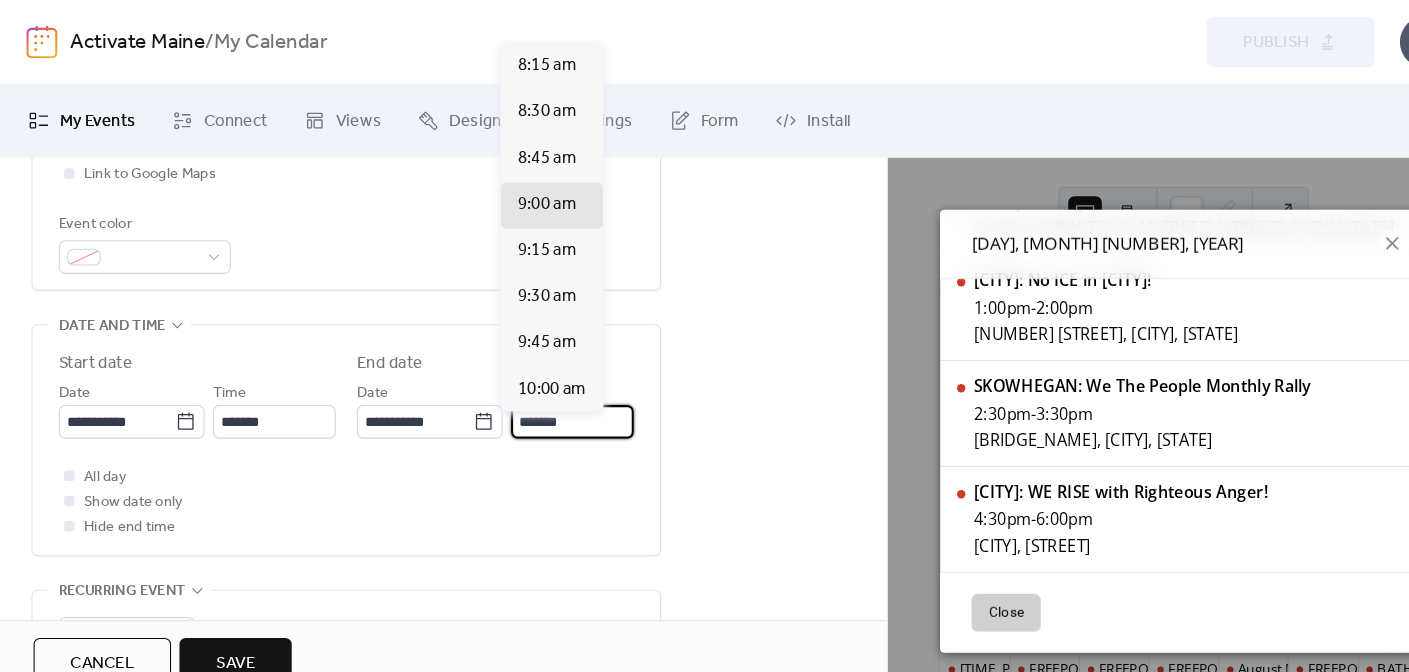 click on "*******" at bounding box center (545, 402) 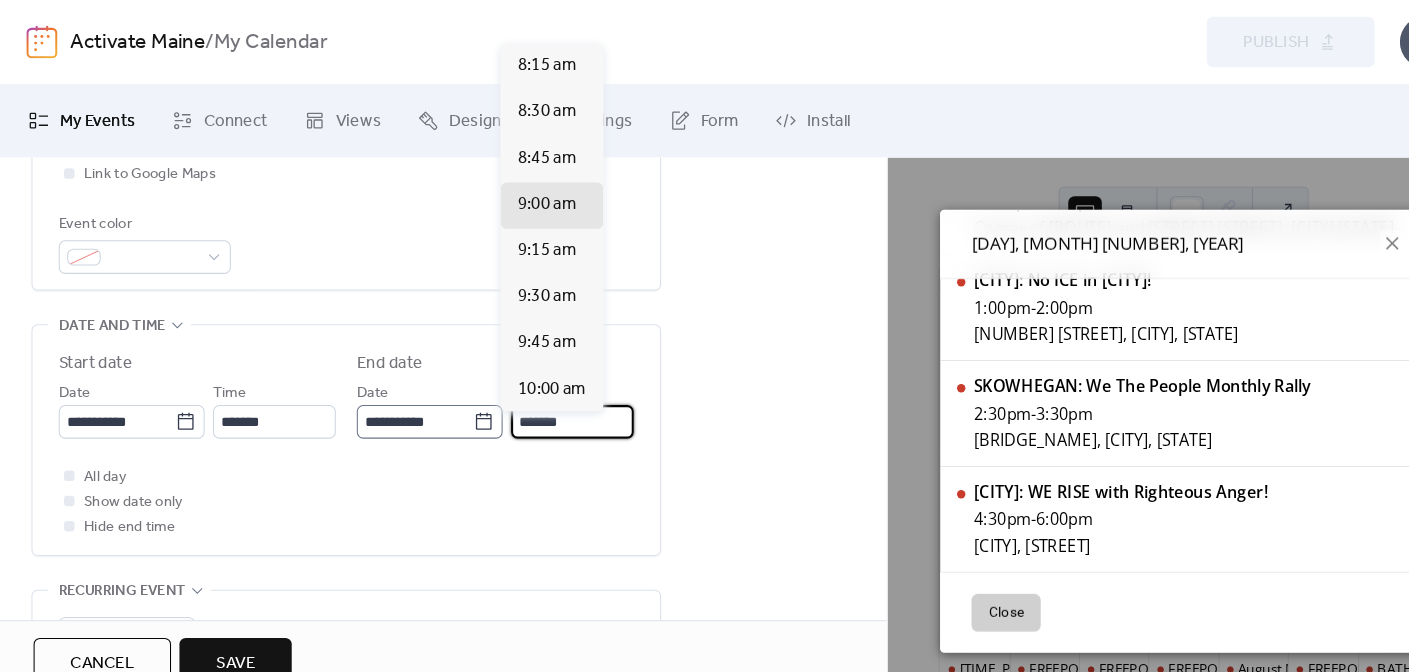 drag, startPoint x: 550, startPoint y: 405, endPoint x: 466, endPoint y: 405, distance: 84 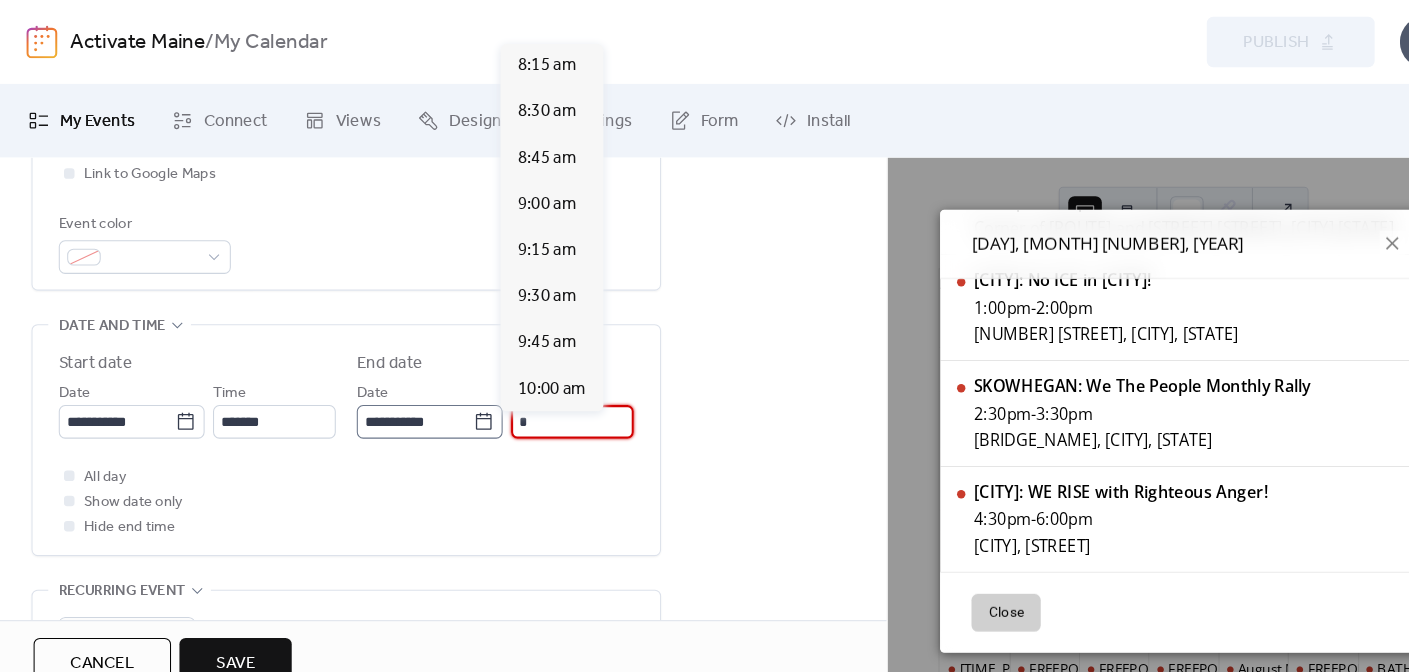 scroll, scrollTop: 308, scrollLeft: 0, axis: vertical 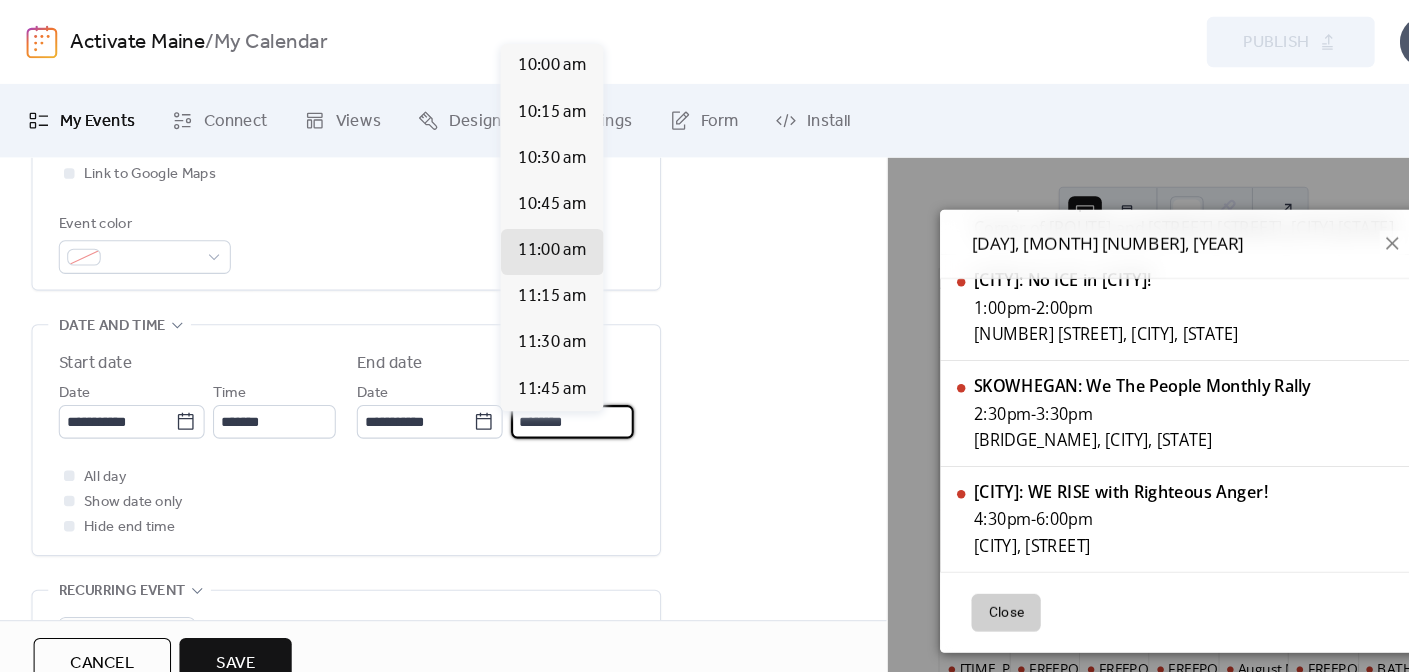 type on "********" 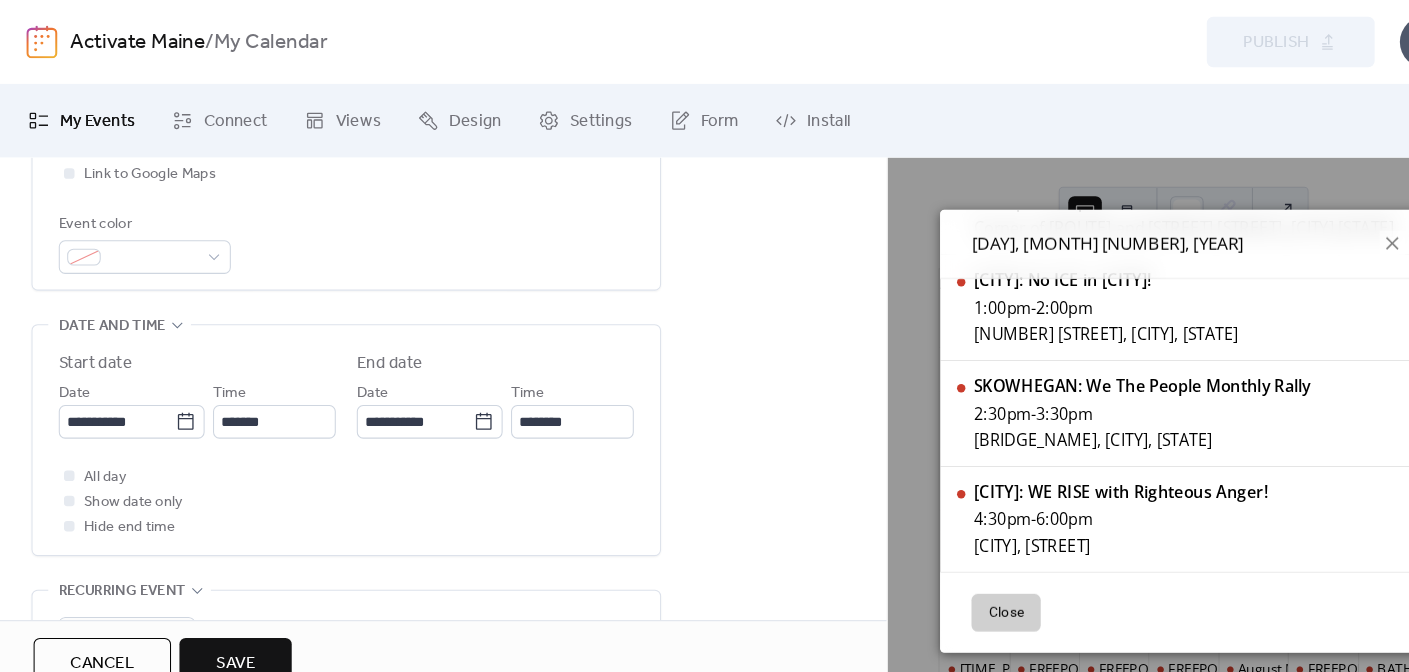 click on "All day Show date only Hide end time" at bounding box center (330, 478) 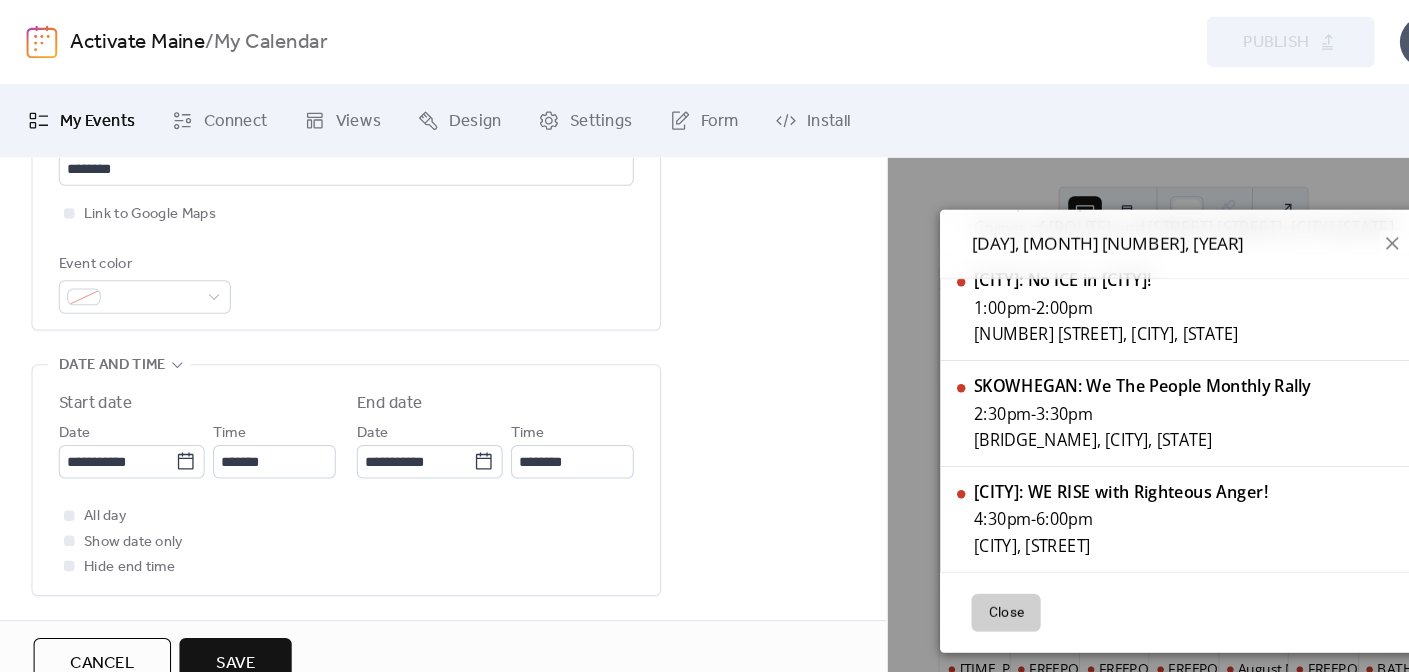 scroll, scrollTop: 507, scrollLeft: 0, axis: vertical 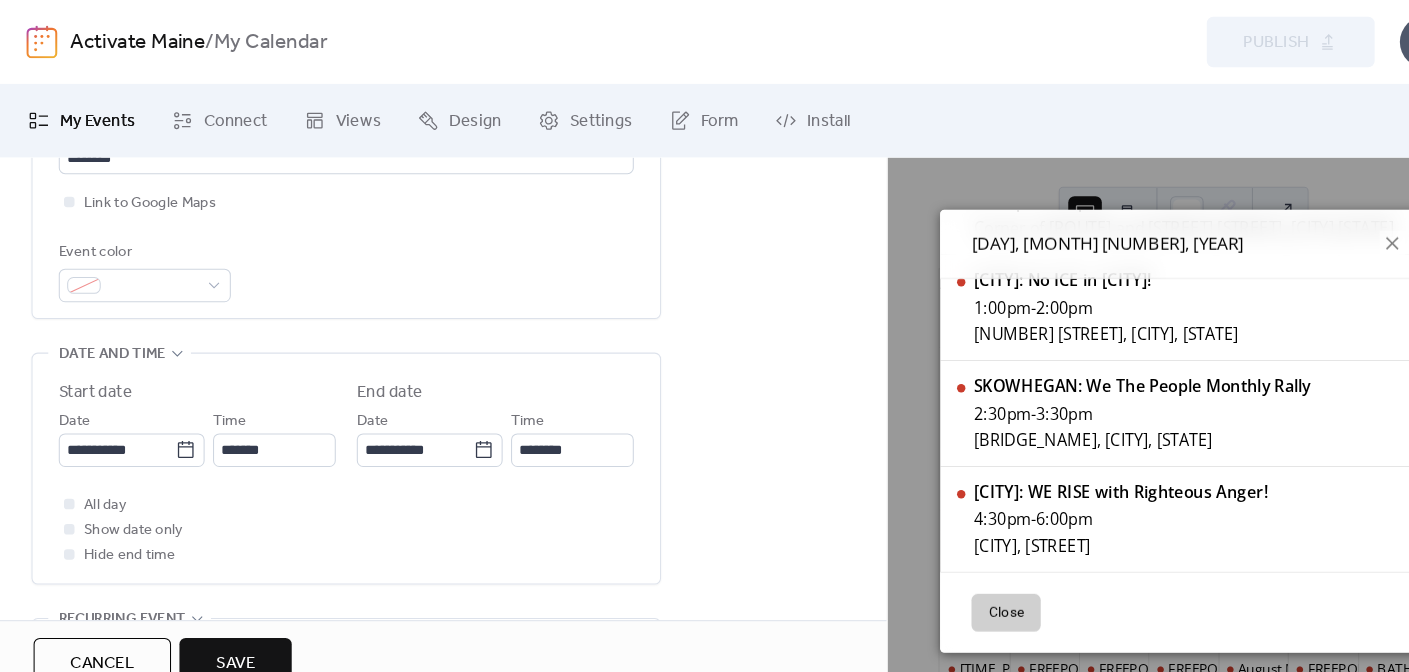 click on "Save" at bounding box center [224, 633] 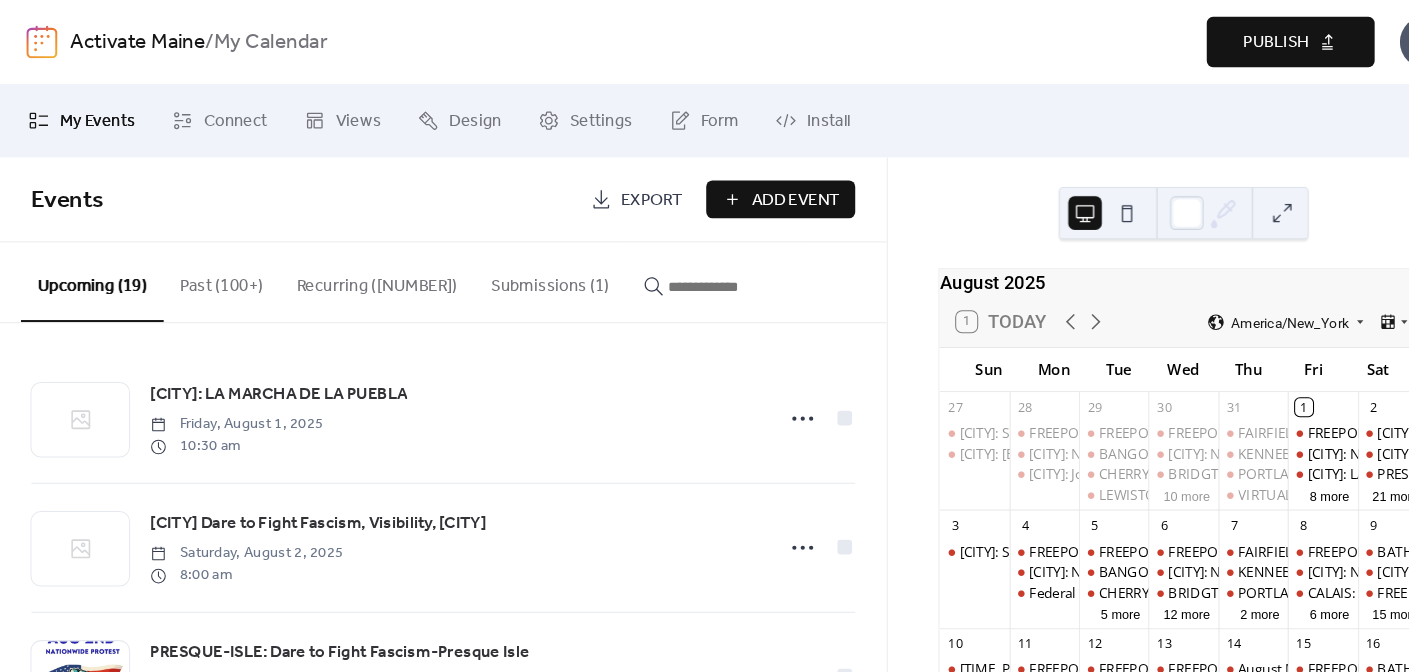 click on "Publish" at bounding box center (1216, 41) 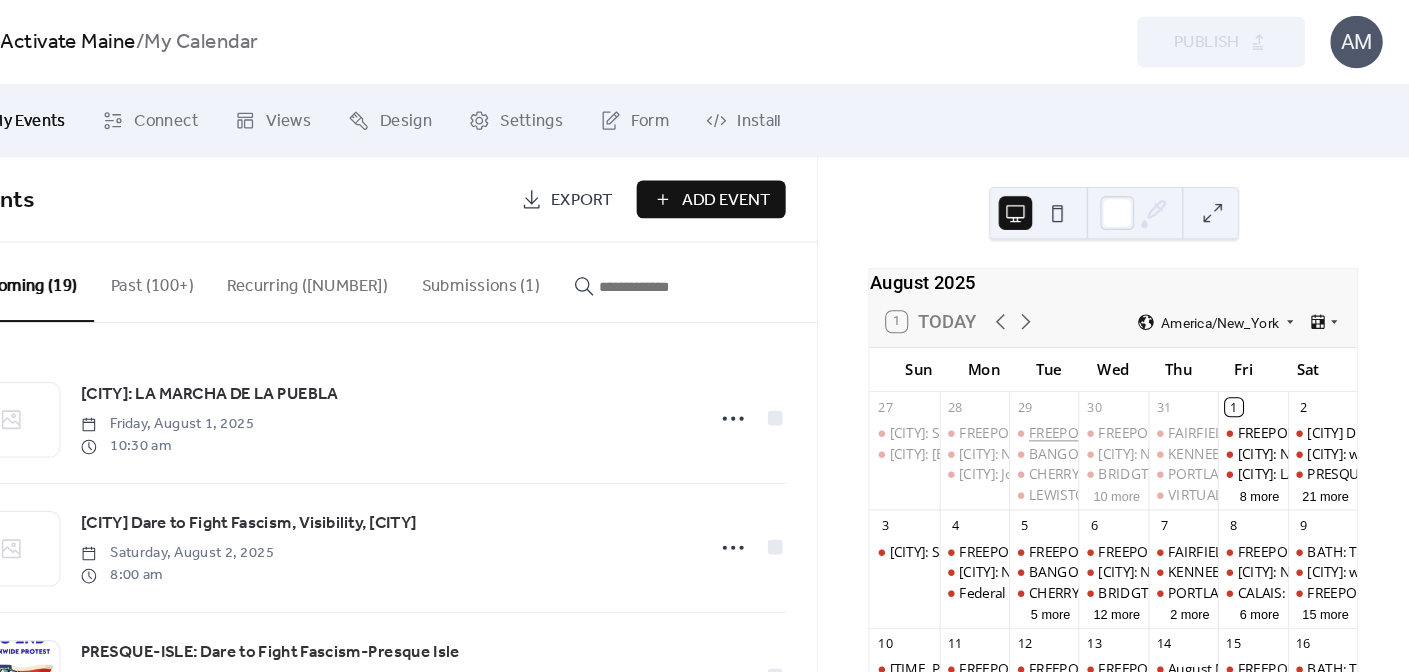 scroll, scrollTop: 0, scrollLeft: 0, axis: both 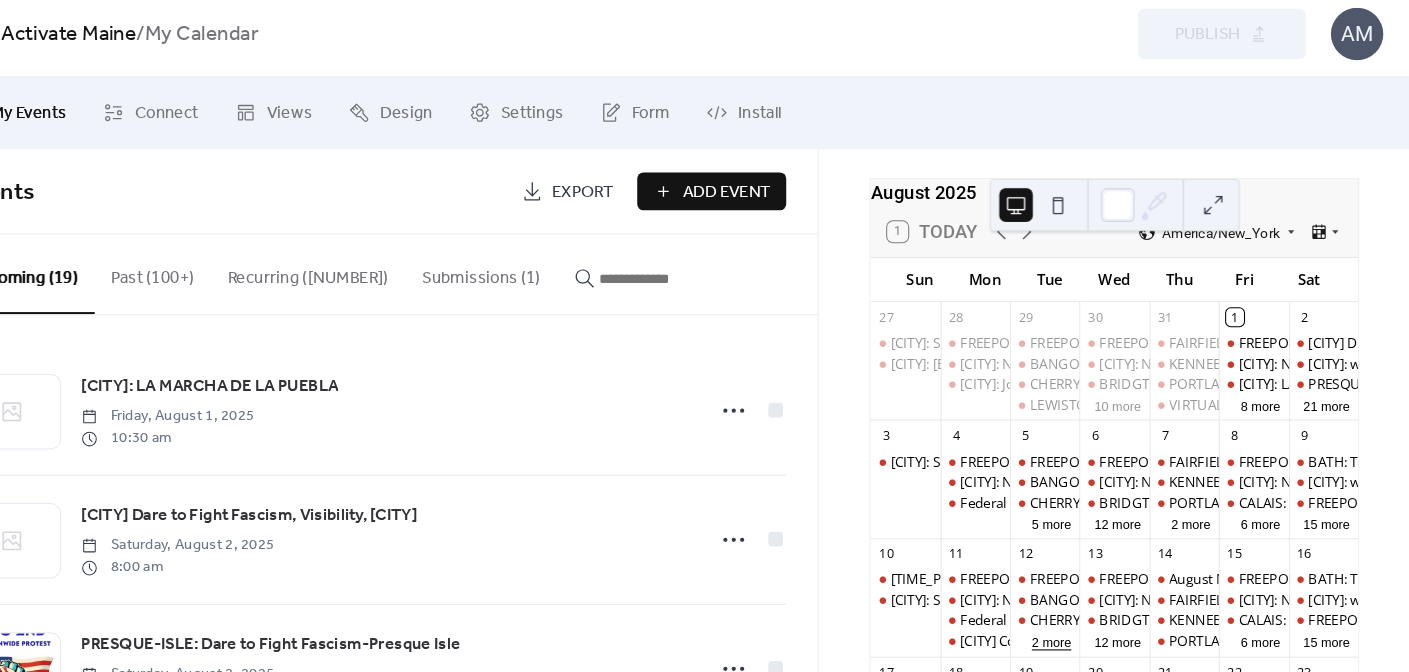 click on "2 more" at bounding box center [1068, 618] 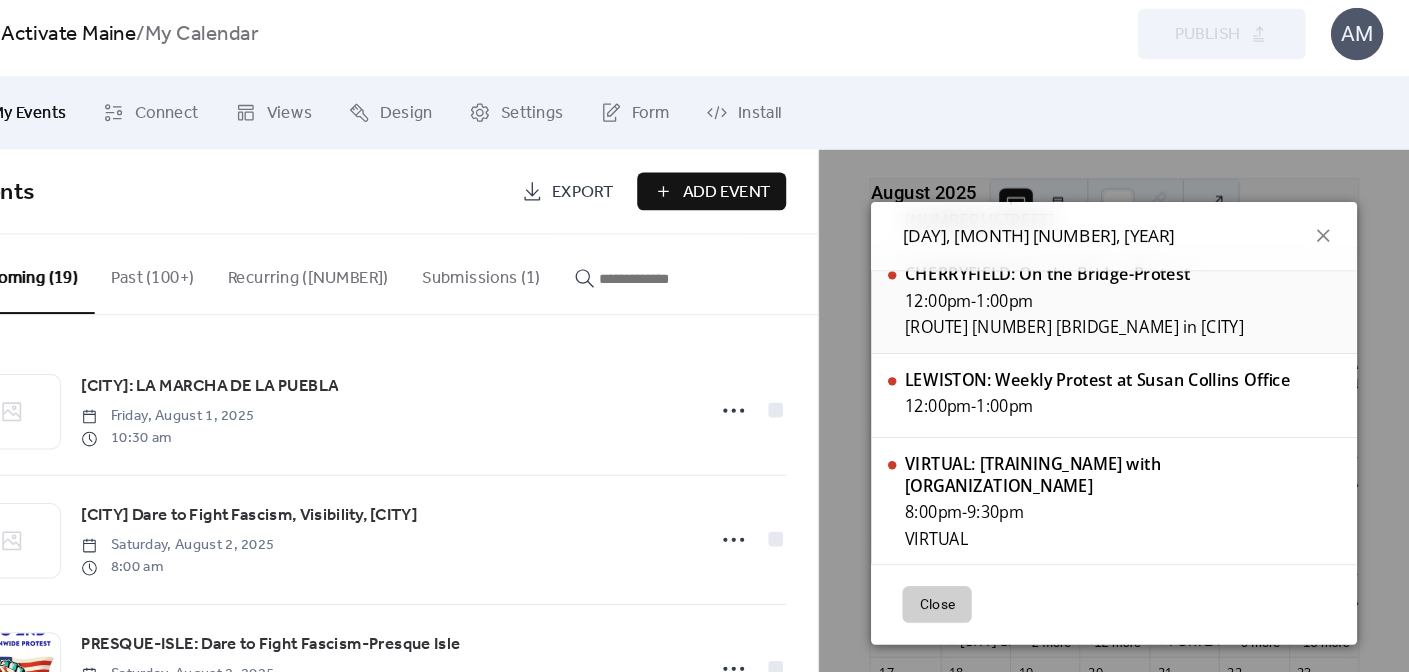 scroll, scrollTop: 243, scrollLeft: 0, axis: vertical 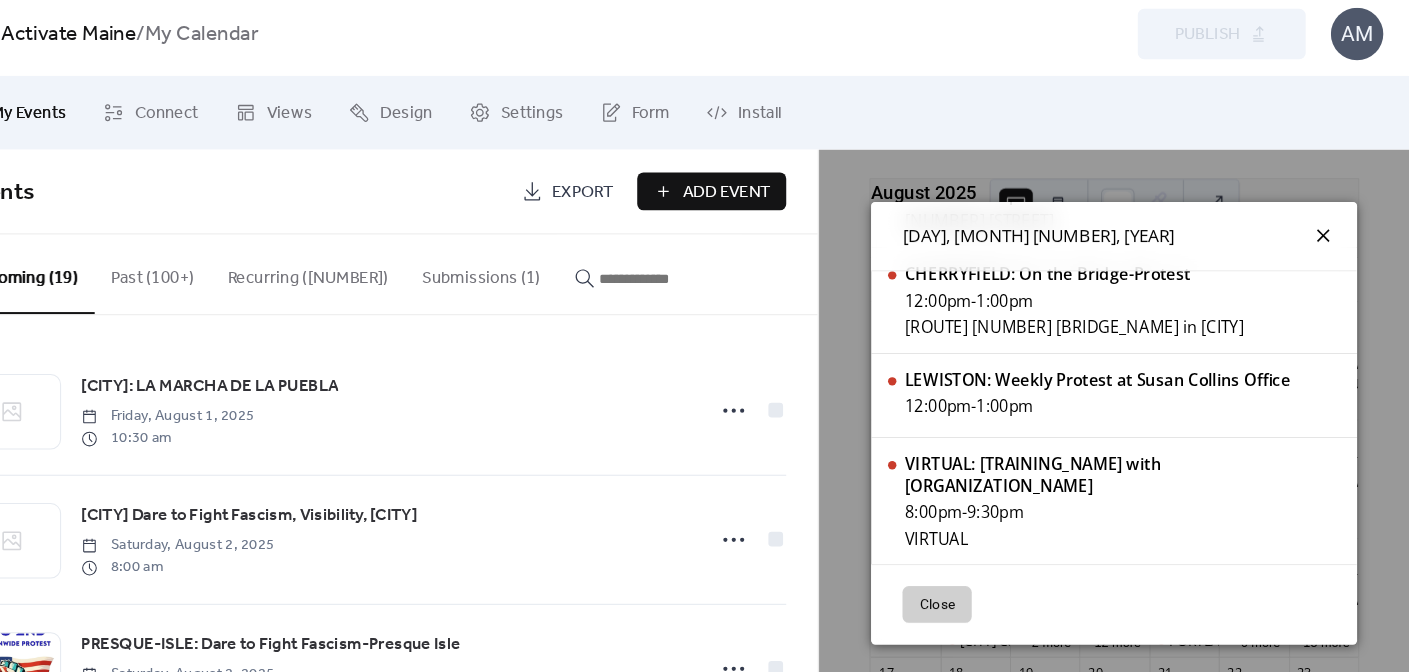 click 